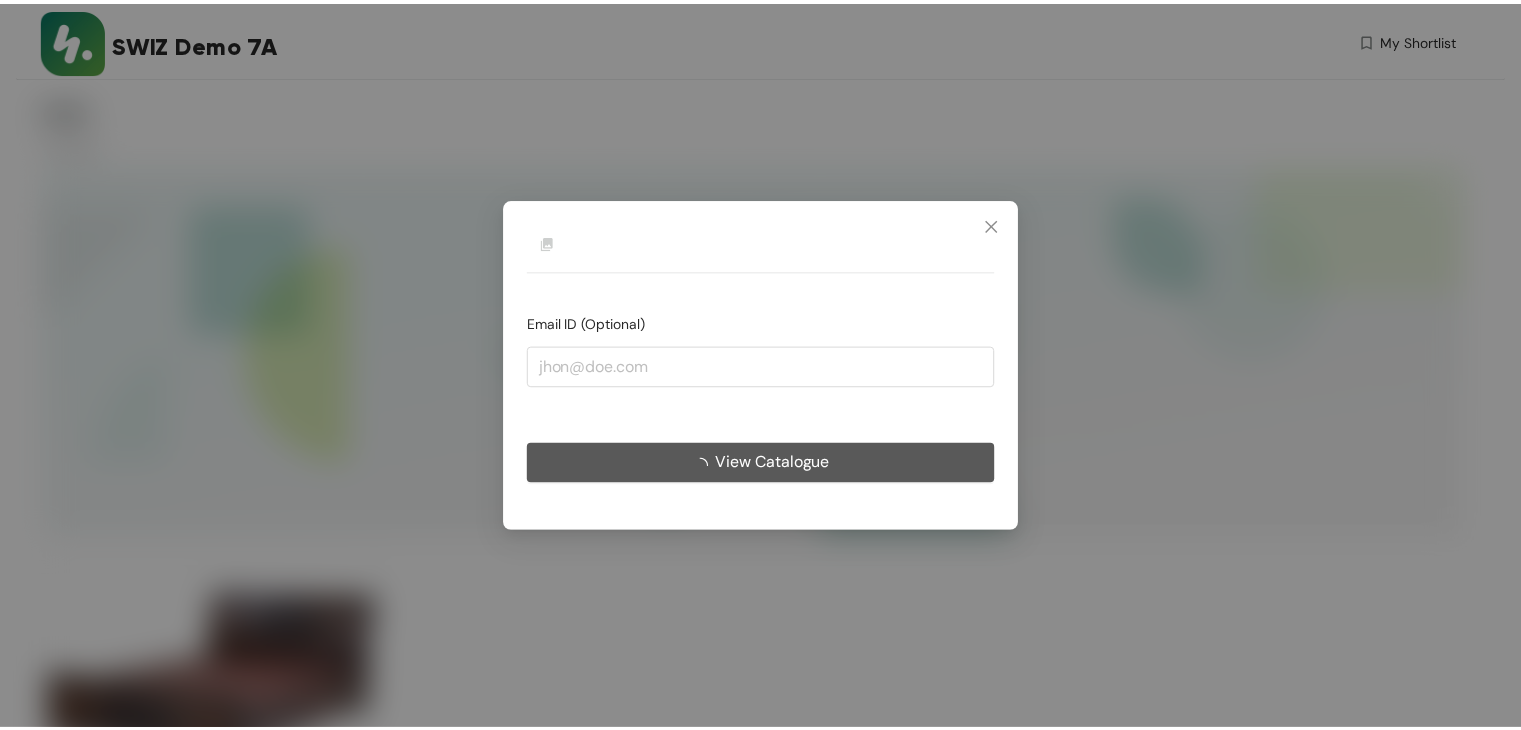 scroll, scrollTop: 0, scrollLeft: 0, axis: both 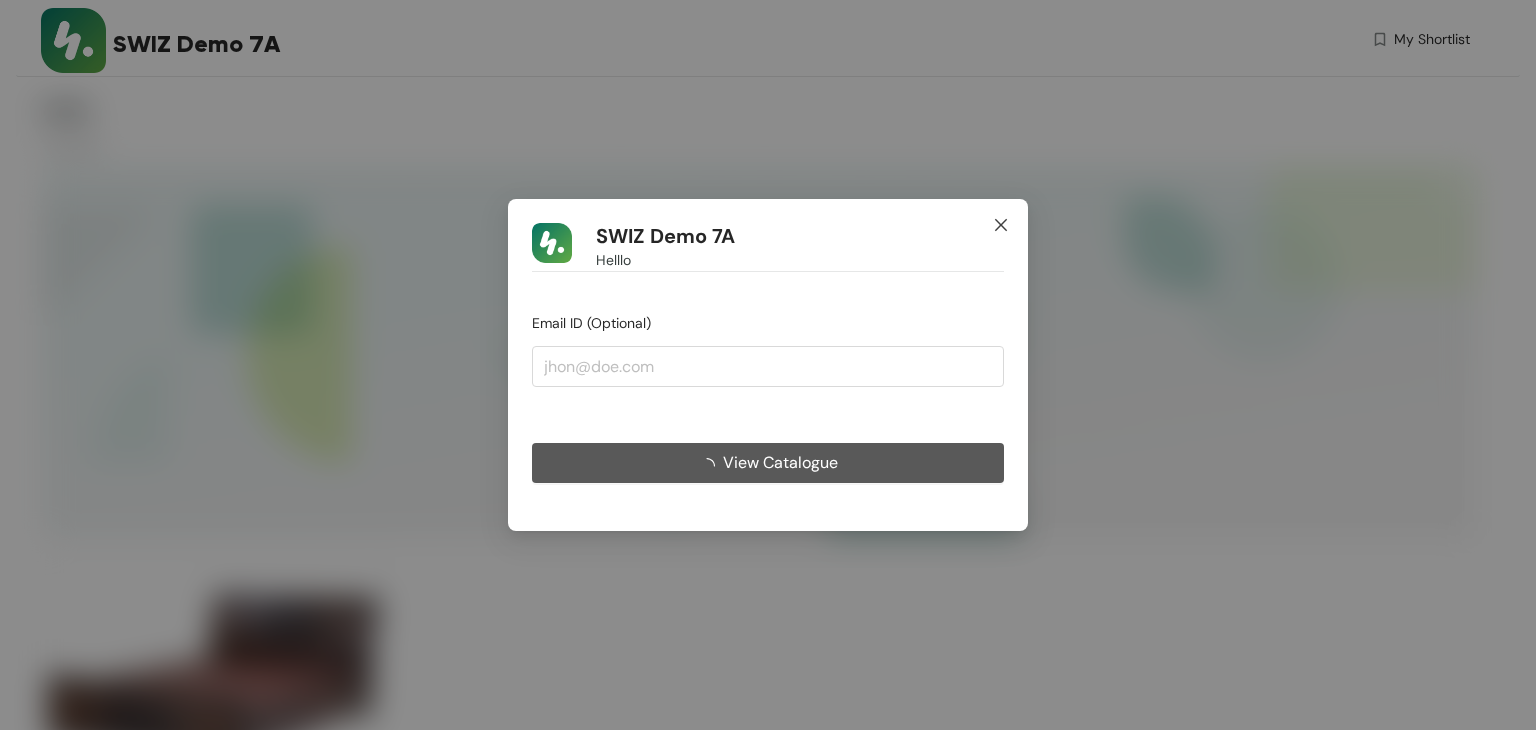 click at bounding box center (1001, 226) 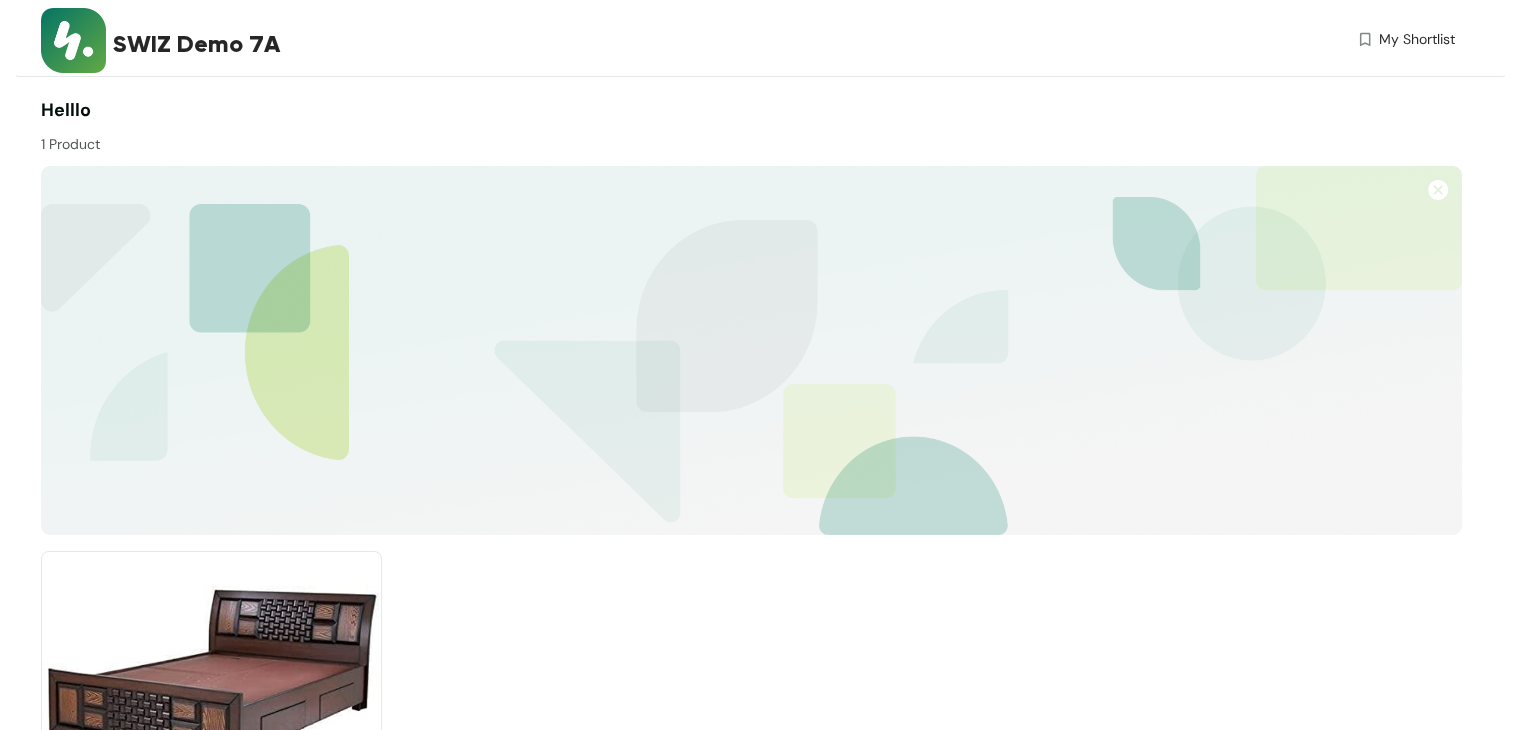 scroll, scrollTop: 209, scrollLeft: 0, axis: vertical 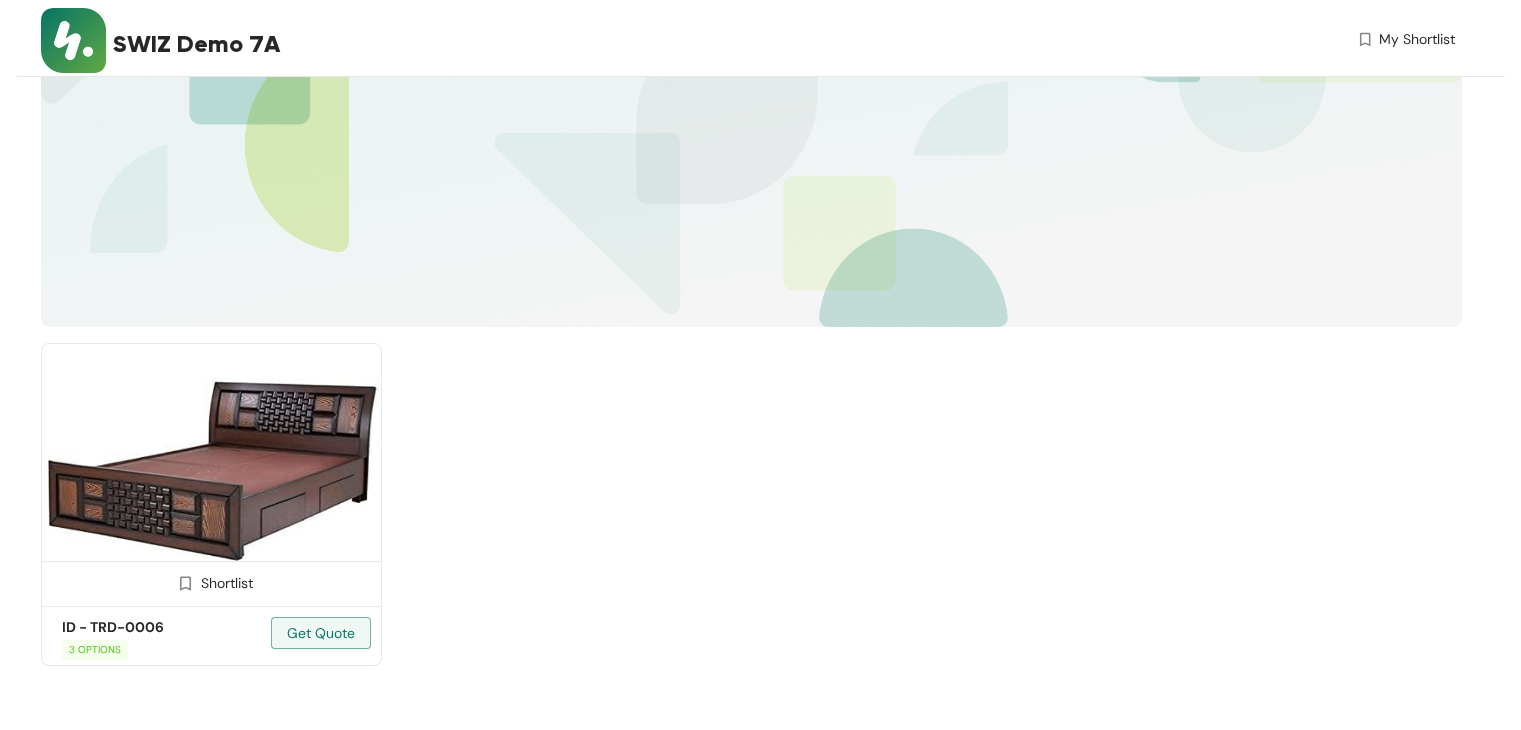 click on "Shortlist" at bounding box center (211, 581) 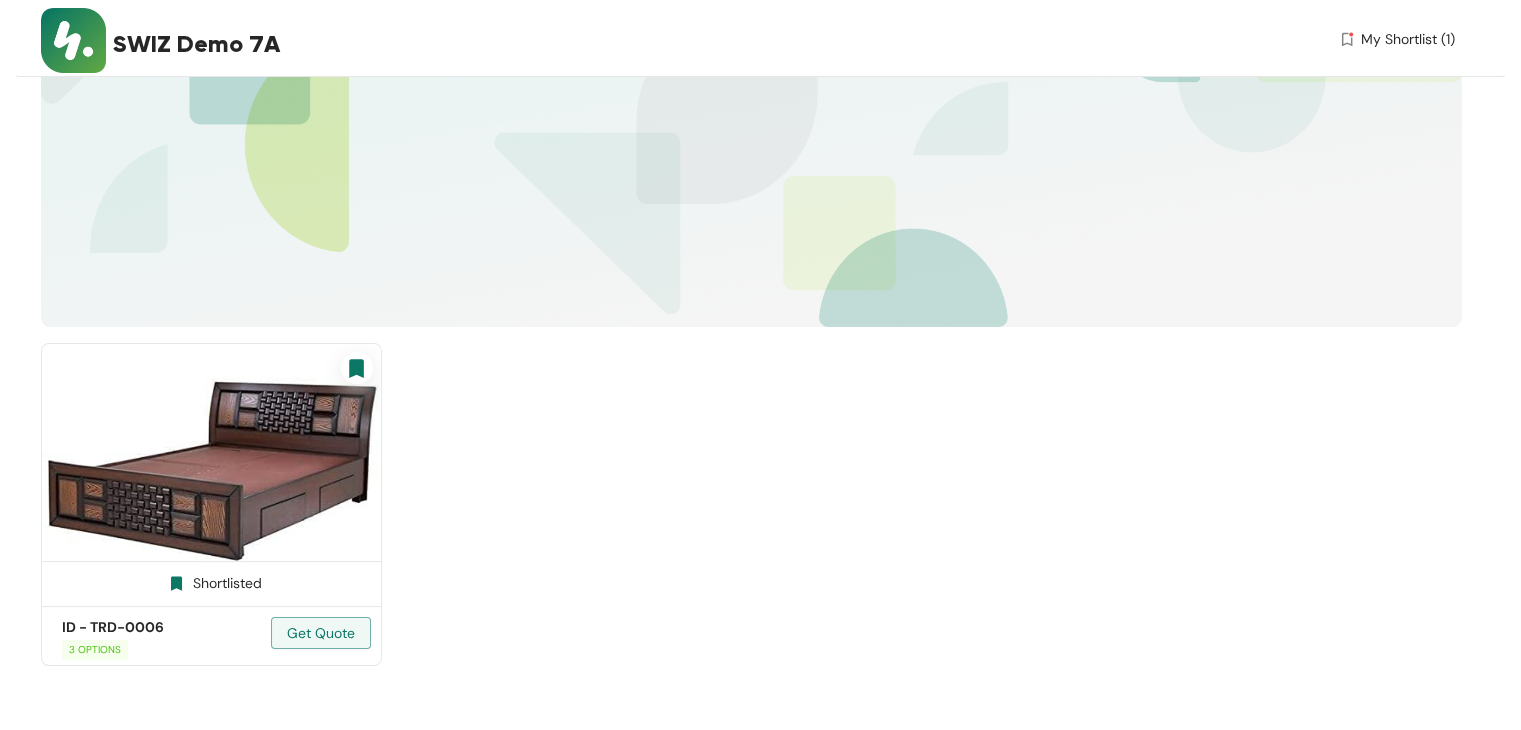 click on "Shortlisted" at bounding box center [211, 581] 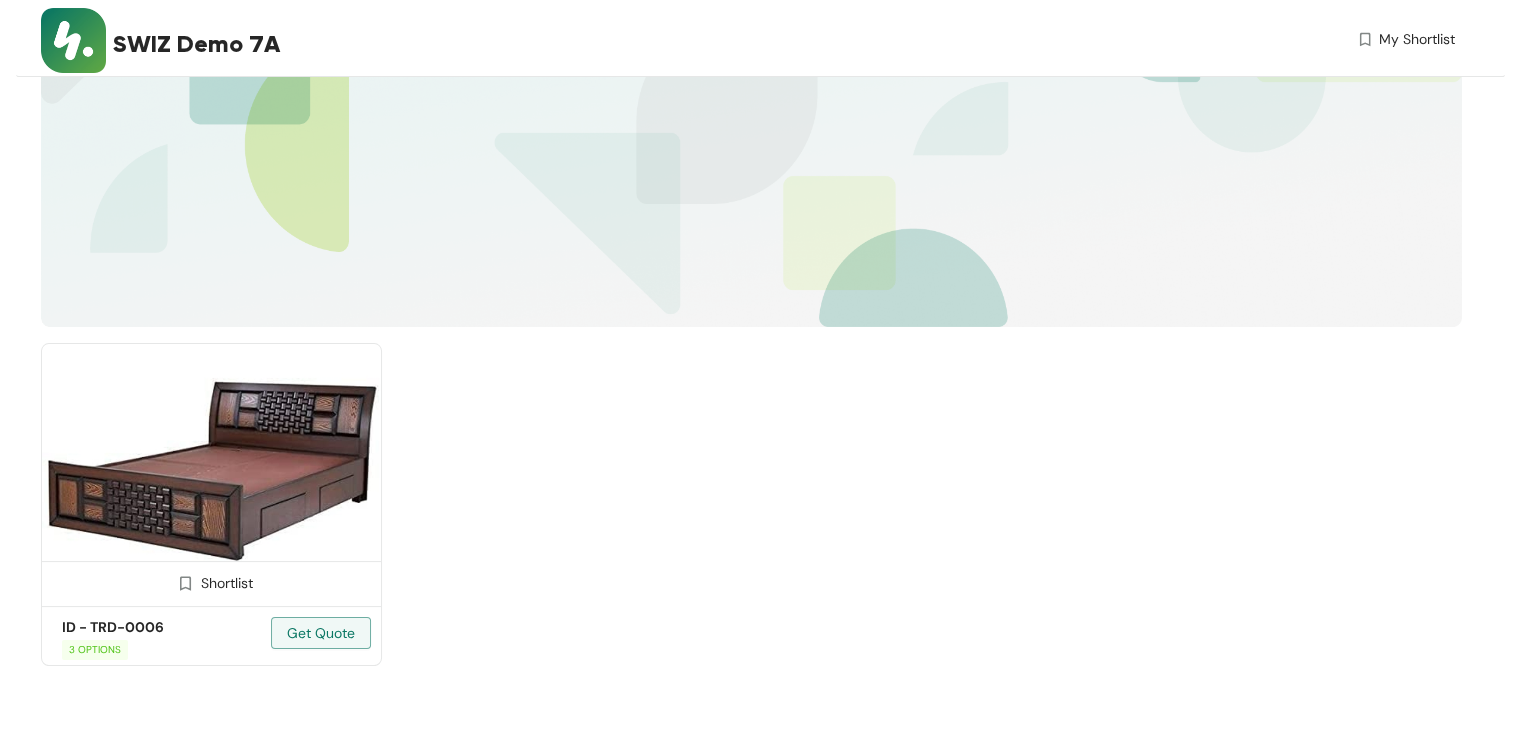 click on "Shortlist" at bounding box center [211, 581] 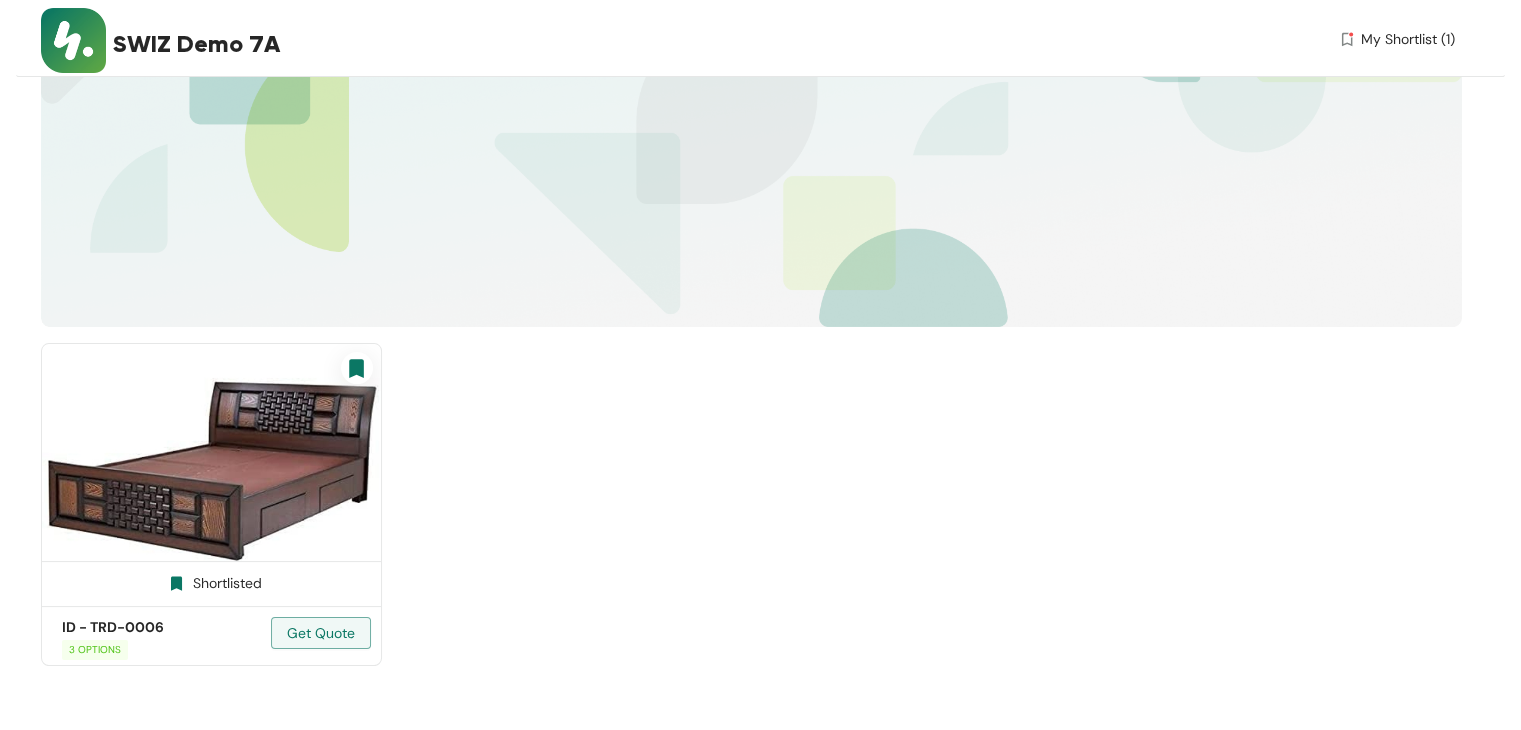 click on "Shortlisted" at bounding box center [211, 581] 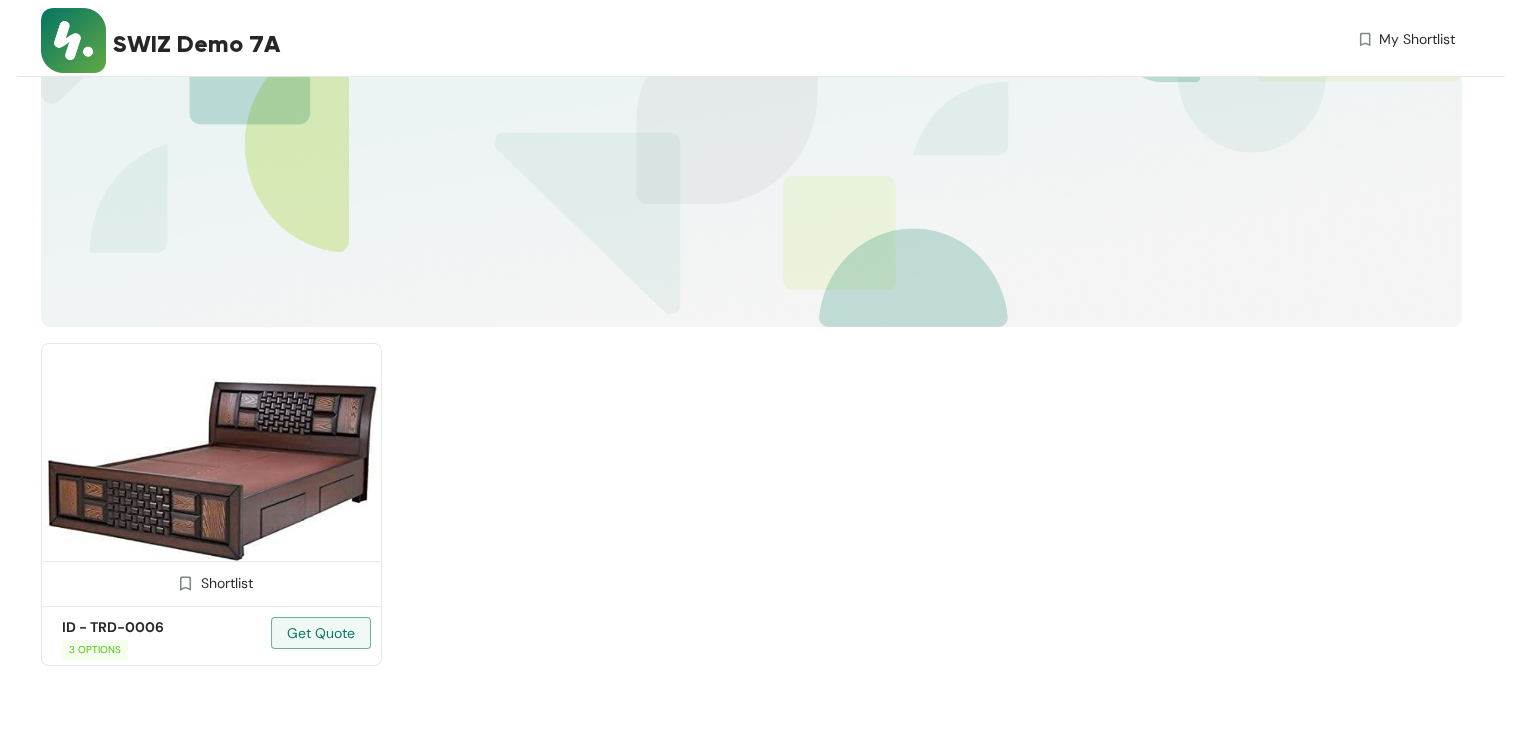 click at bounding box center [211, 471] 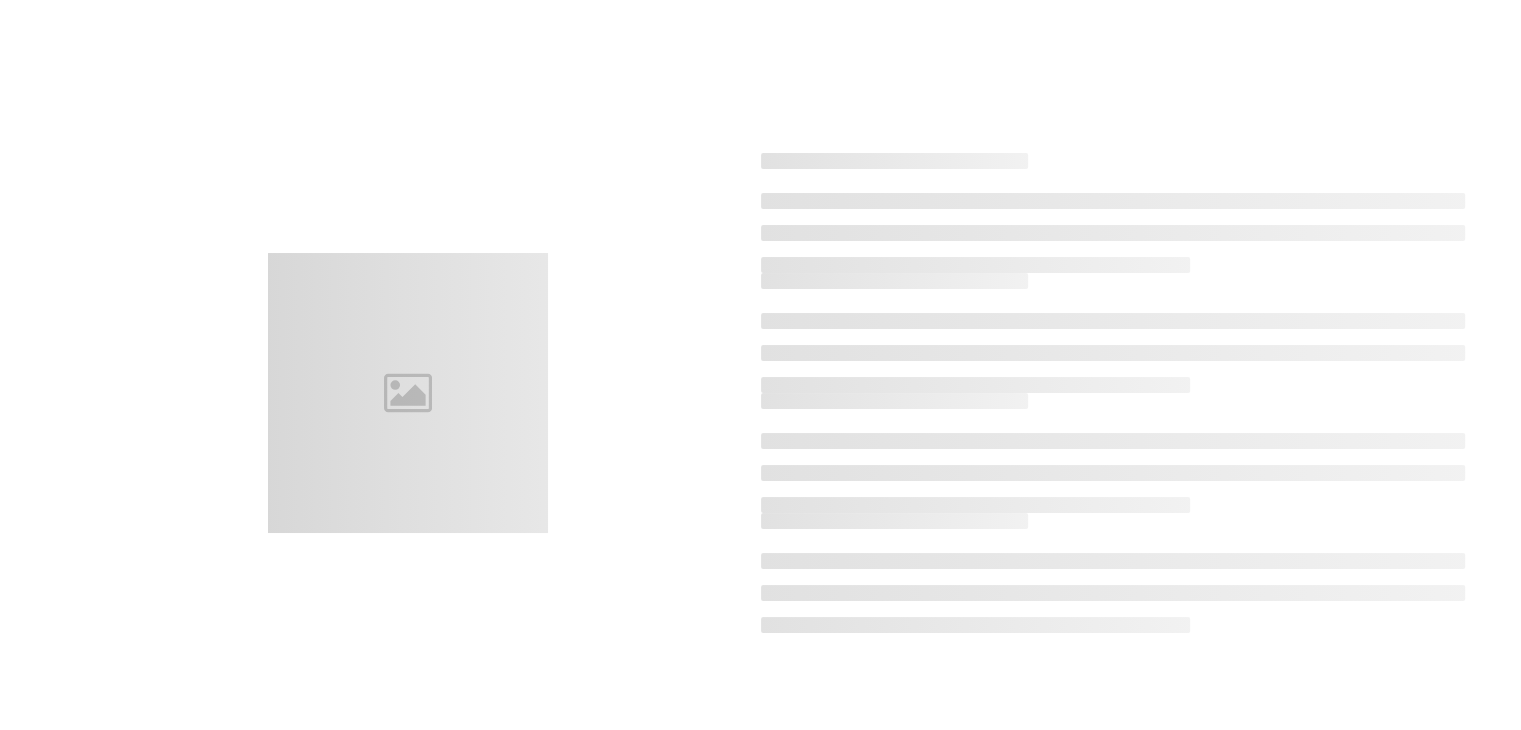 scroll, scrollTop: 0, scrollLeft: 0, axis: both 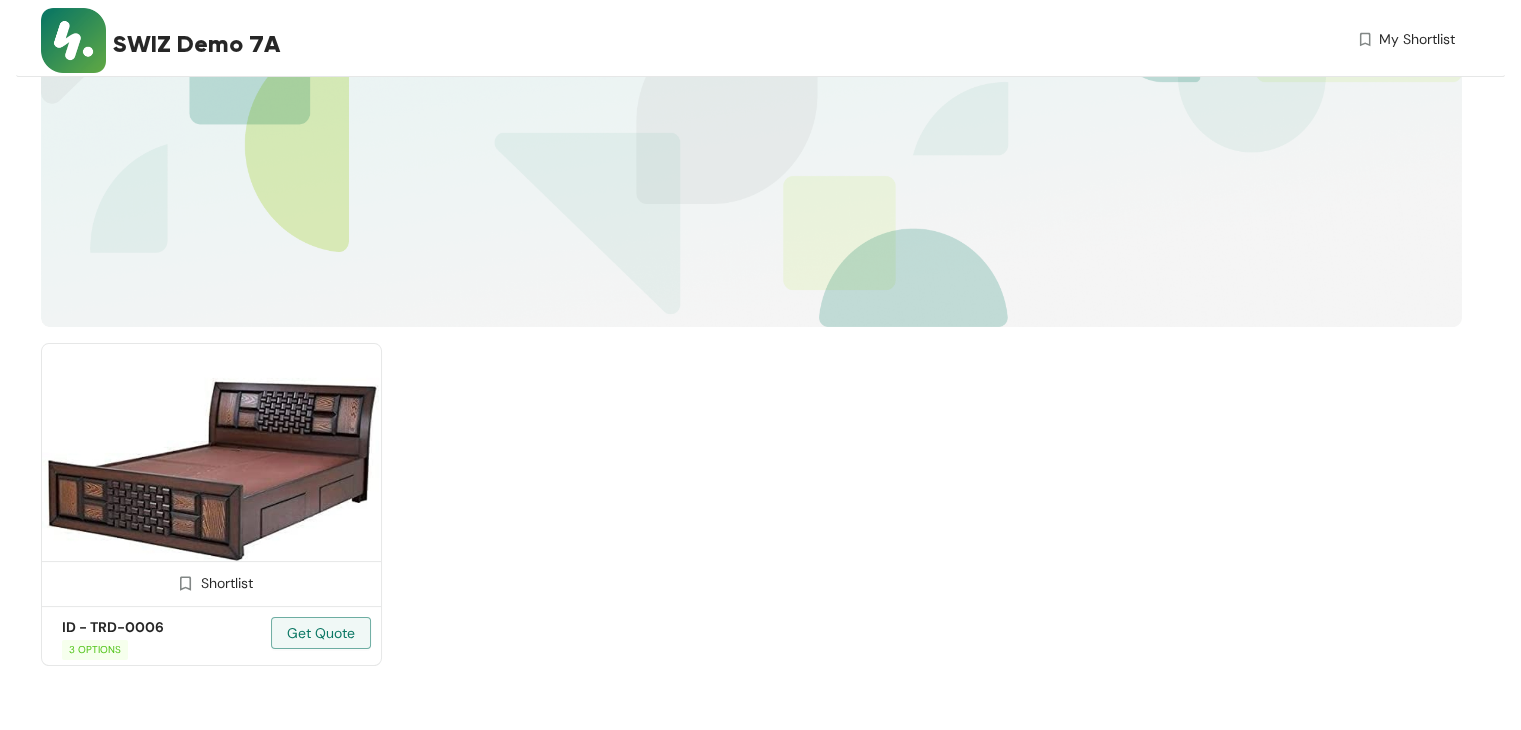 click on "Shortlist" at bounding box center [211, 581] 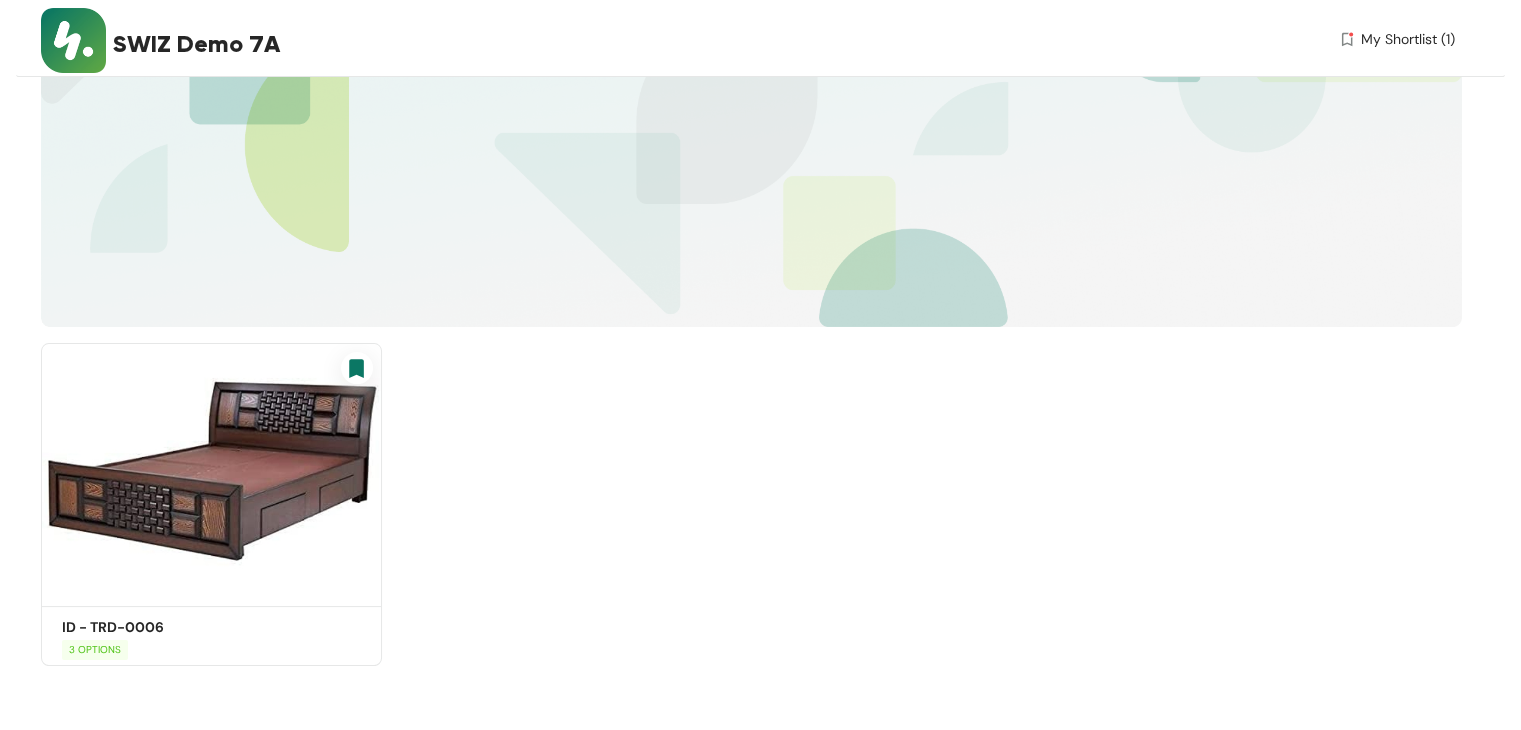 click on "My Shortlist (1)" at bounding box center [1408, 39] 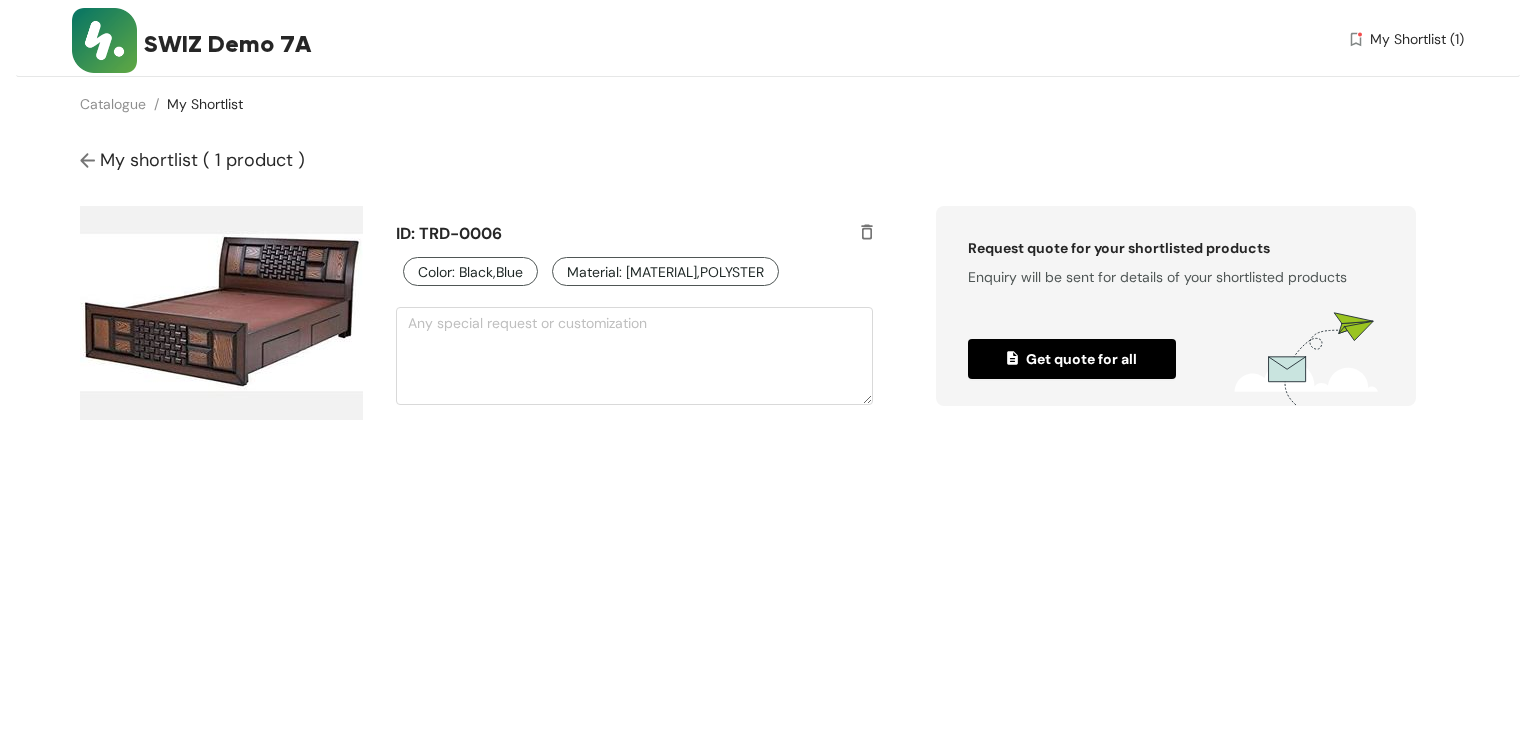 click on "Get quote for all" at bounding box center (1072, 359) 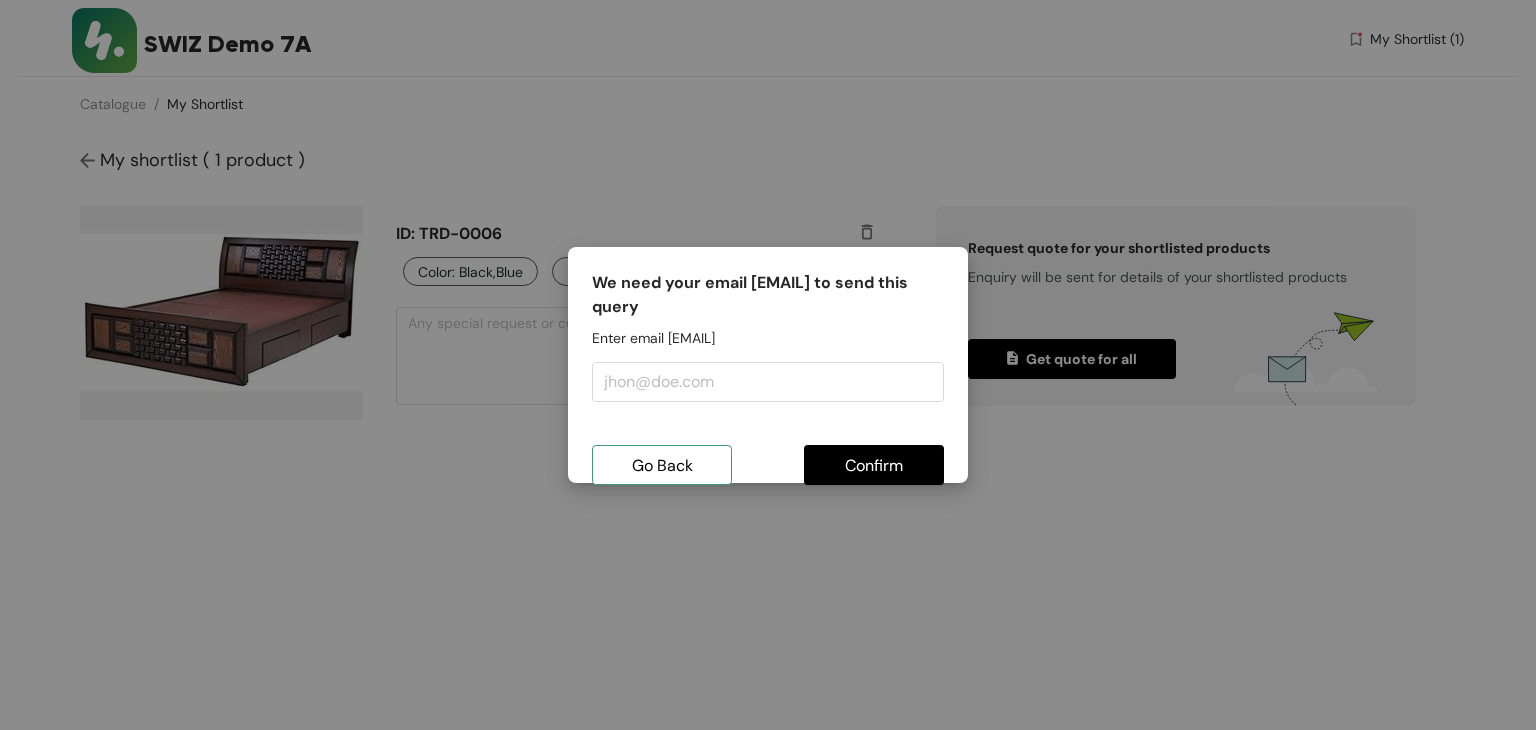 click on "Go Back" at bounding box center [662, 465] 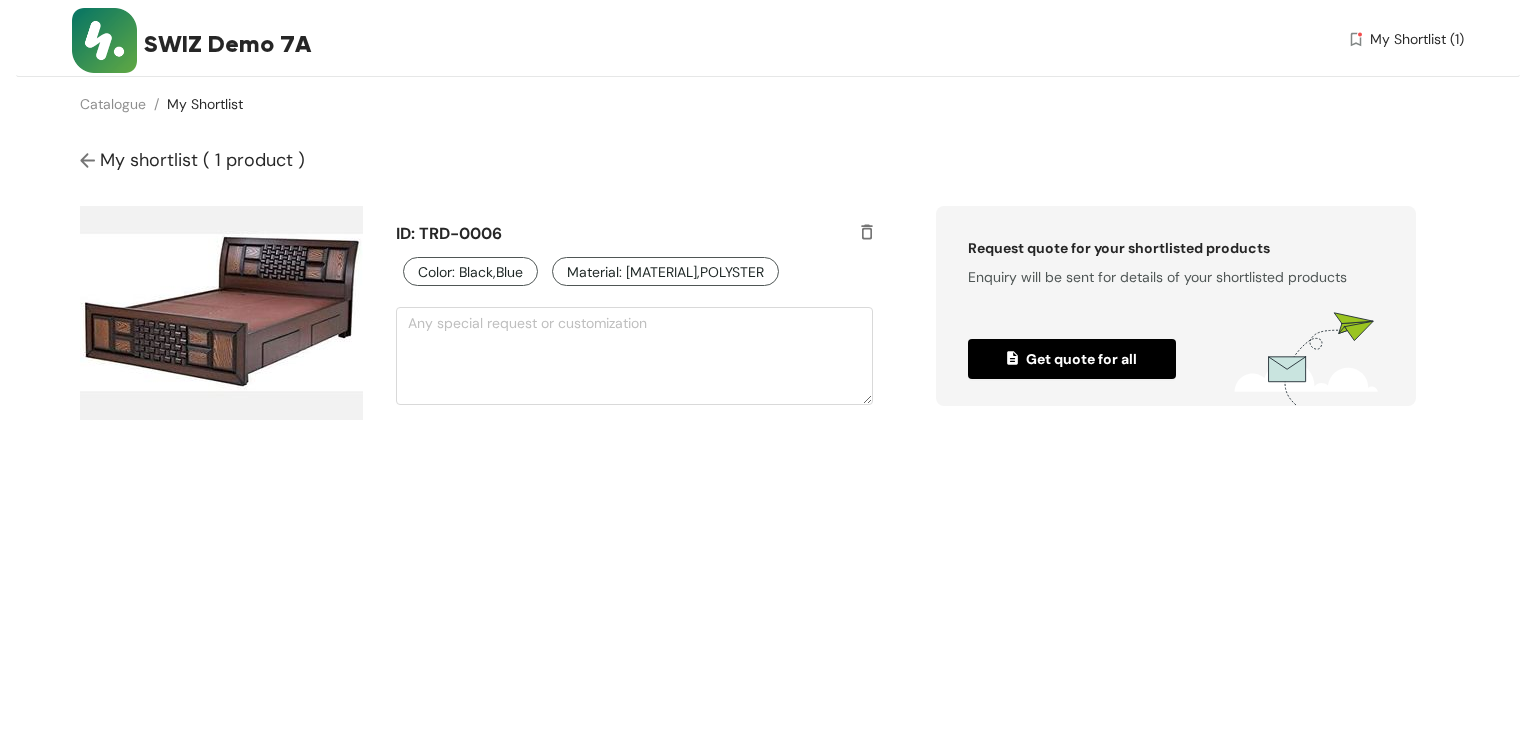 click on "Color  :   Black,Blue" at bounding box center (470, 272) 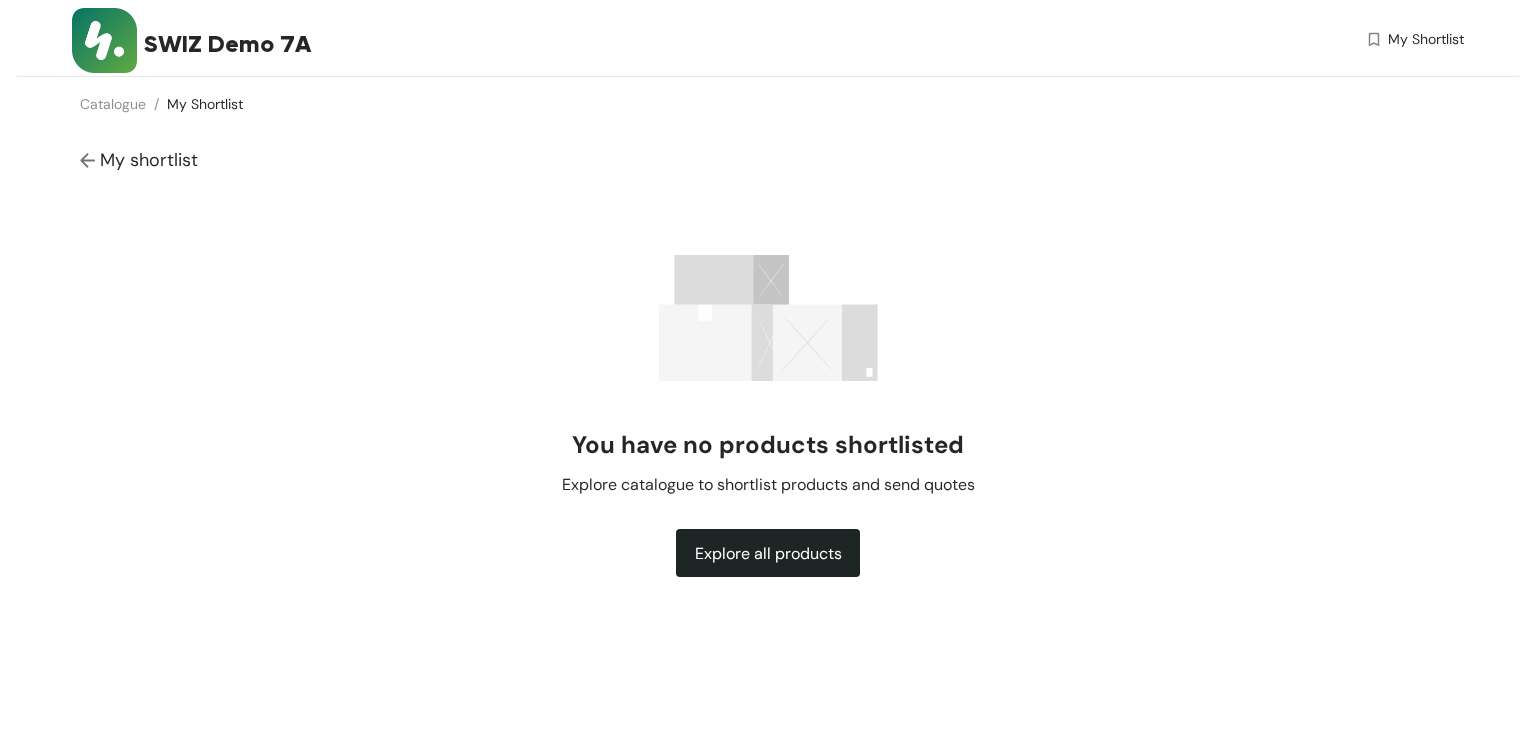 click on "Explore all products" at bounding box center [768, 553] 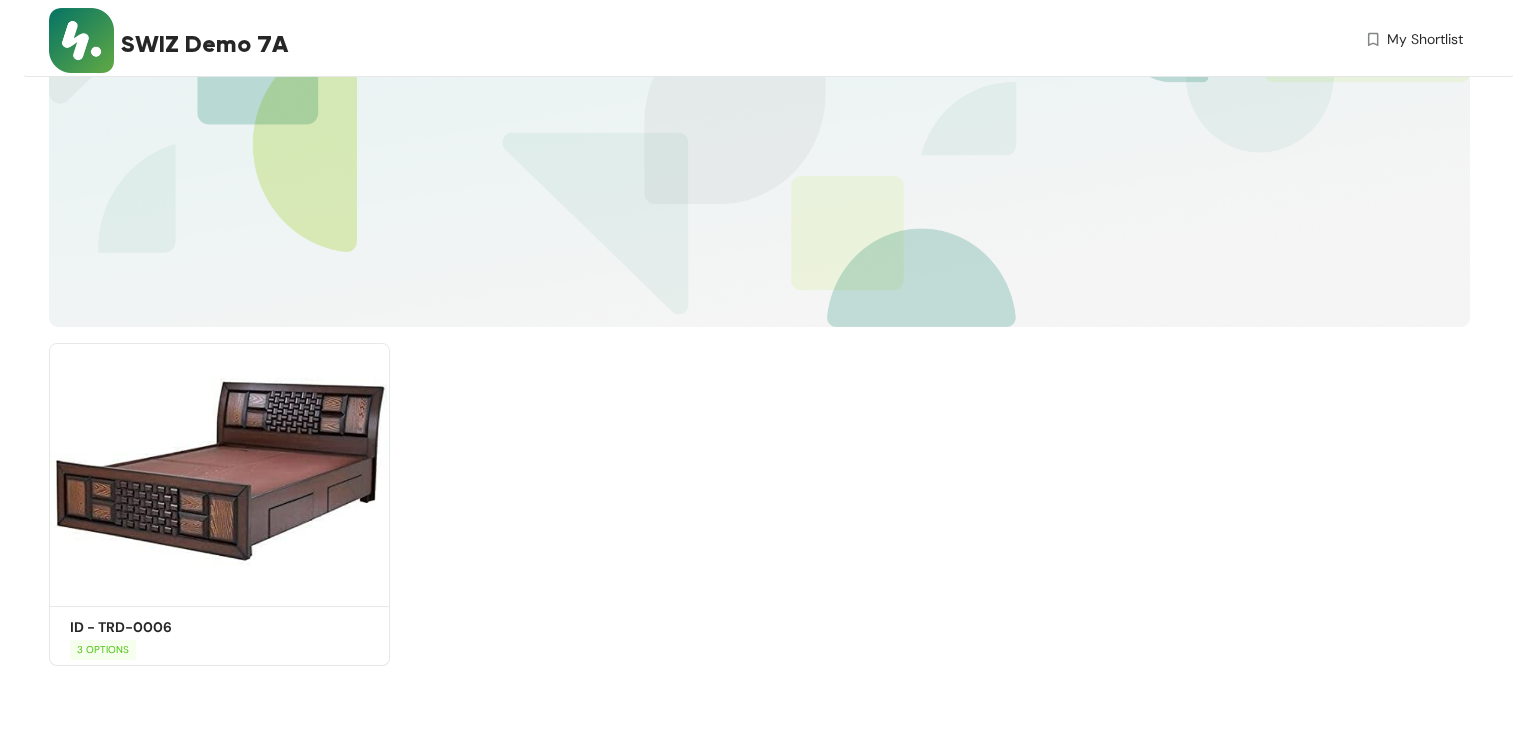 scroll, scrollTop: 0, scrollLeft: 0, axis: both 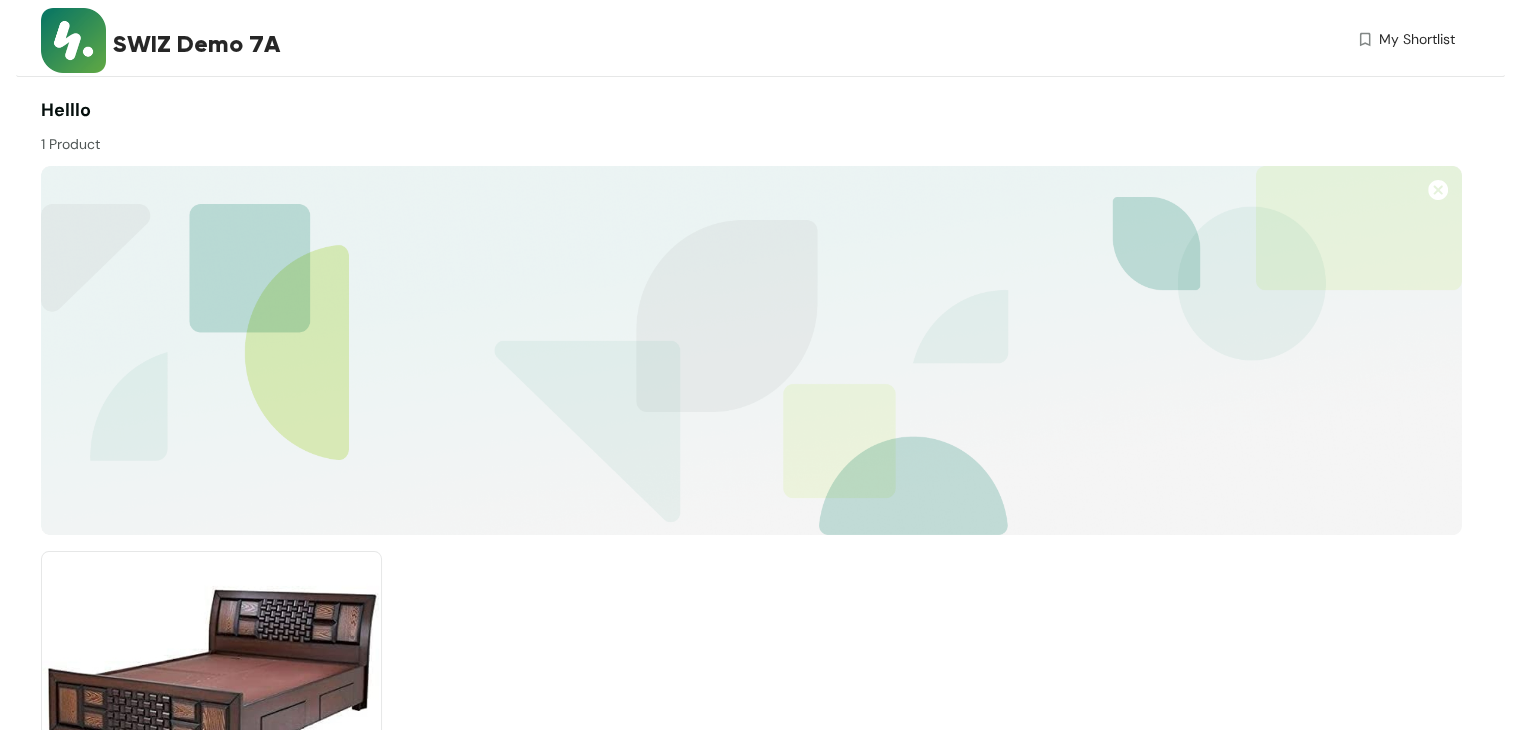 click at bounding box center [1438, 190] 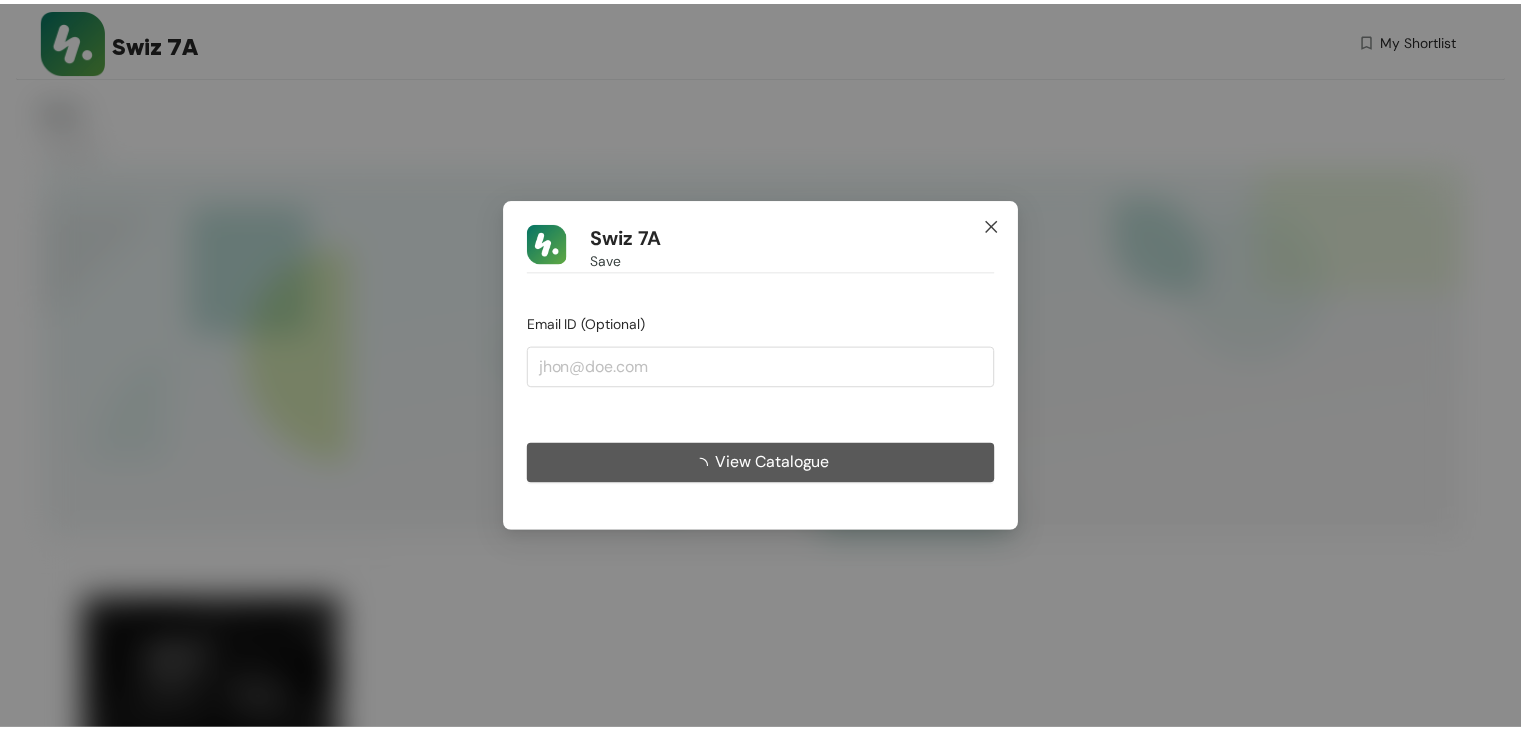 scroll, scrollTop: 0, scrollLeft: 0, axis: both 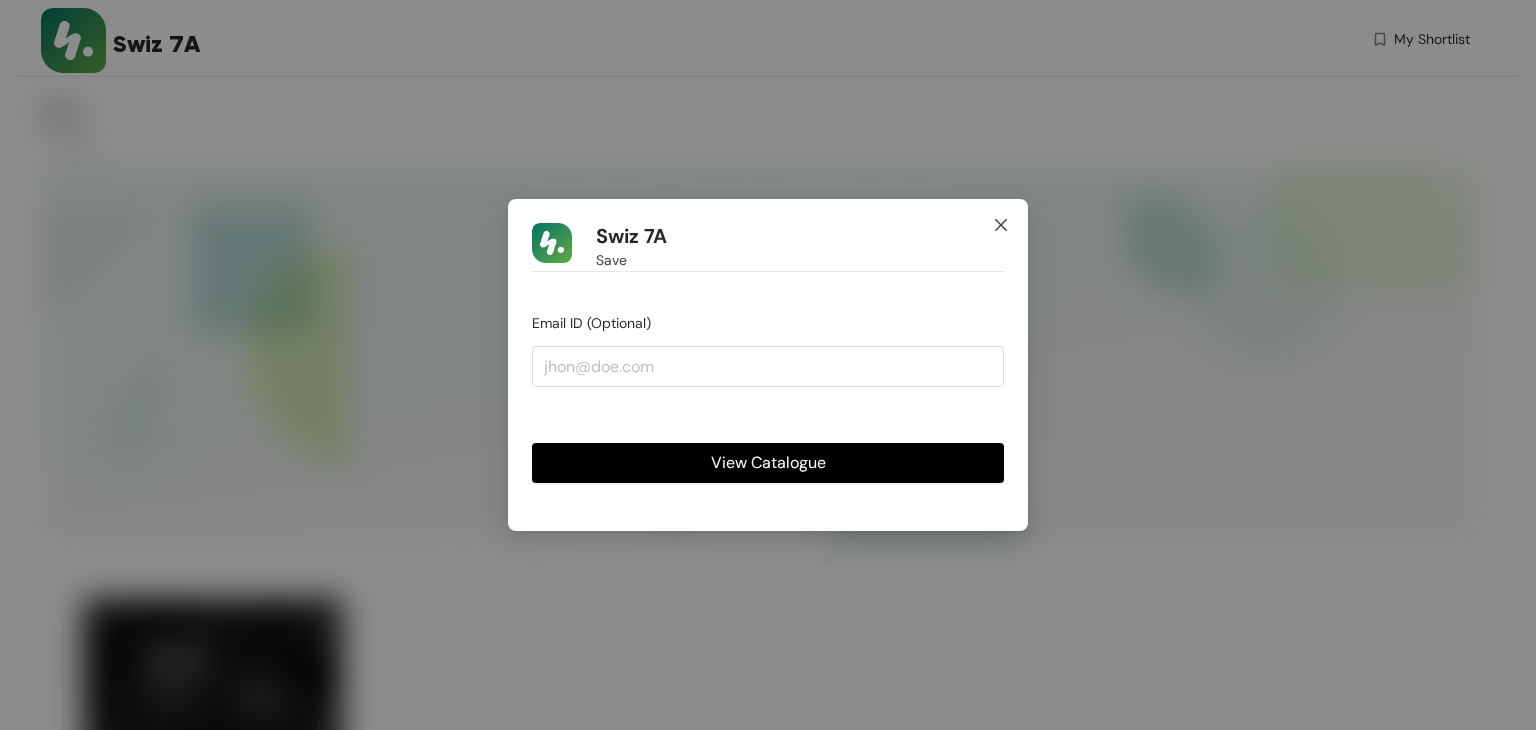 click 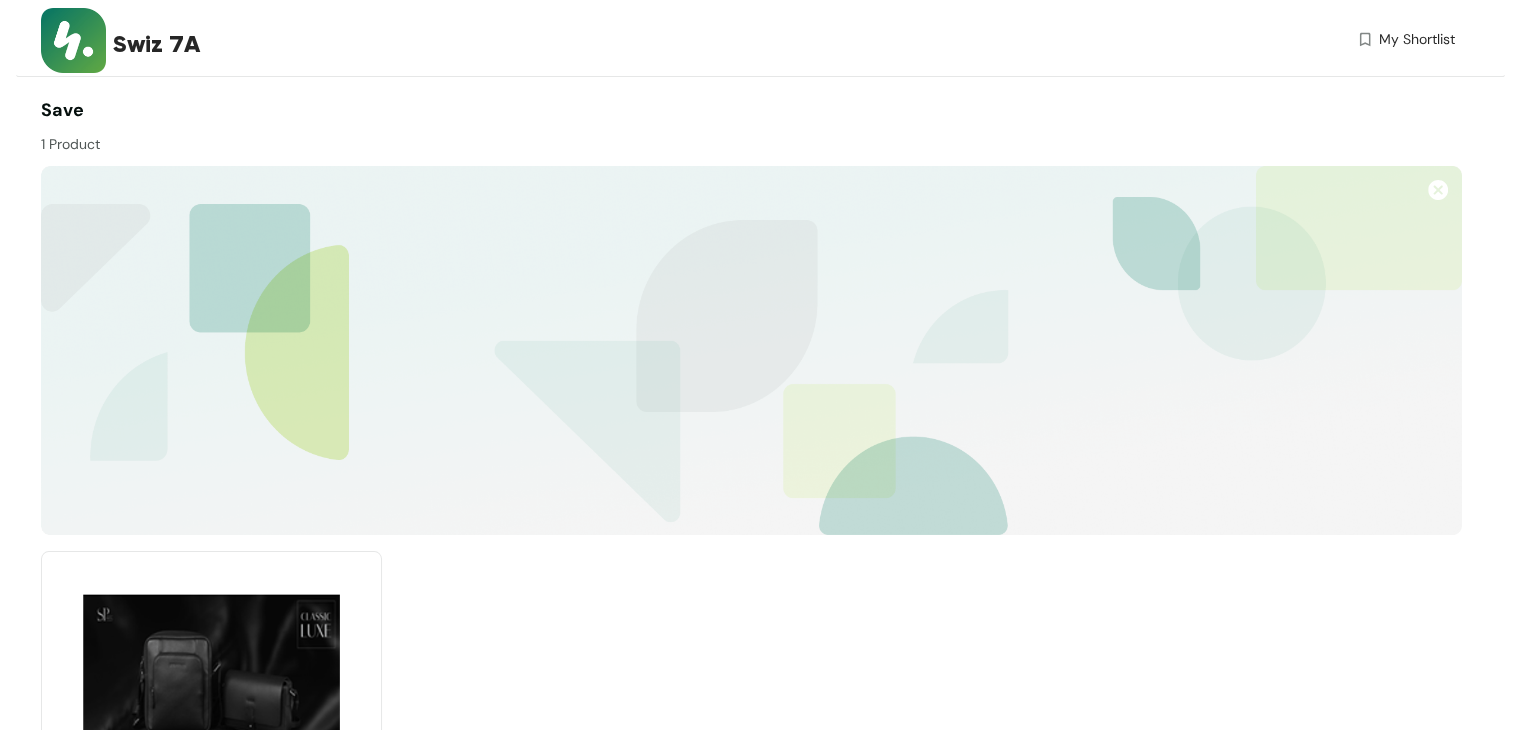 scroll, scrollTop: 209, scrollLeft: 0, axis: vertical 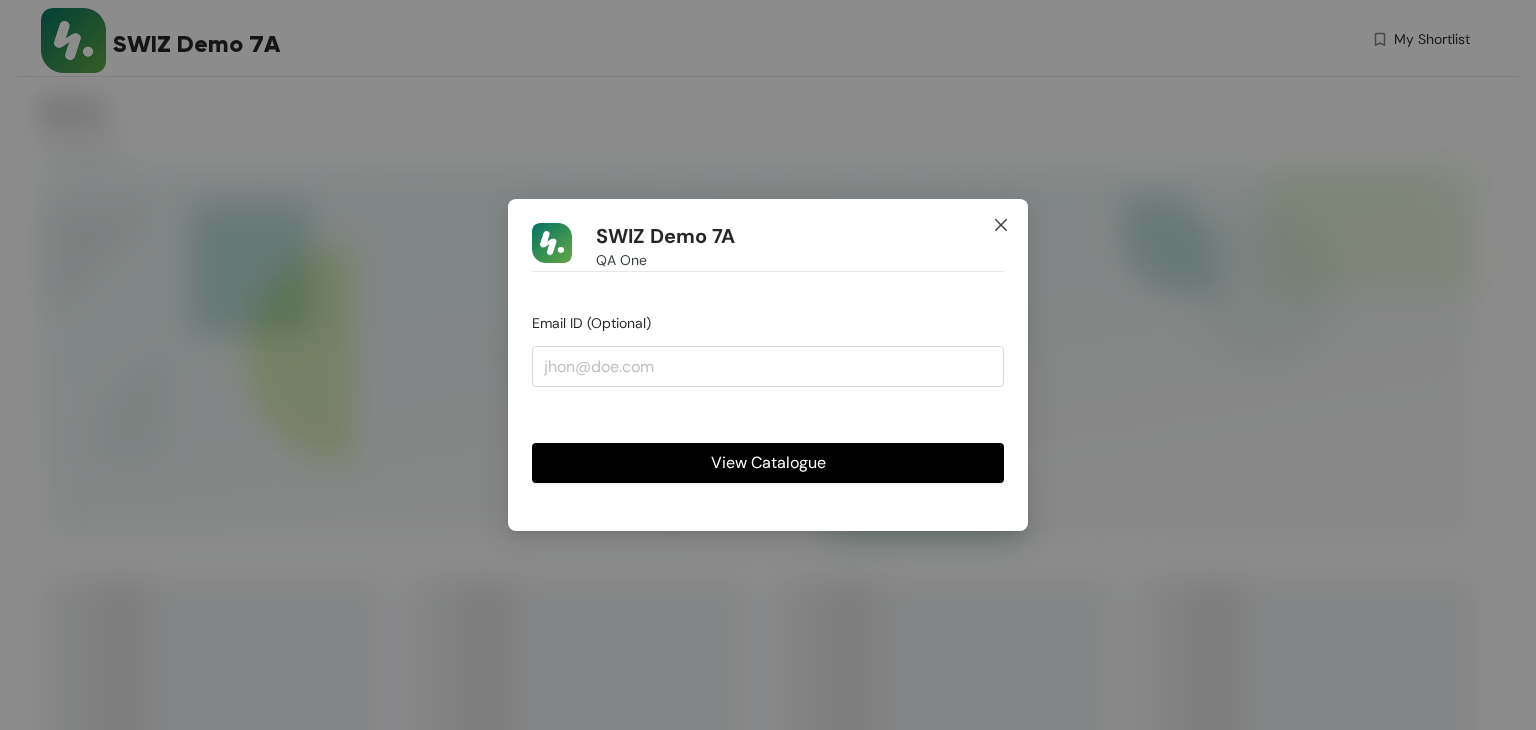click 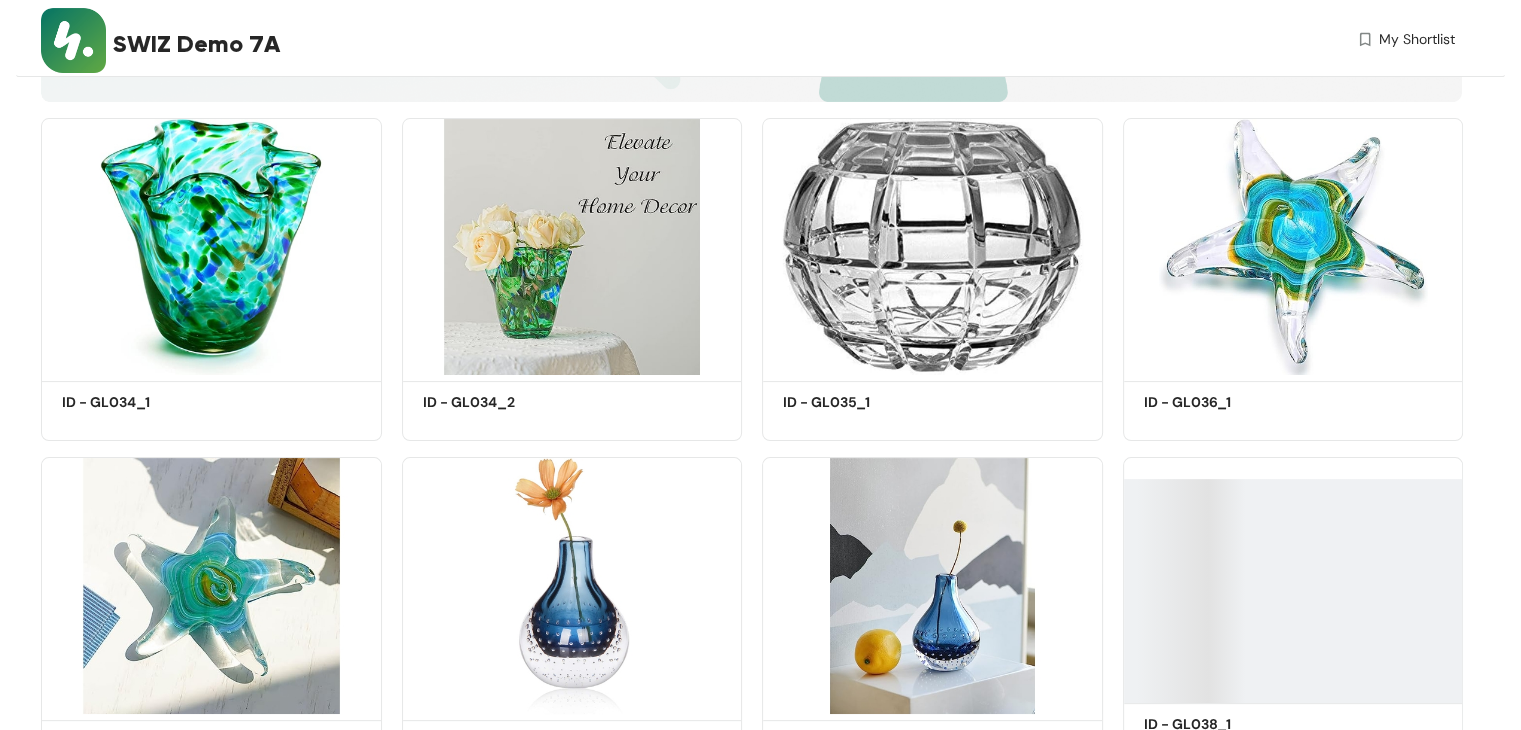 scroll, scrollTop: 0, scrollLeft: 0, axis: both 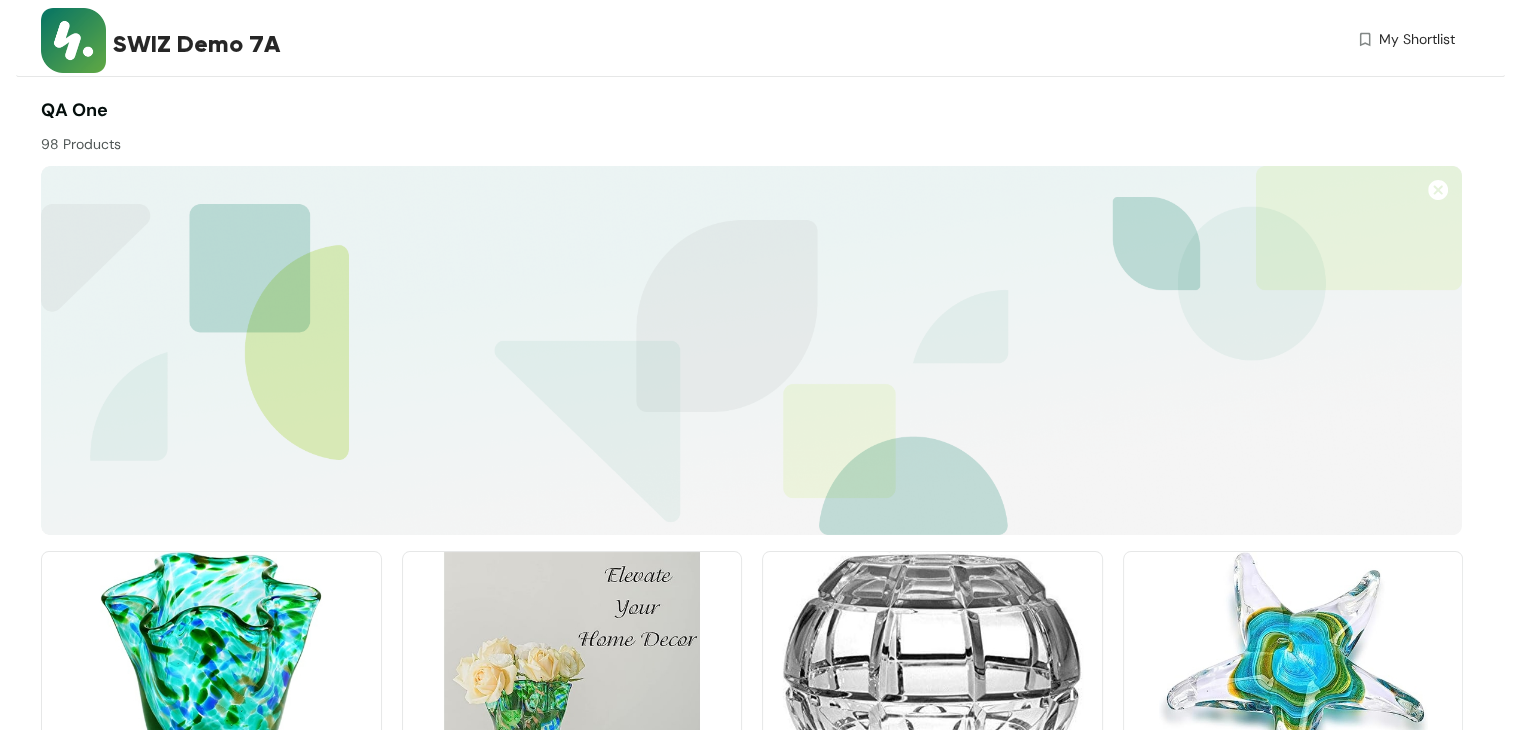 click at bounding box center (1438, 190) 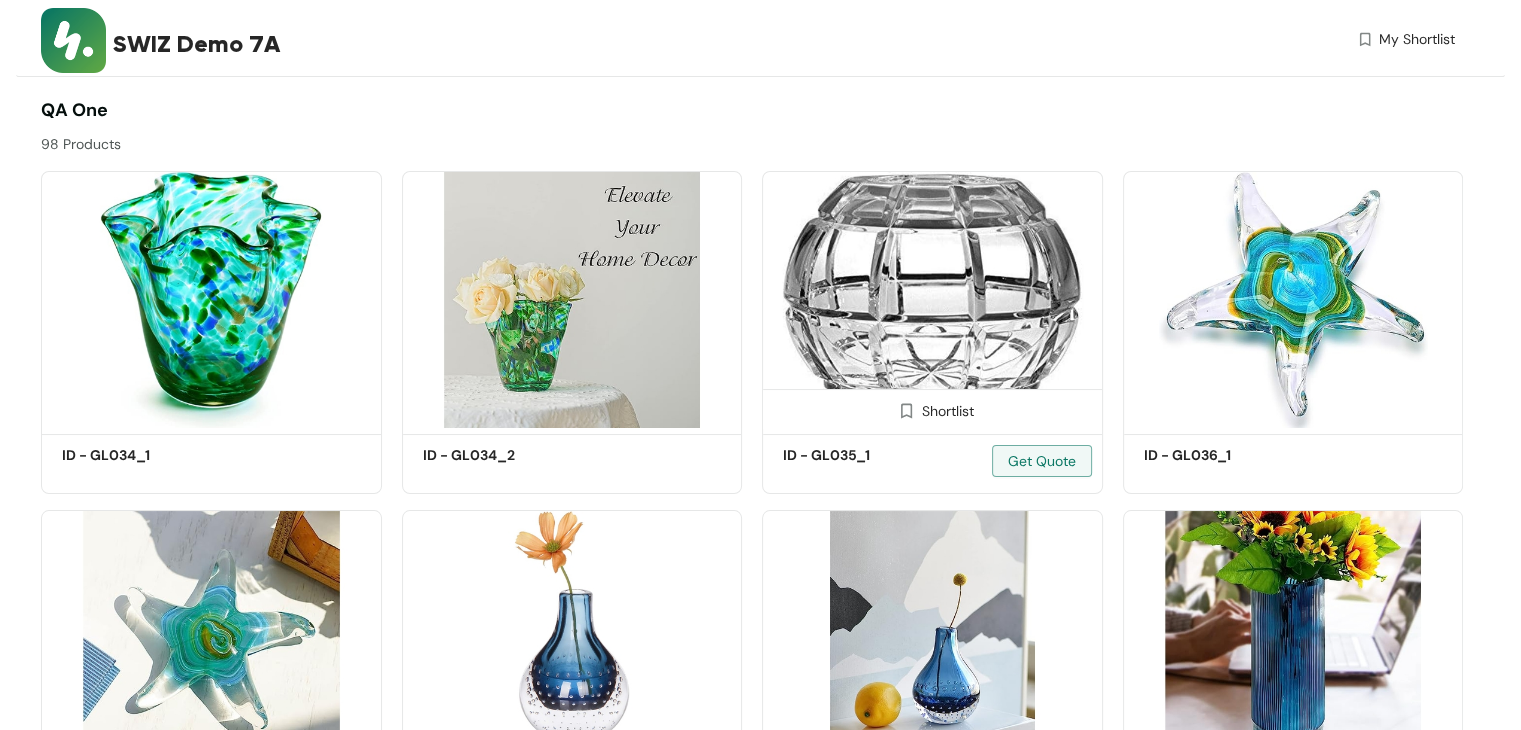click on "Shortlist" at bounding box center (932, 409) 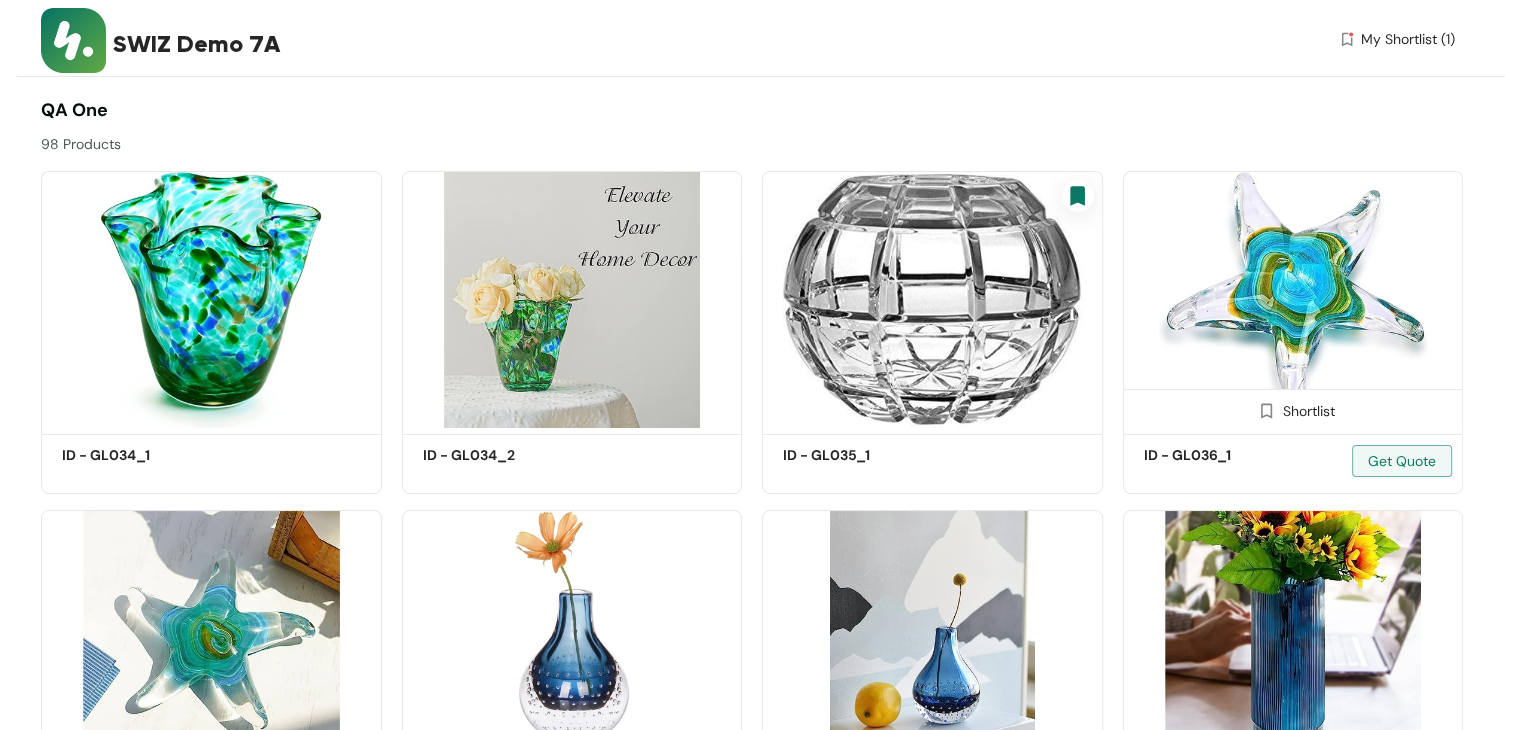 click on "Shortlist" at bounding box center (1293, 409) 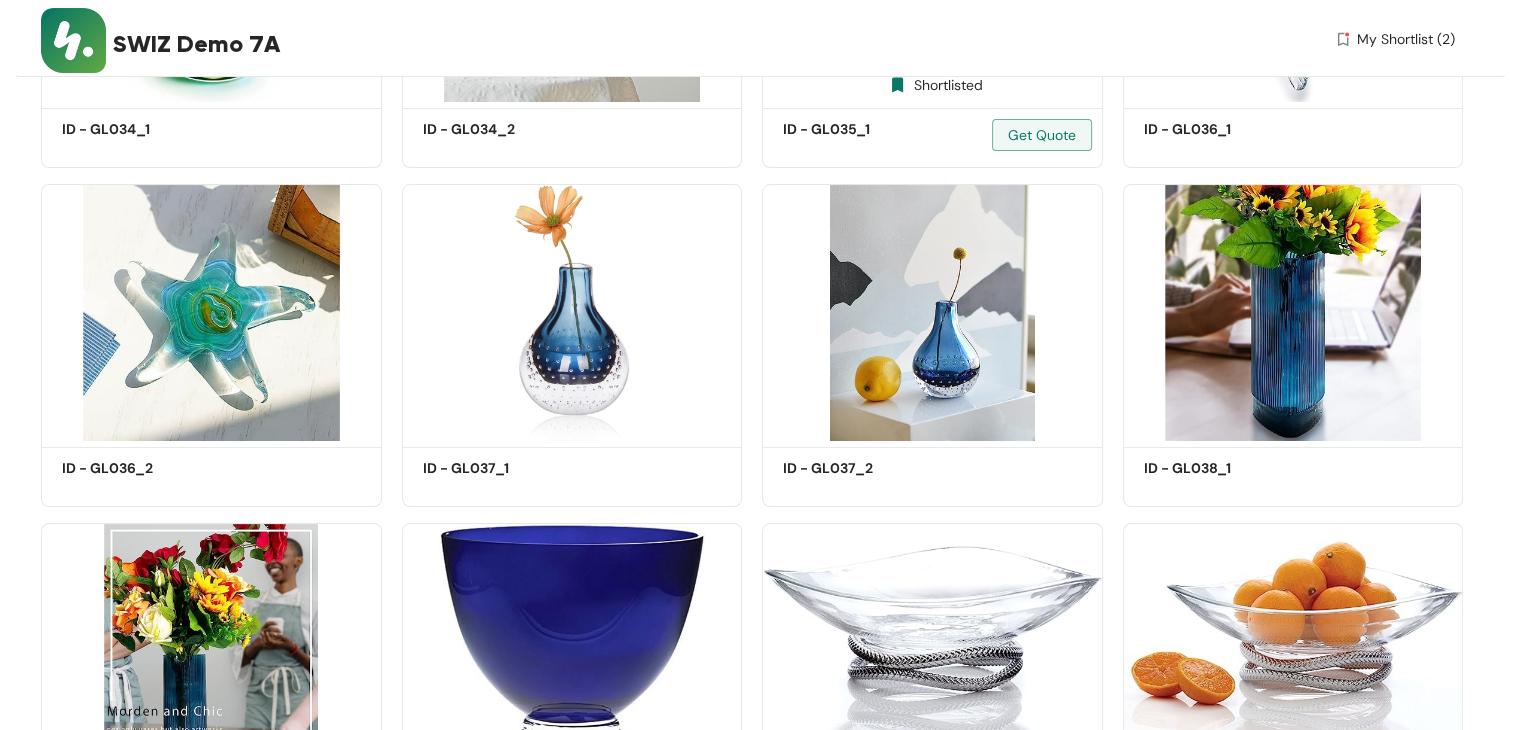 scroll, scrollTop: 336, scrollLeft: 0, axis: vertical 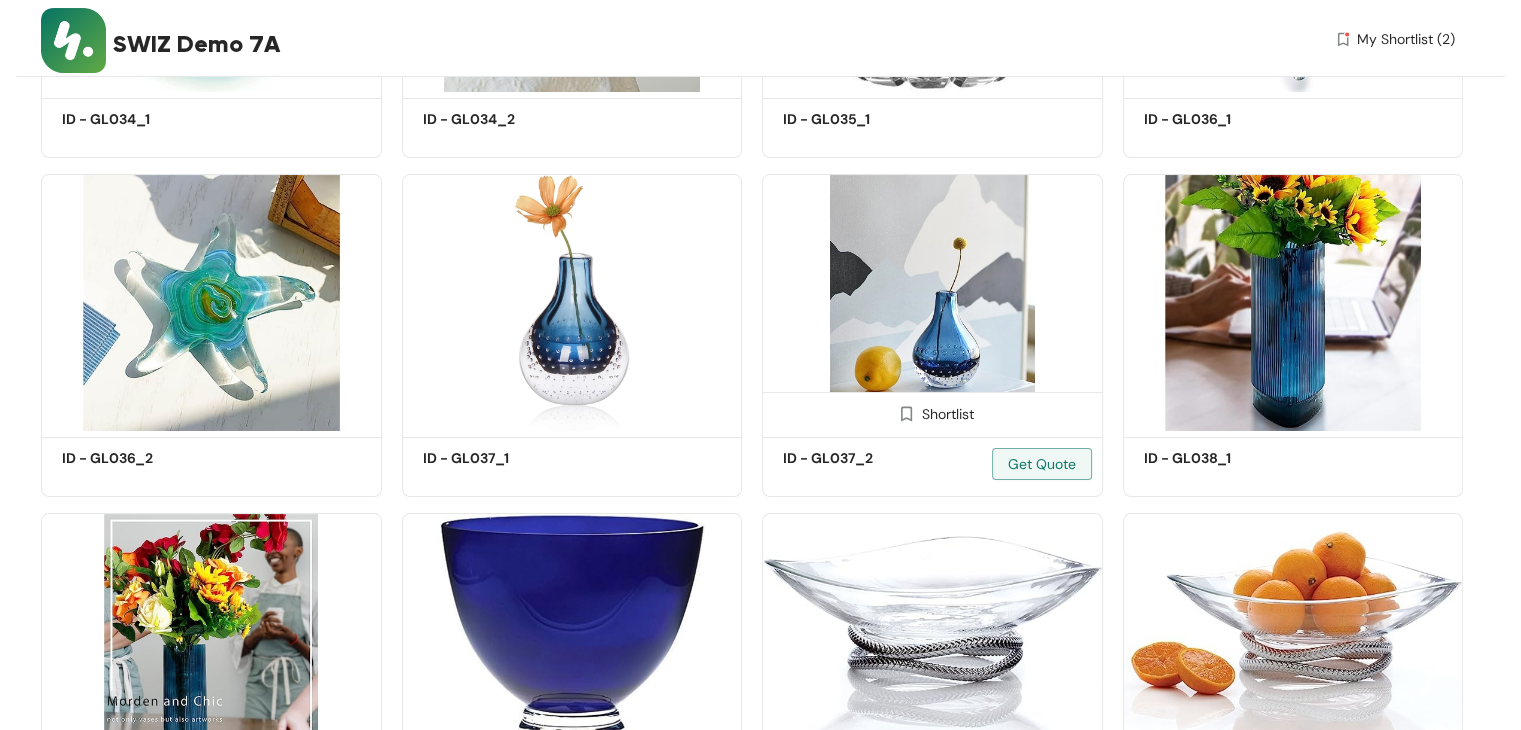 click on "Shortlist" at bounding box center (932, 412) 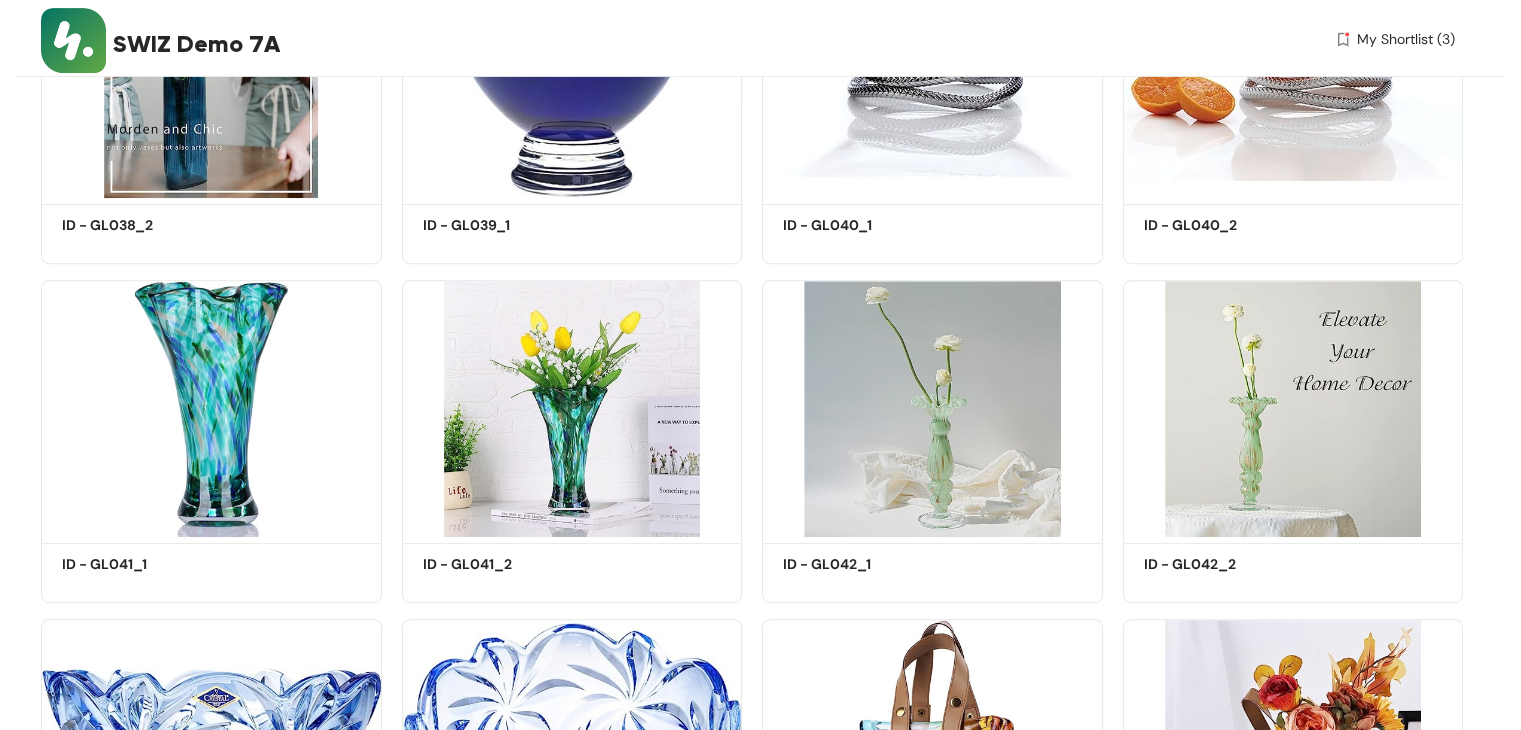 scroll, scrollTop: 910, scrollLeft: 0, axis: vertical 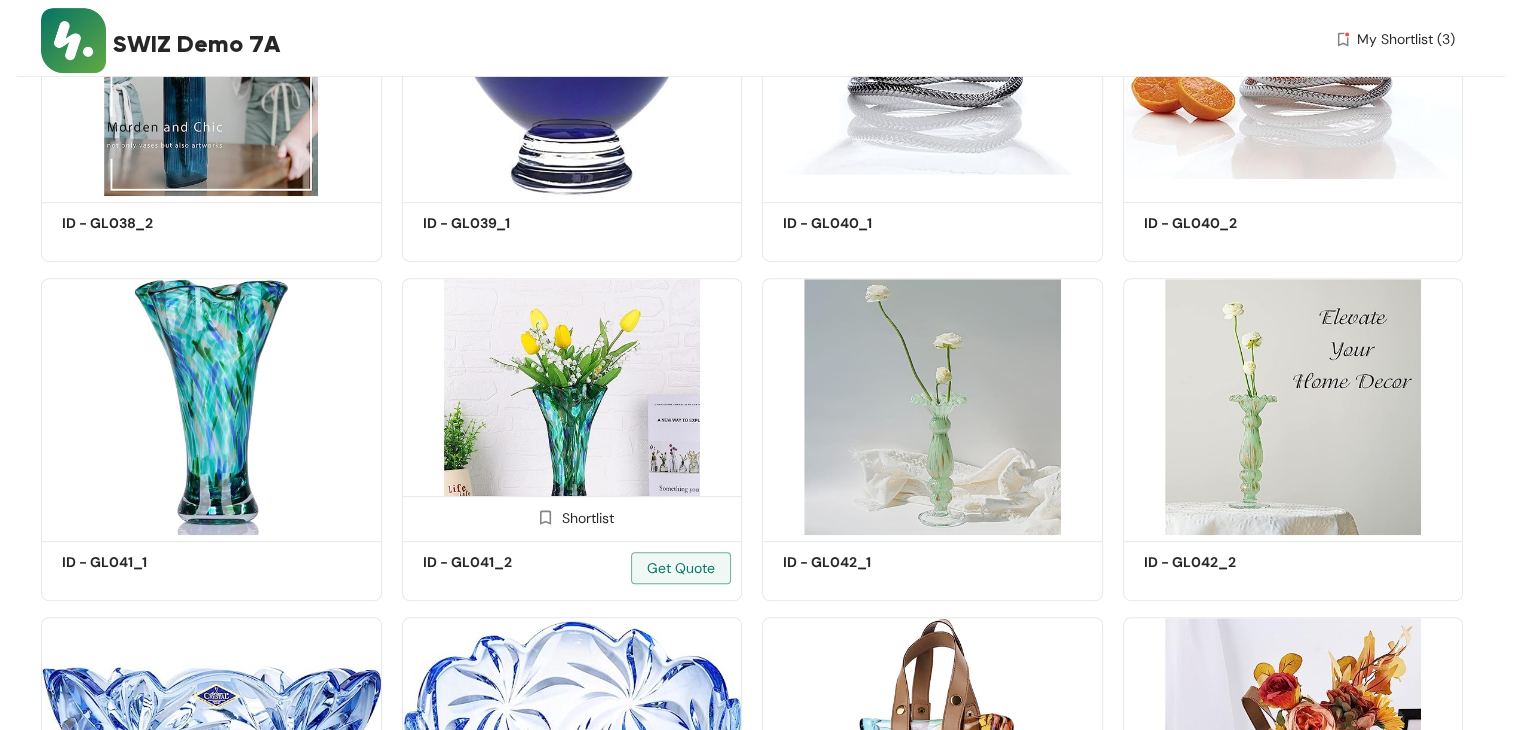 click on "Shortlist" at bounding box center [572, 516] 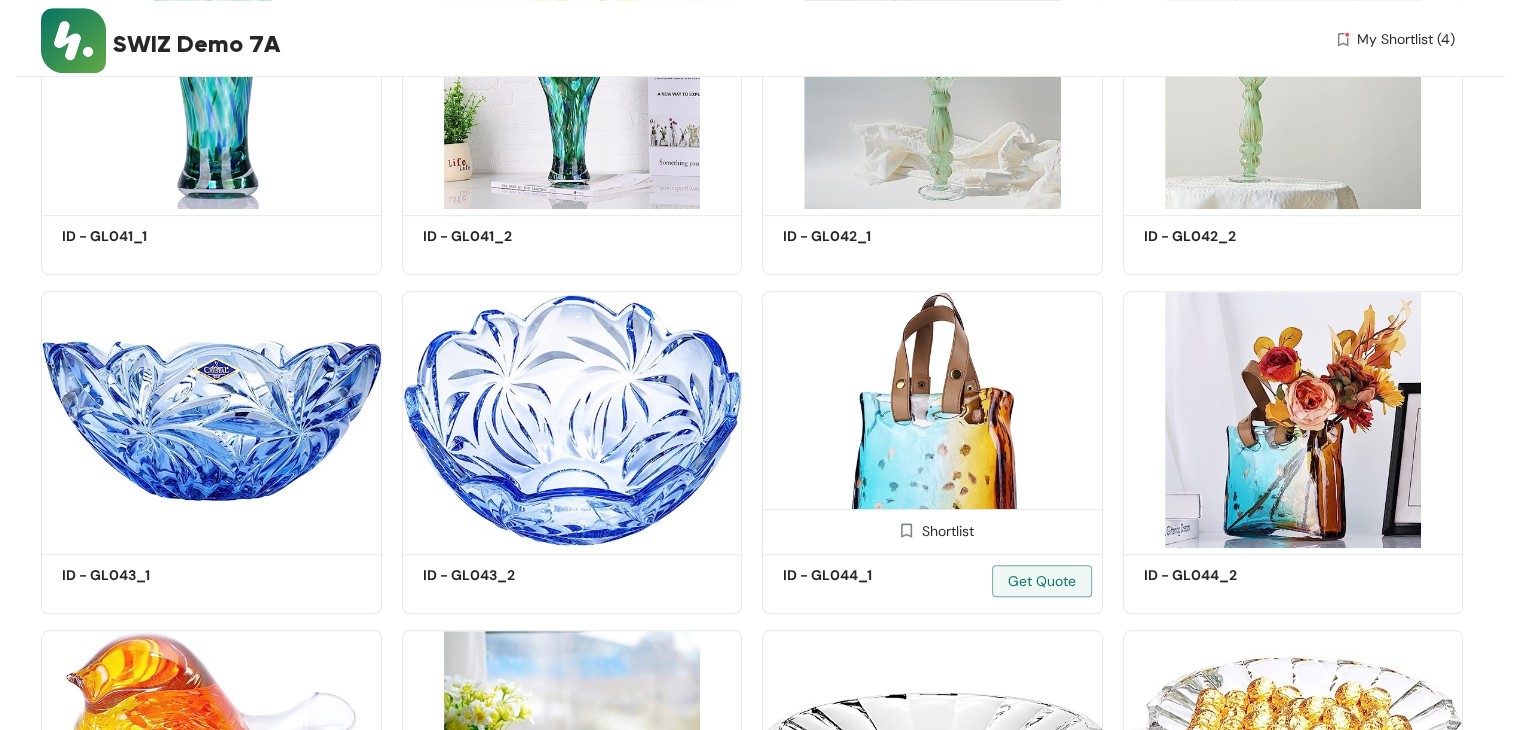 scroll, scrollTop: 0, scrollLeft: 0, axis: both 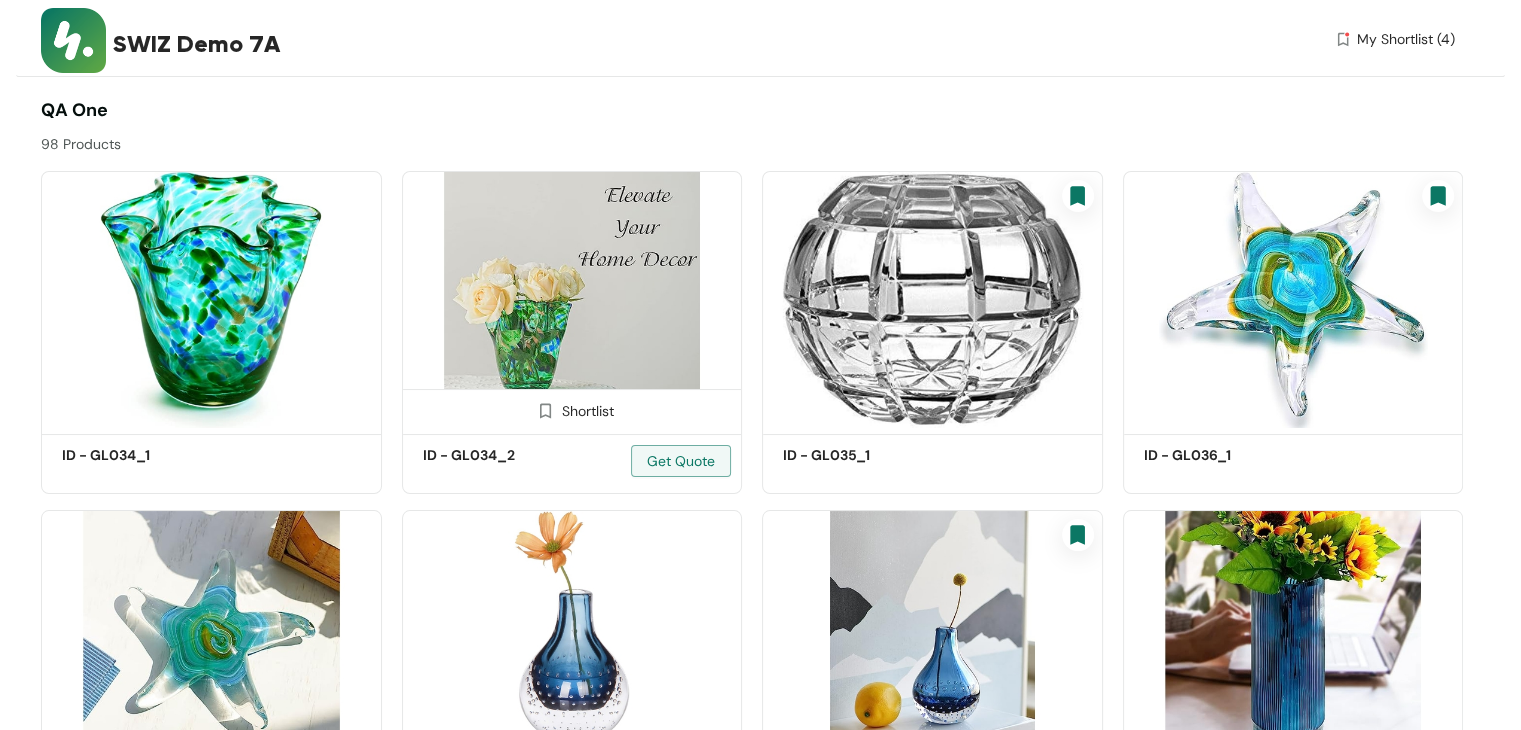 click at bounding box center (572, 299) 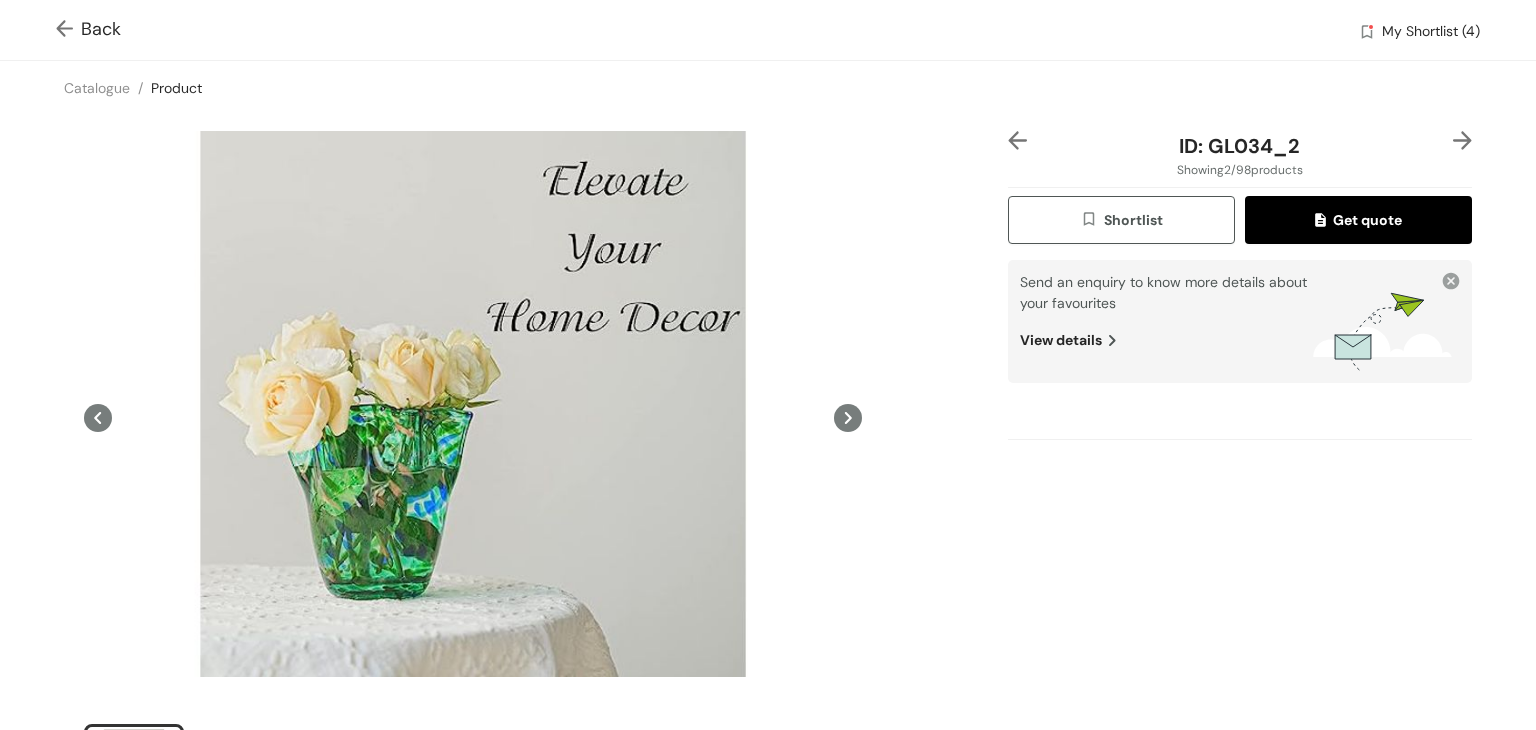 click 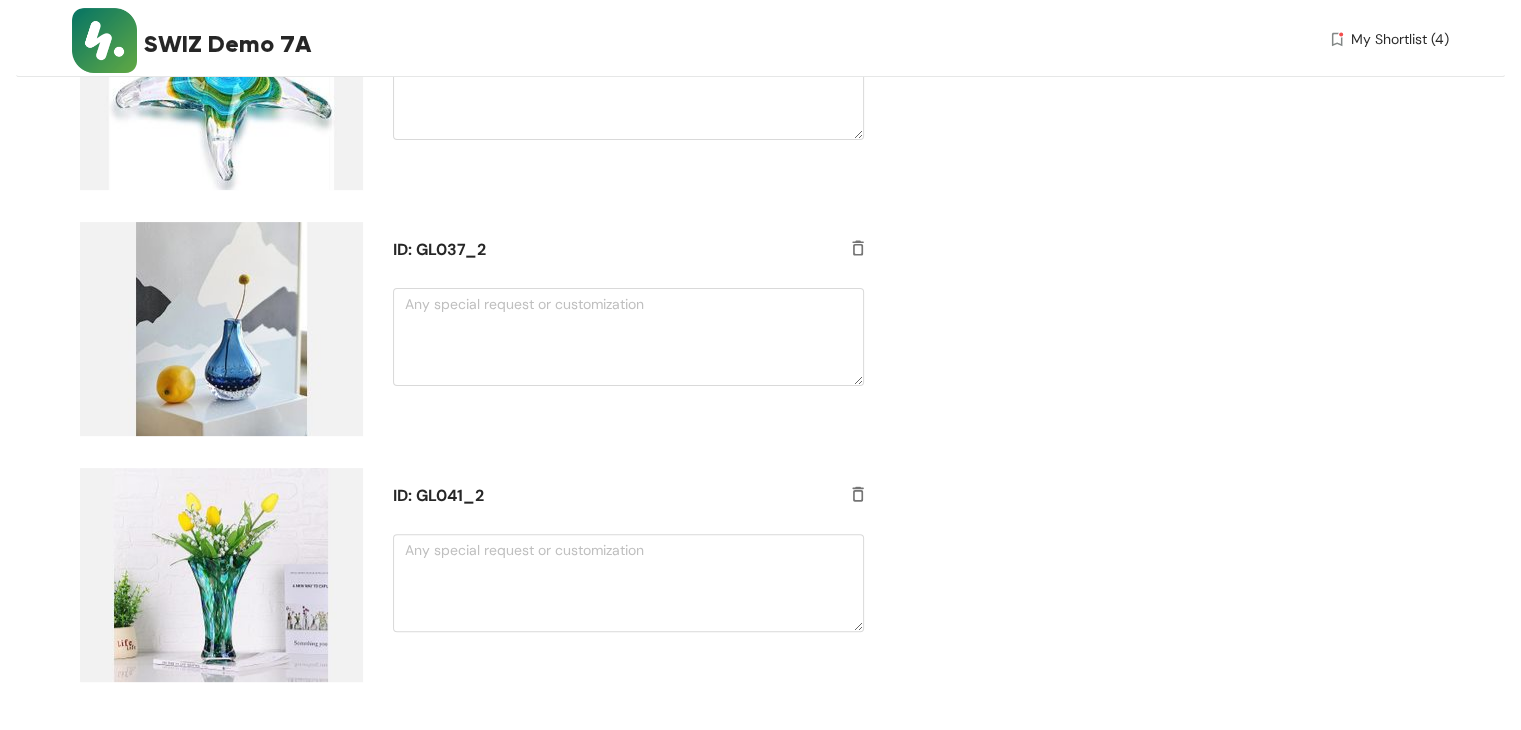 scroll, scrollTop: 0, scrollLeft: 0, axis: both 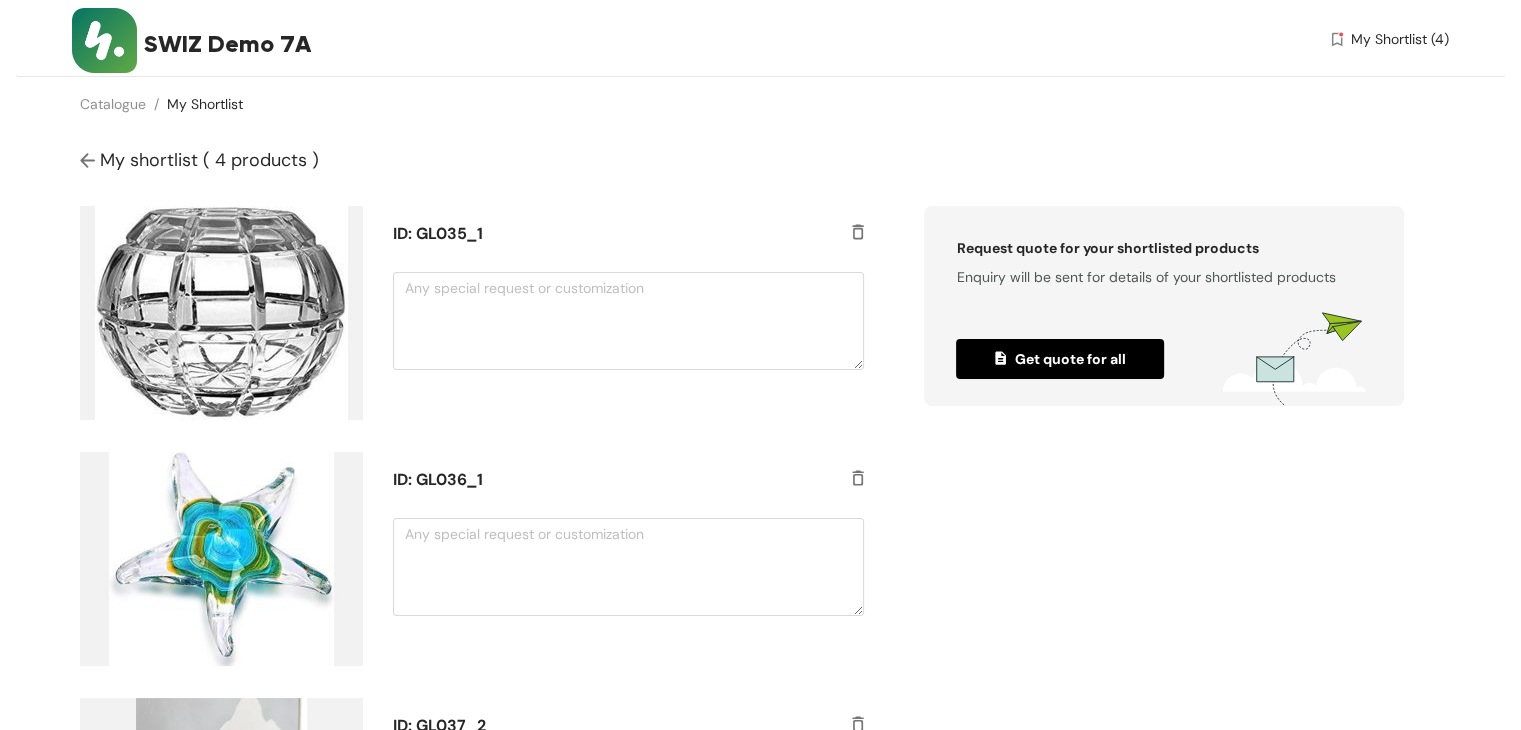 click on "My shortlist ( 4  products )" at bounding box center [760, 160] 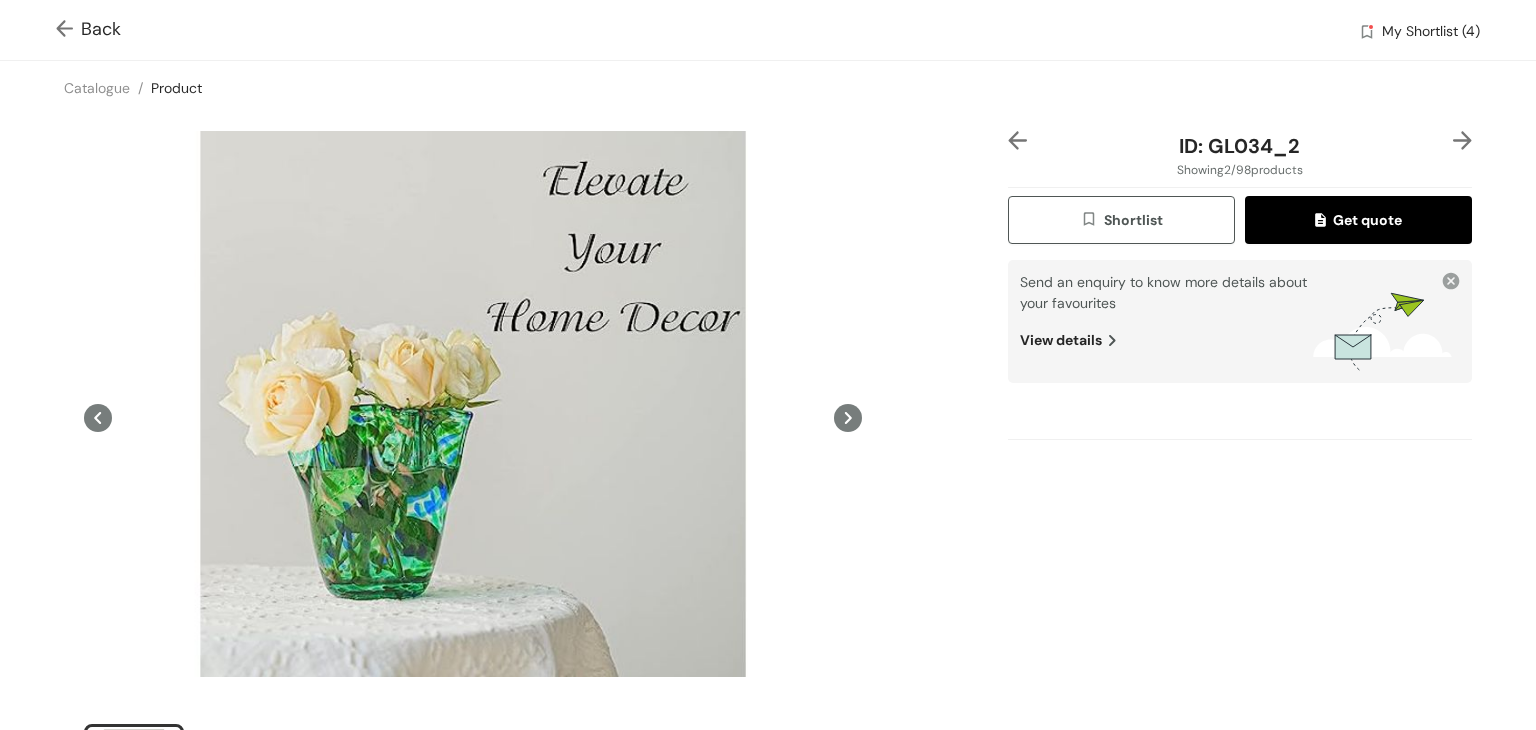 click on "Shortlist" at bounding box center (1121, 220) 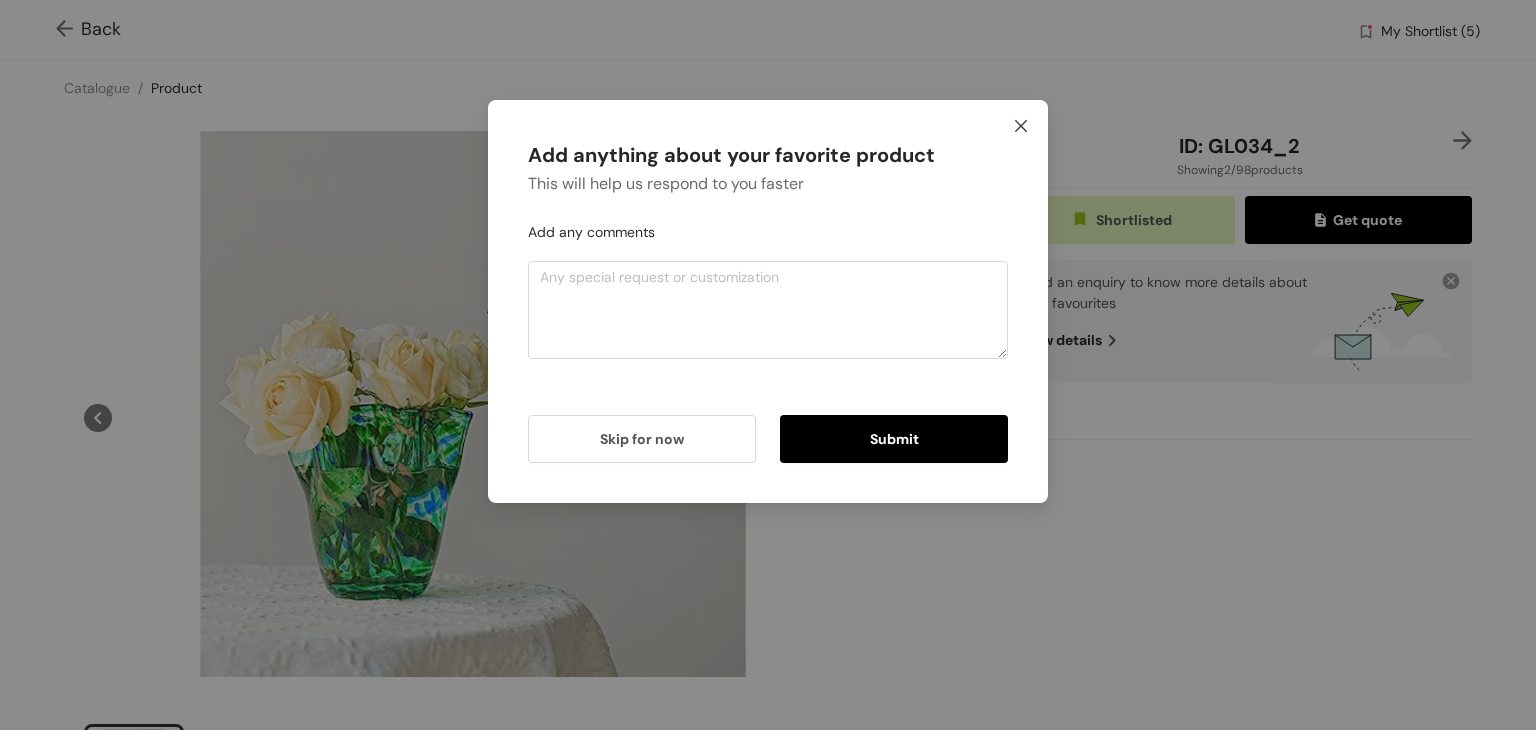 click at bounding box center [1021, 127] 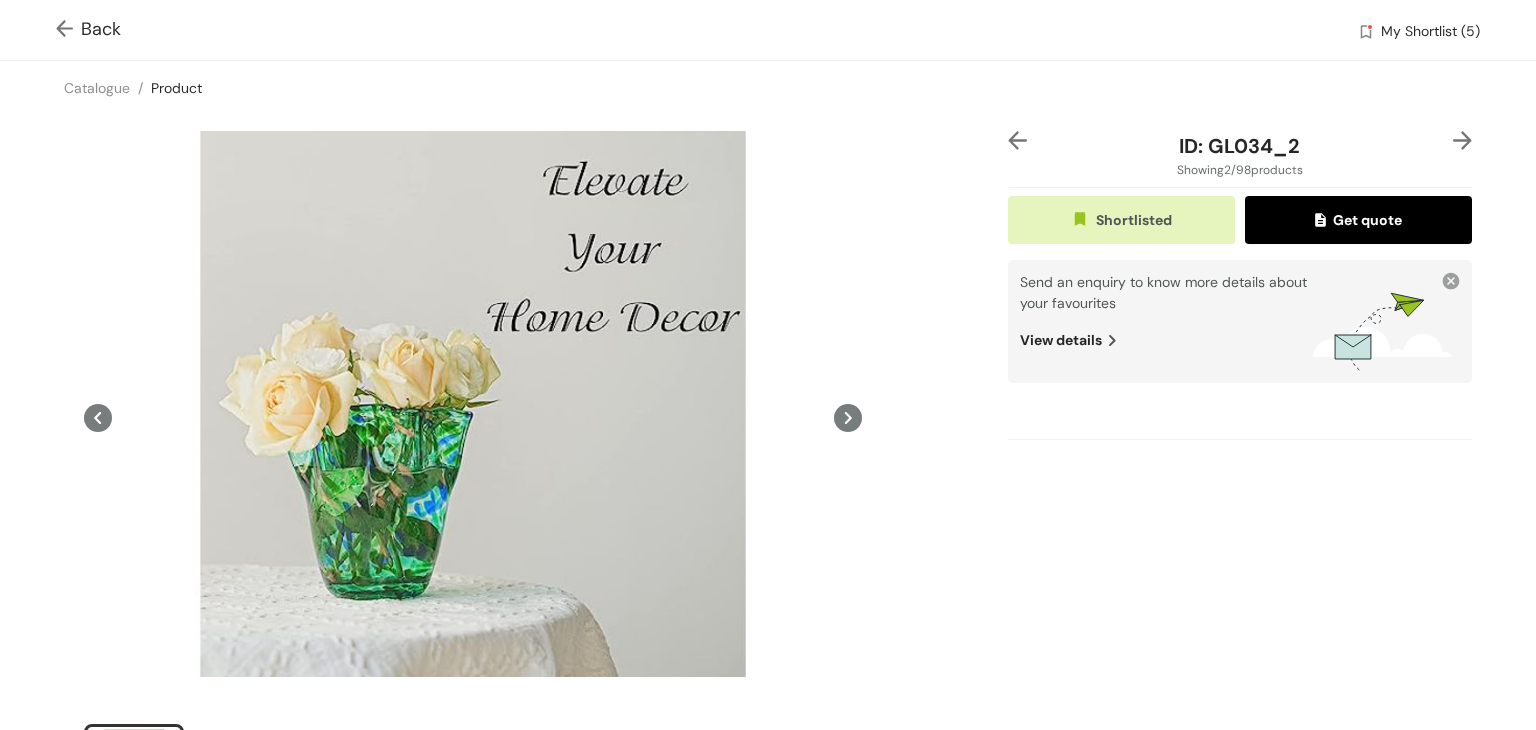 click on "Shortlisted" at bounding box center [1121, 220] 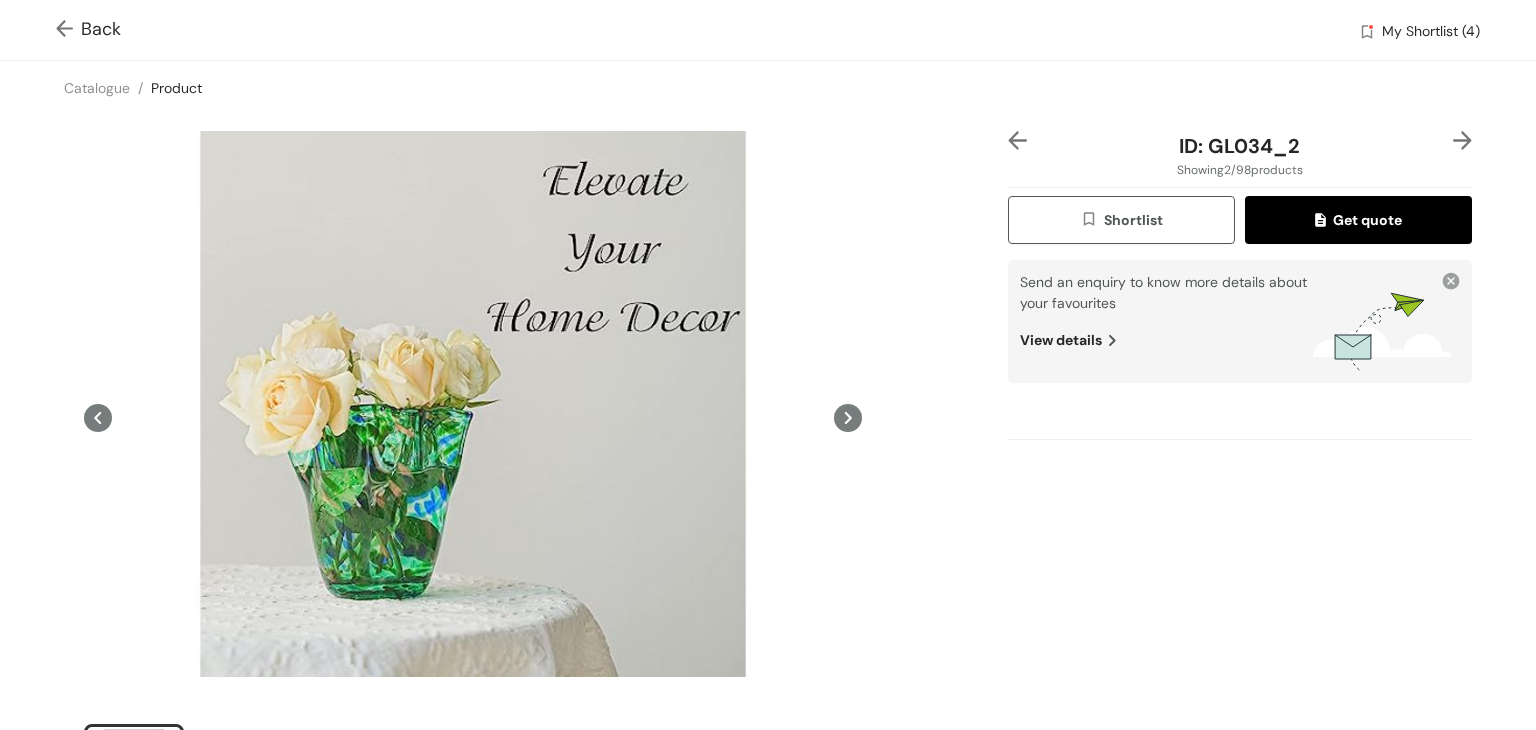 click on "Shortlist" at bounding box center (1121, 220) 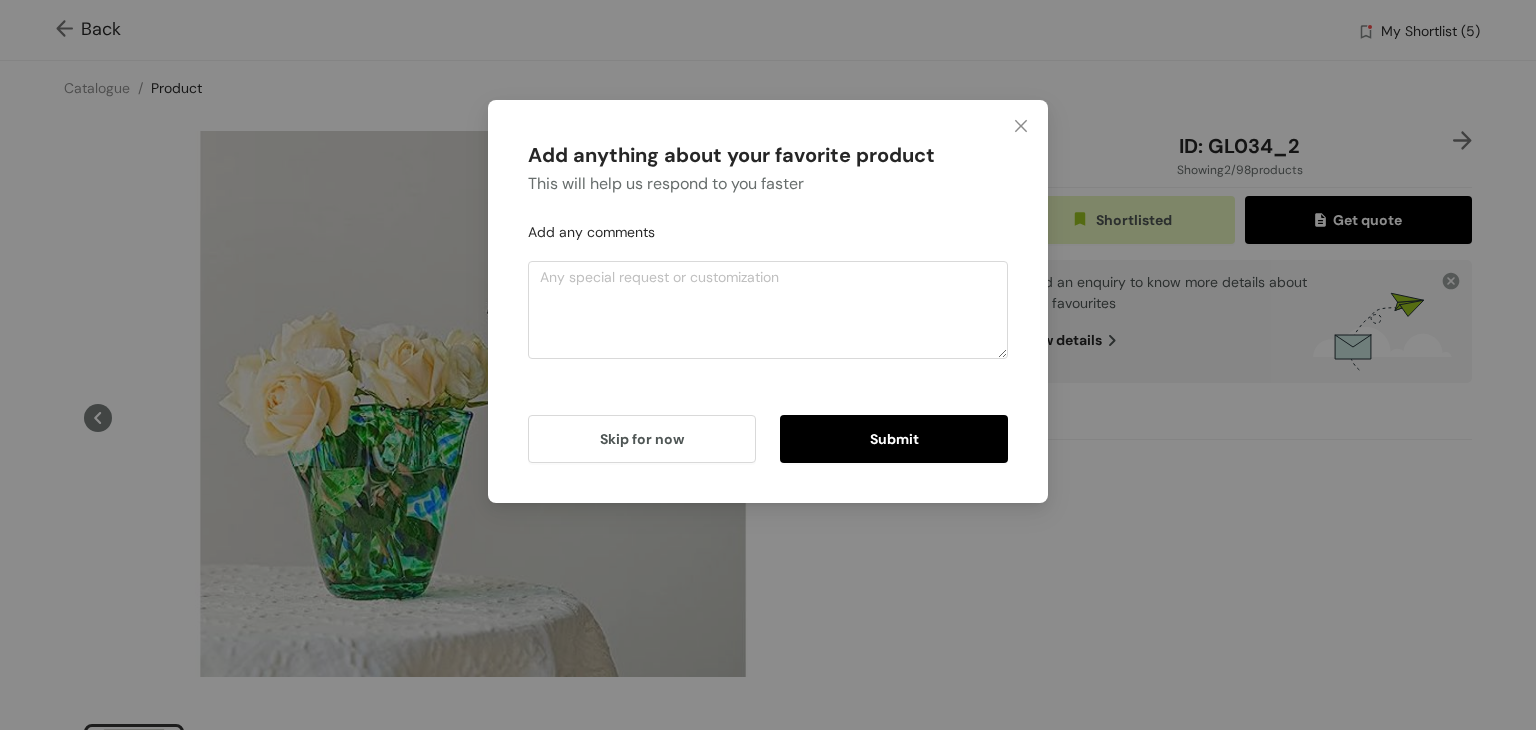 click on "Add anything about your favorite product This will help us respond to you faster Add any comments Skip for now Submit" at bounding box center (768, 301) 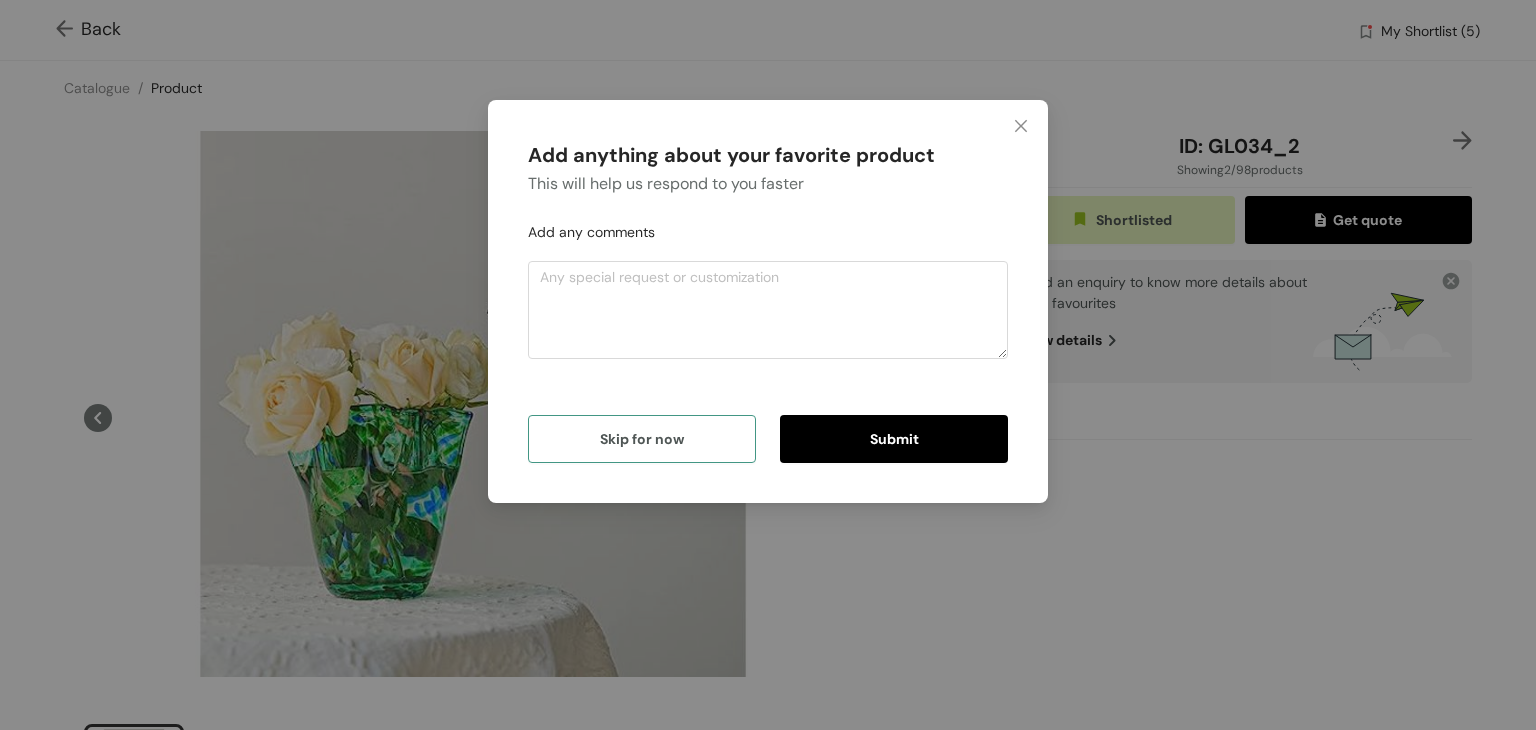 click on "Skip for now" at bounding box center (642, 439) 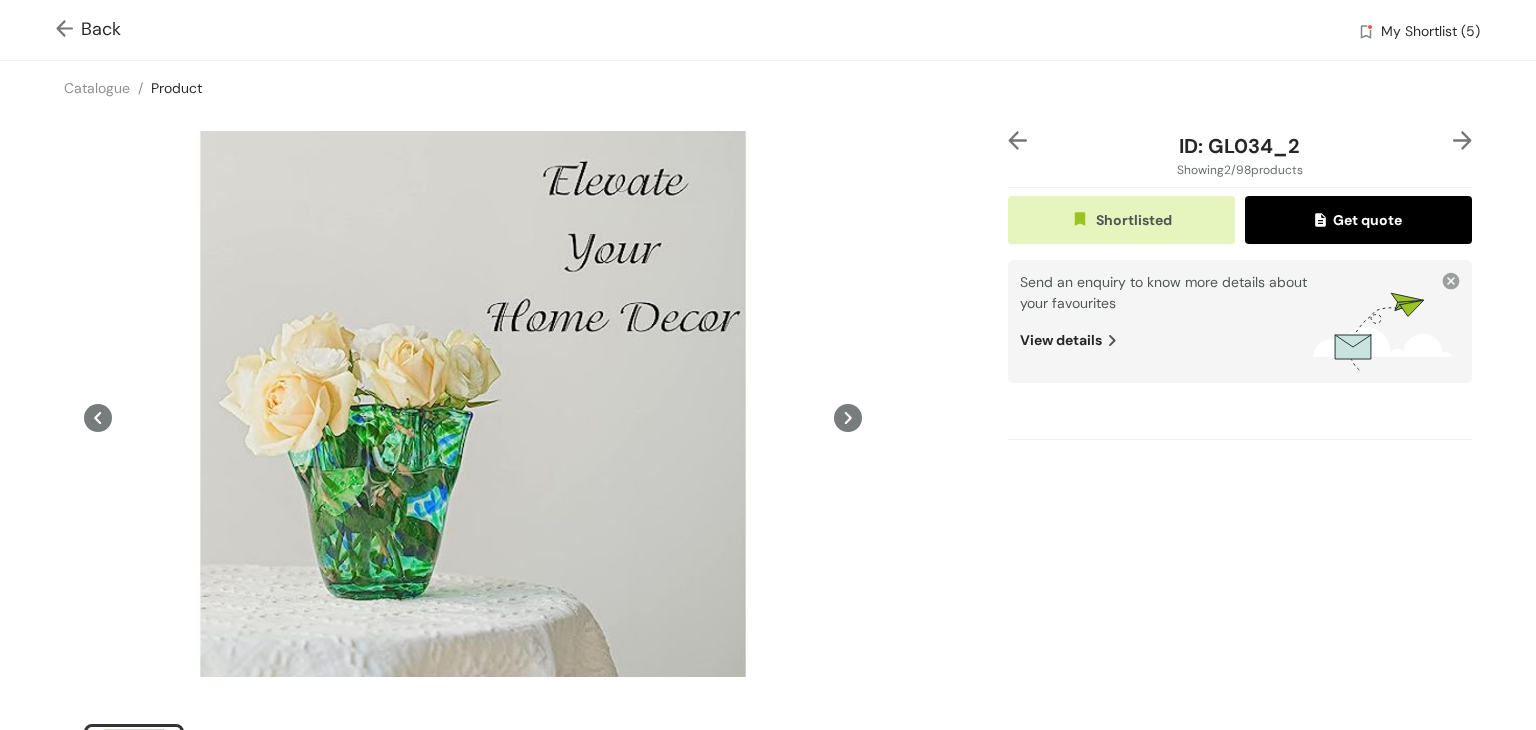 click on "View details" at bounding box center (1166, 332) 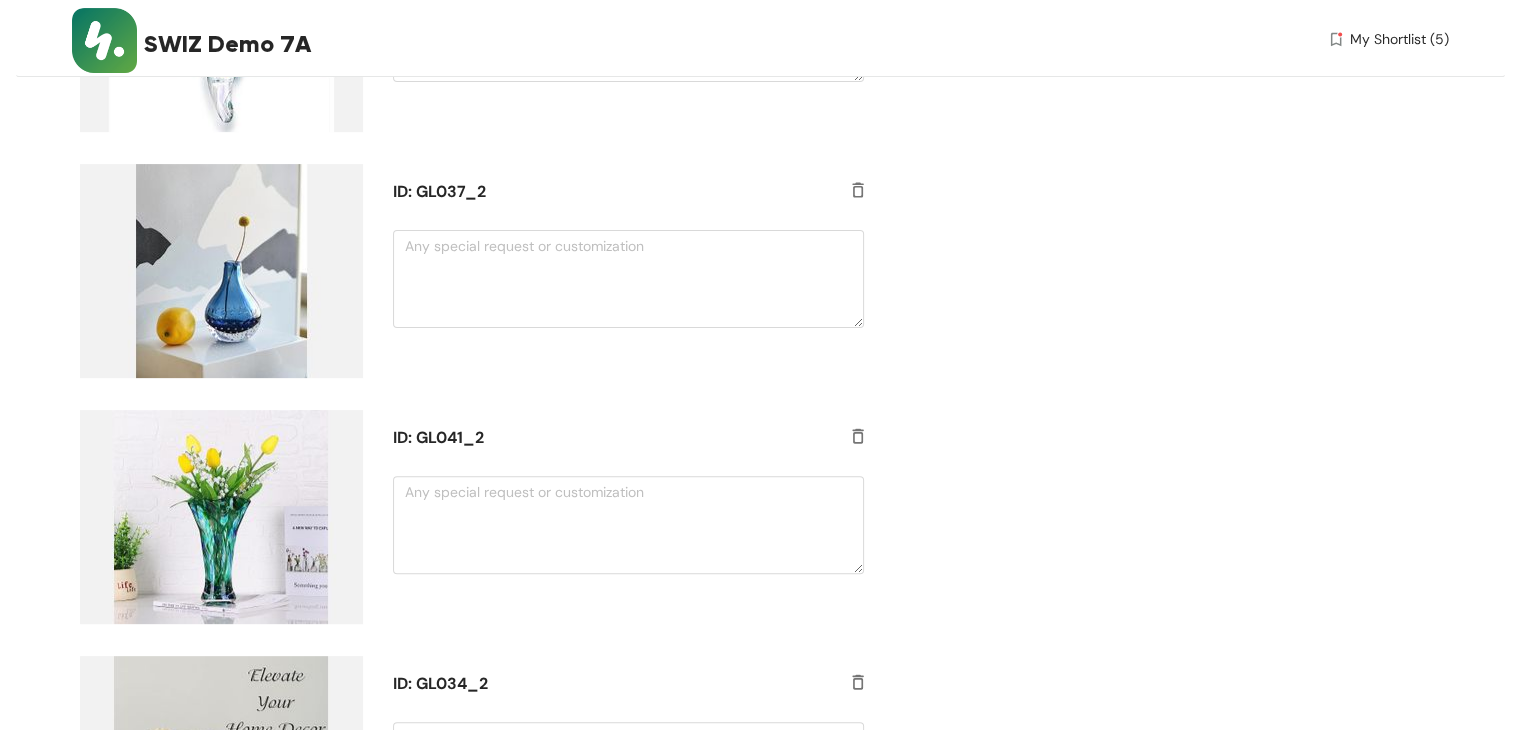 scroll, scrollTop: 722, scrollLeft: 0, axis: vertical 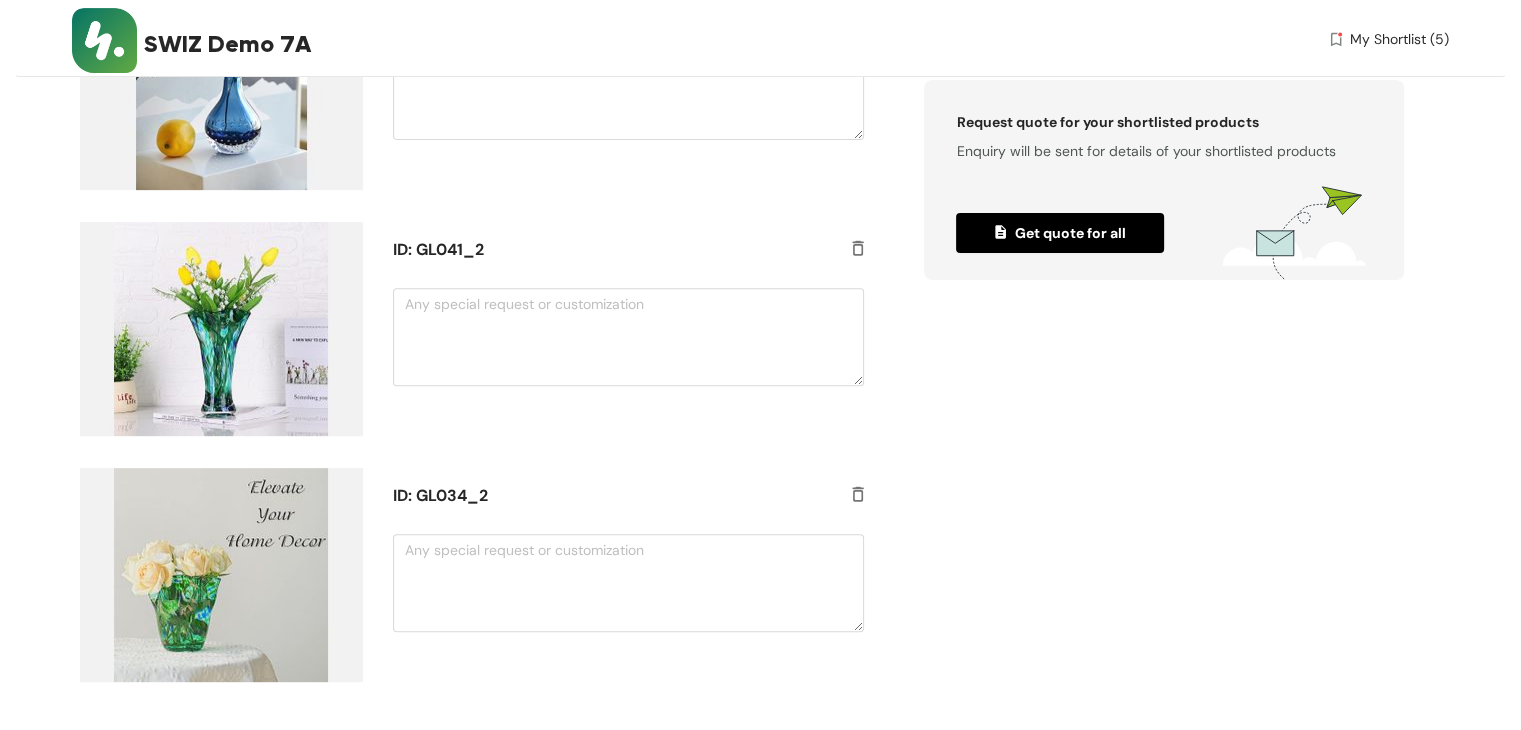 click at bounding box center (858, 250) 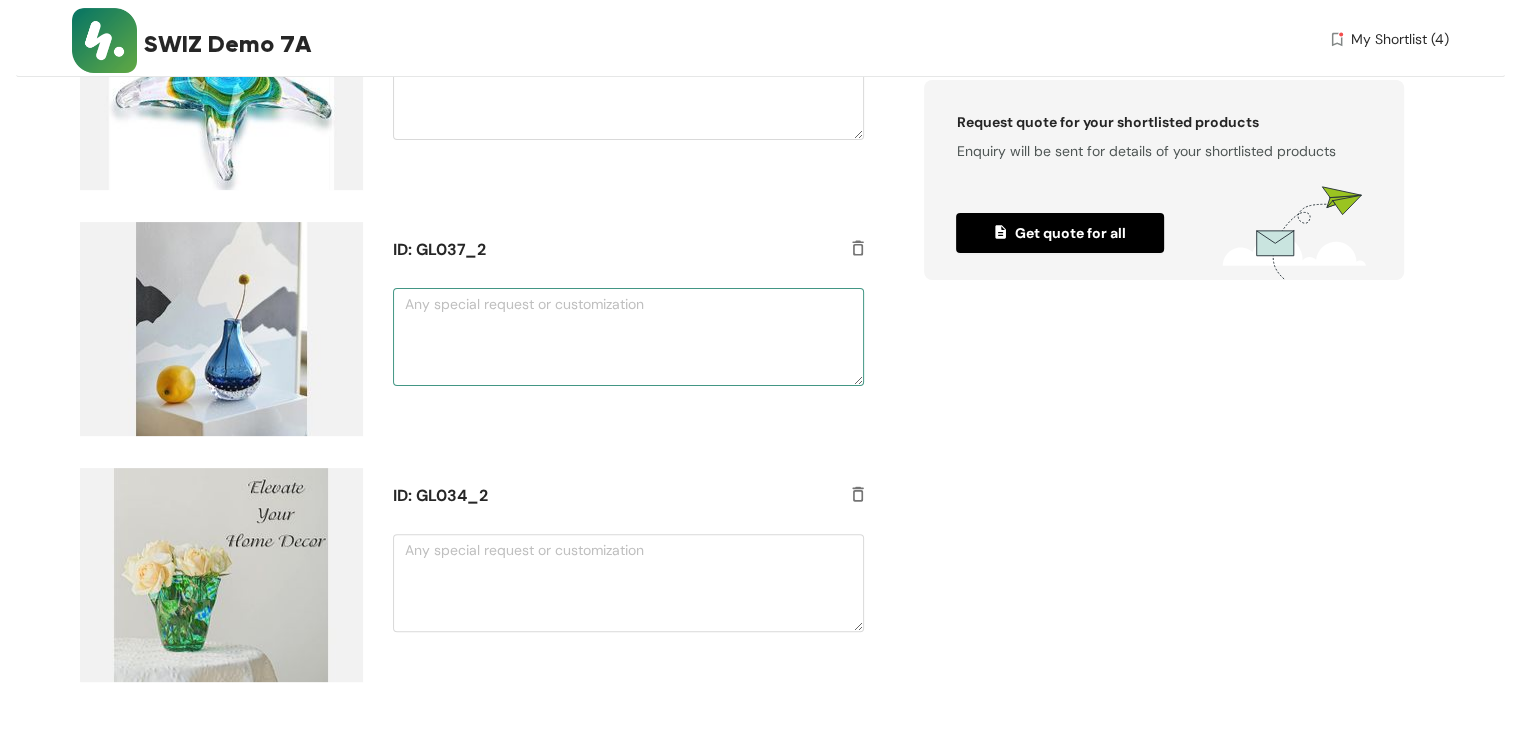 scroll, scrollTop: 0, scrollLeft: 0, axis: both 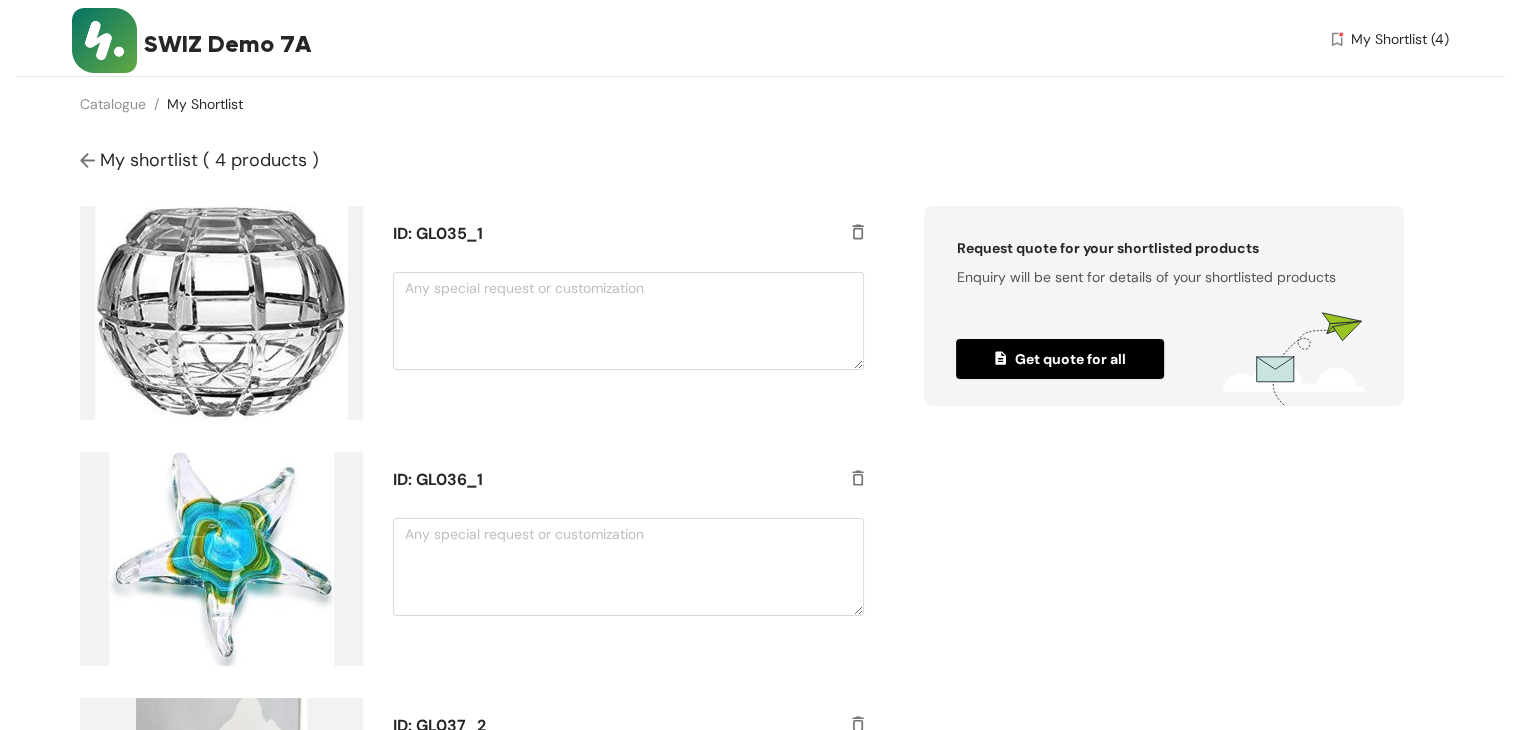 click at bounding box center (858, 234) 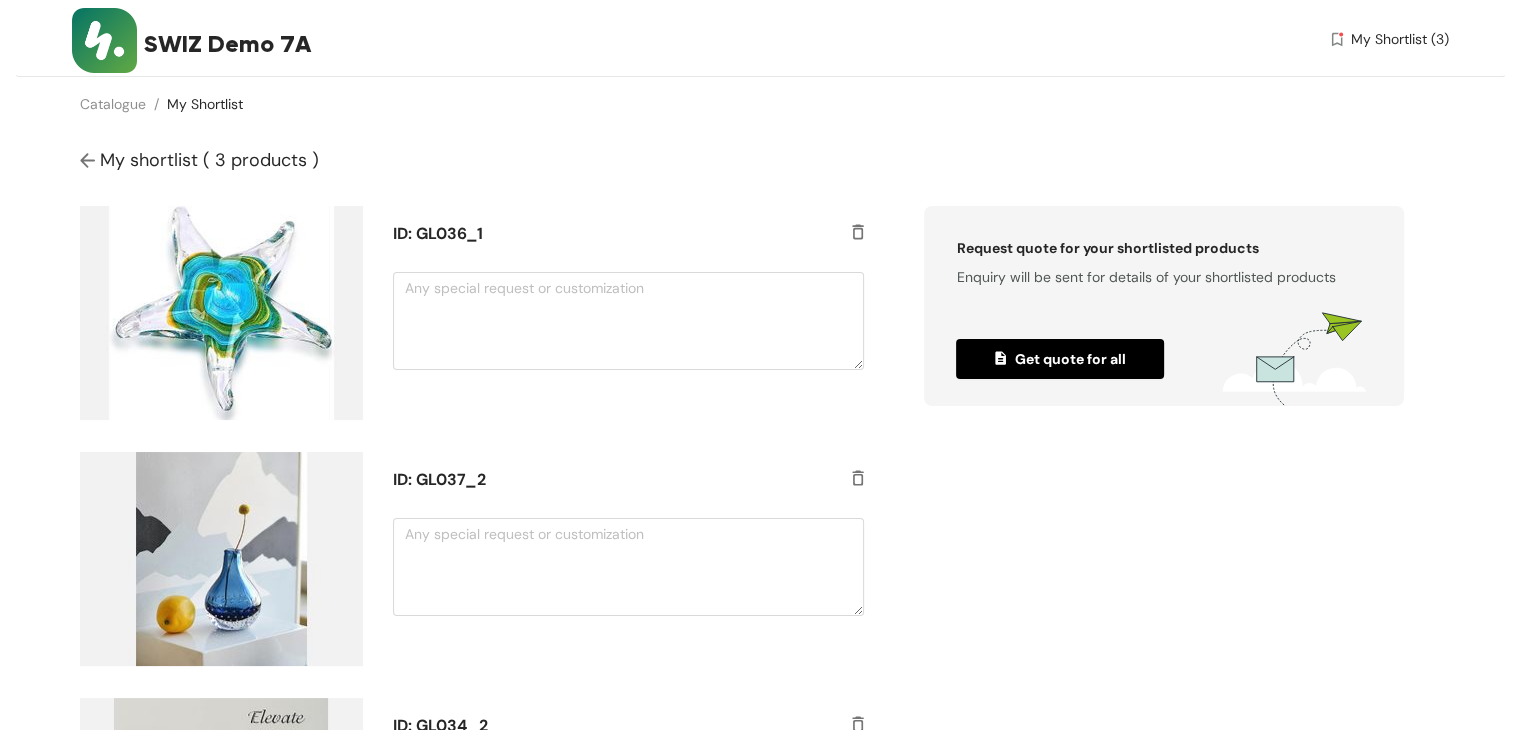 scroll, scrollTop: 0, scrollLeft: 0, axis: both 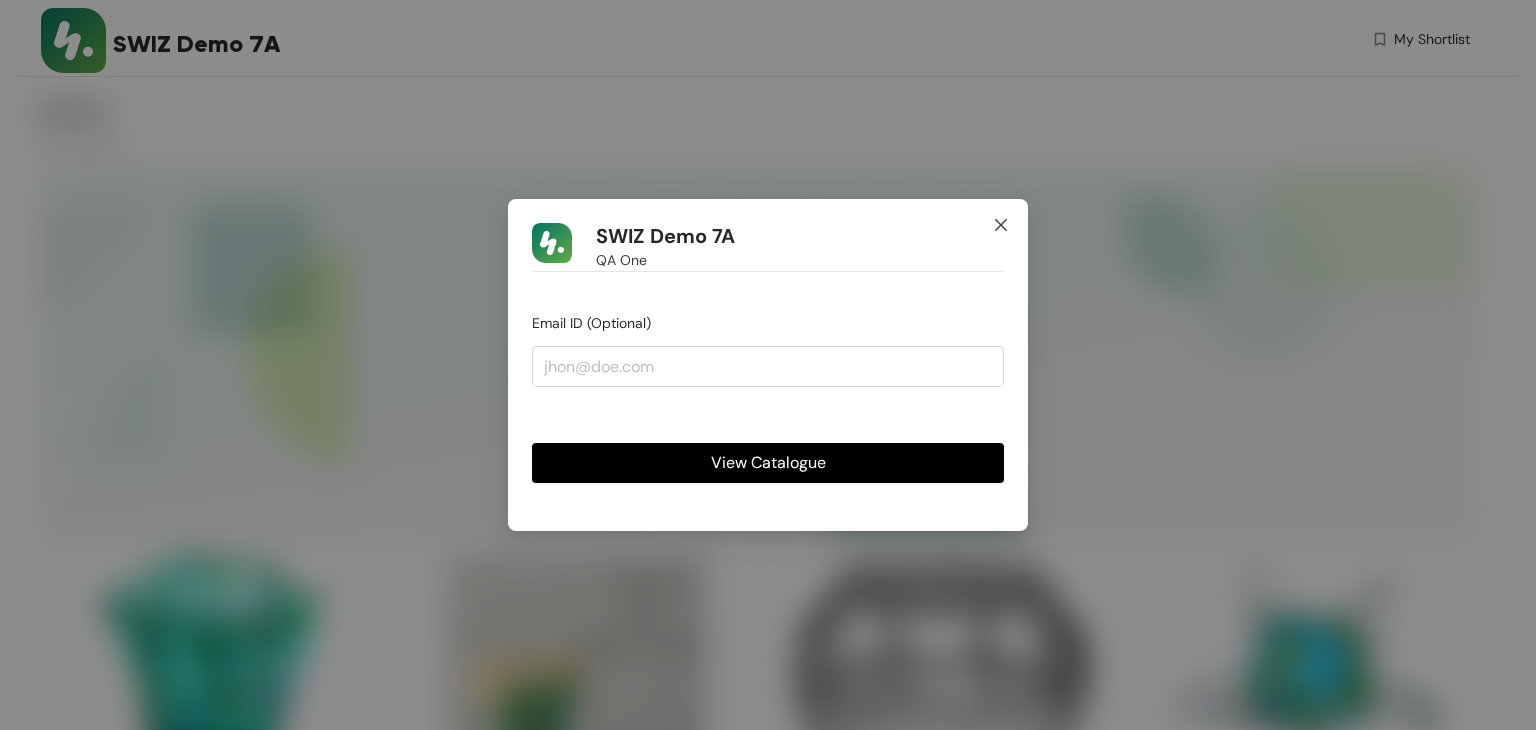 click 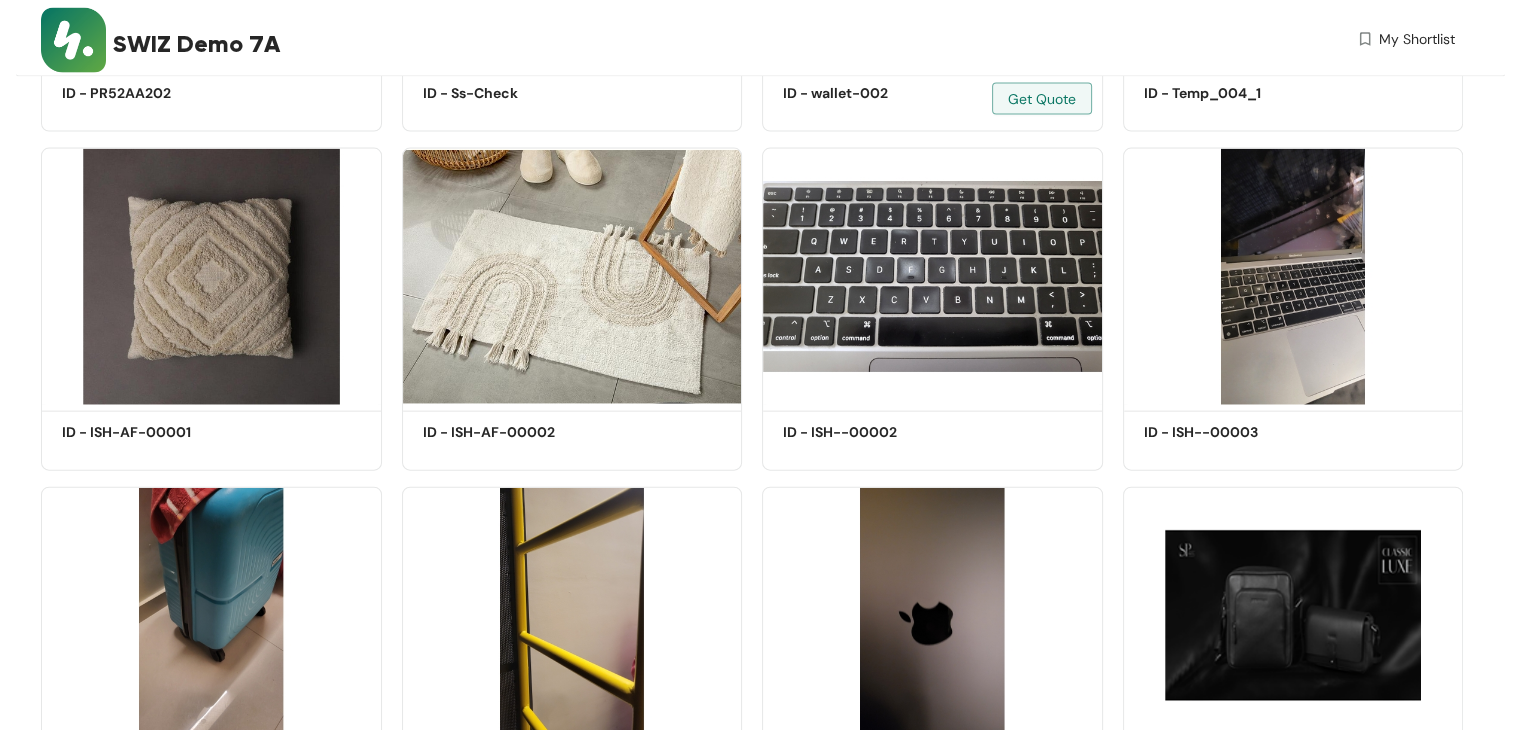 scroll, scrollTop: 4474, scrollLeft: 0, axis: vertical 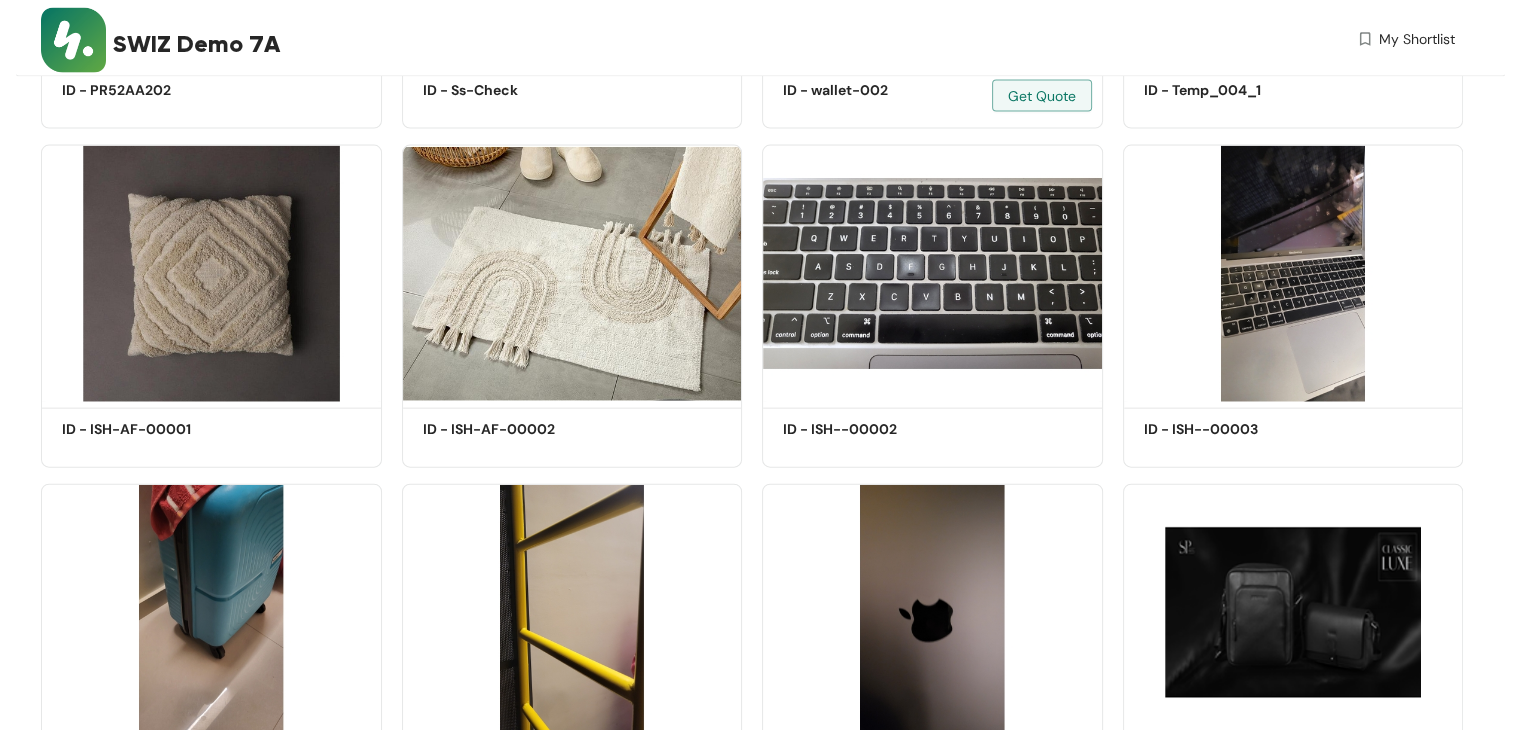 click at bounding box center (932, 273) 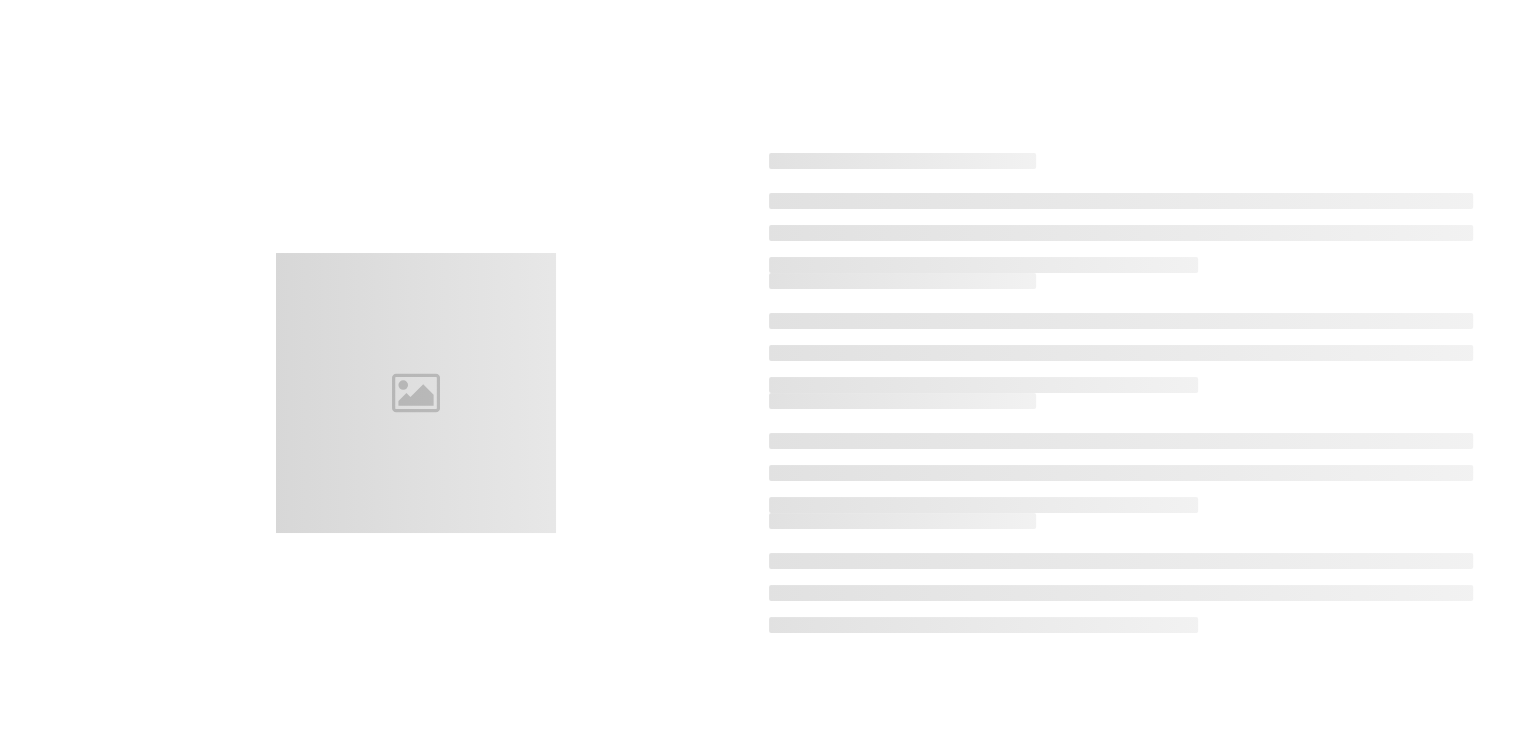 scroll, scrollTop: 0, scrollLeft: 0, axis: both 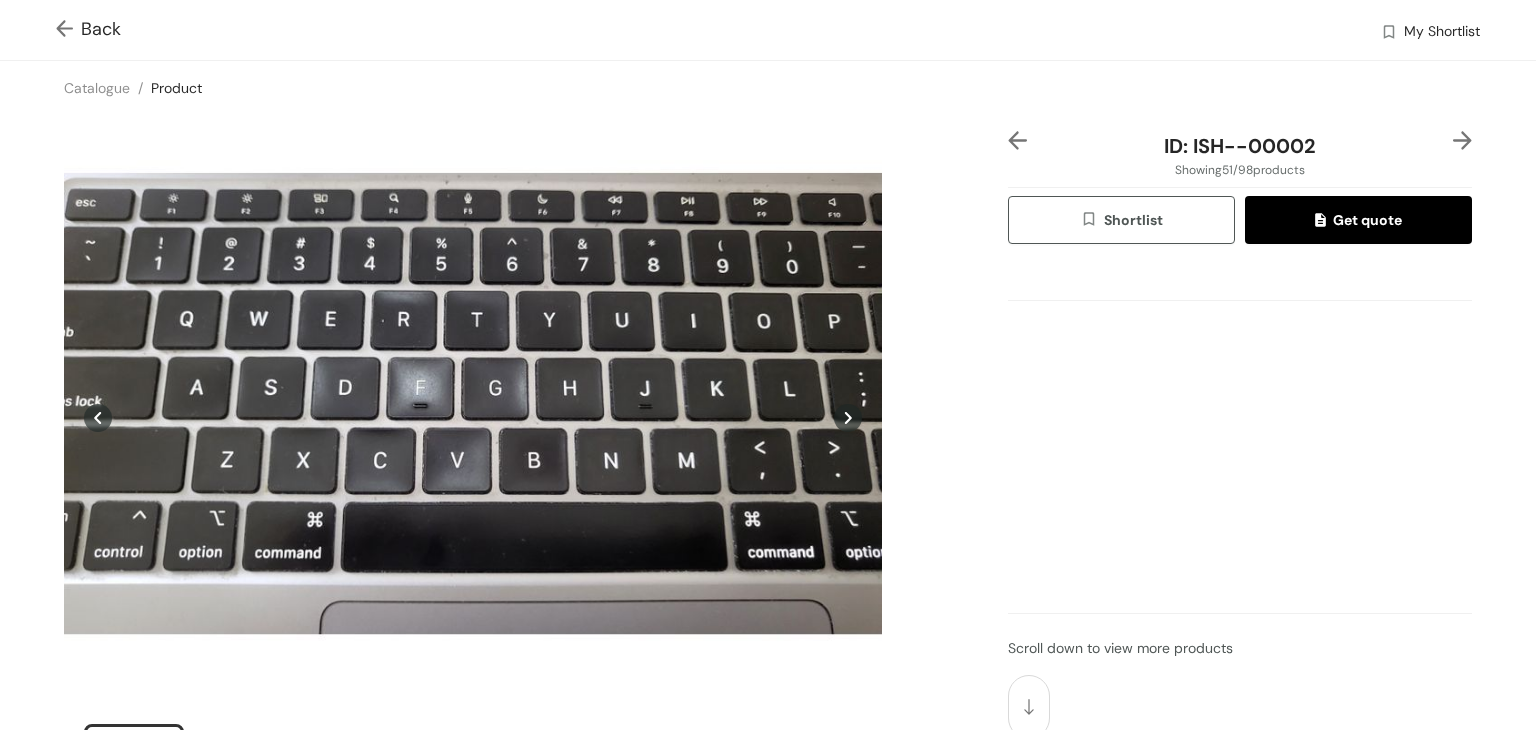 click on "Get quote" at bounding box center (1358, 220) 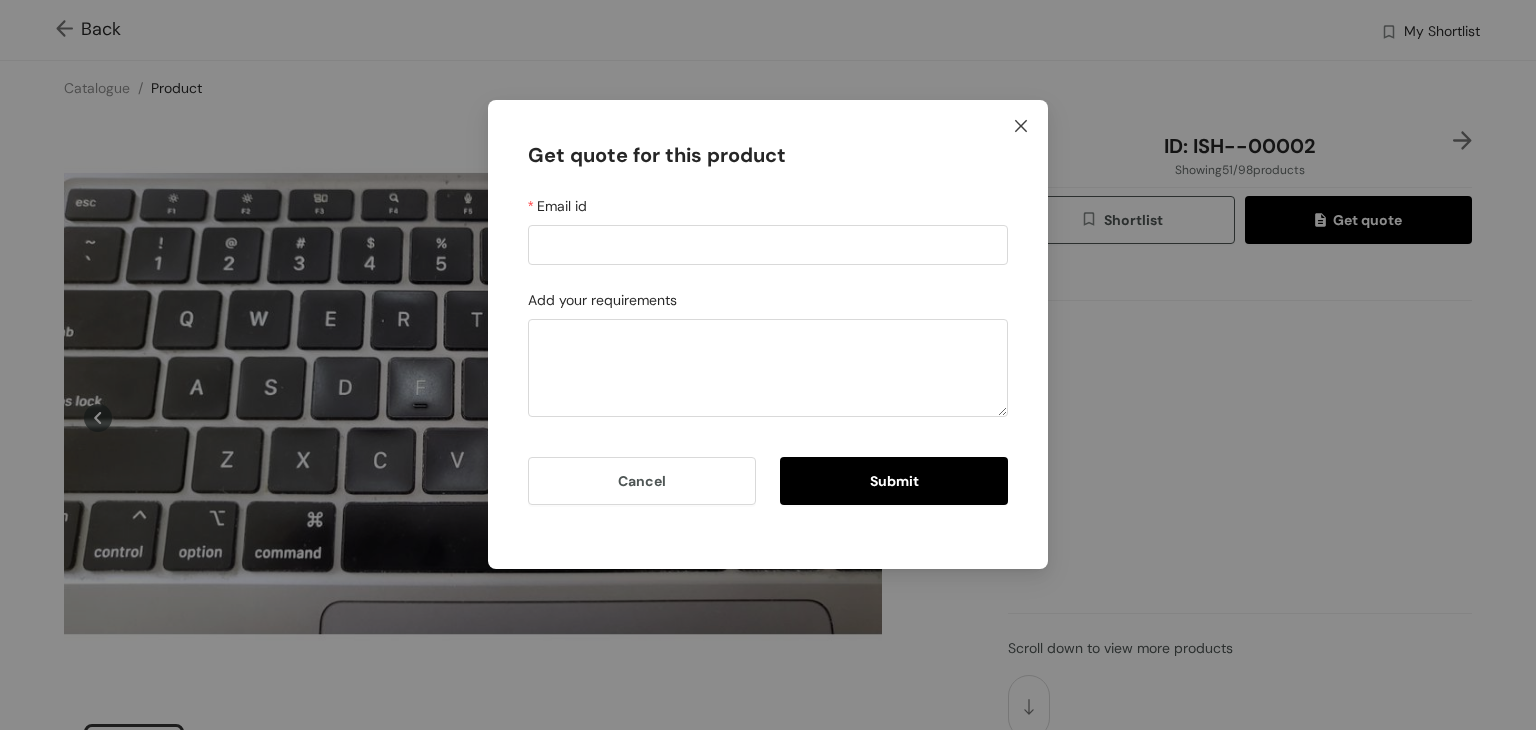 click 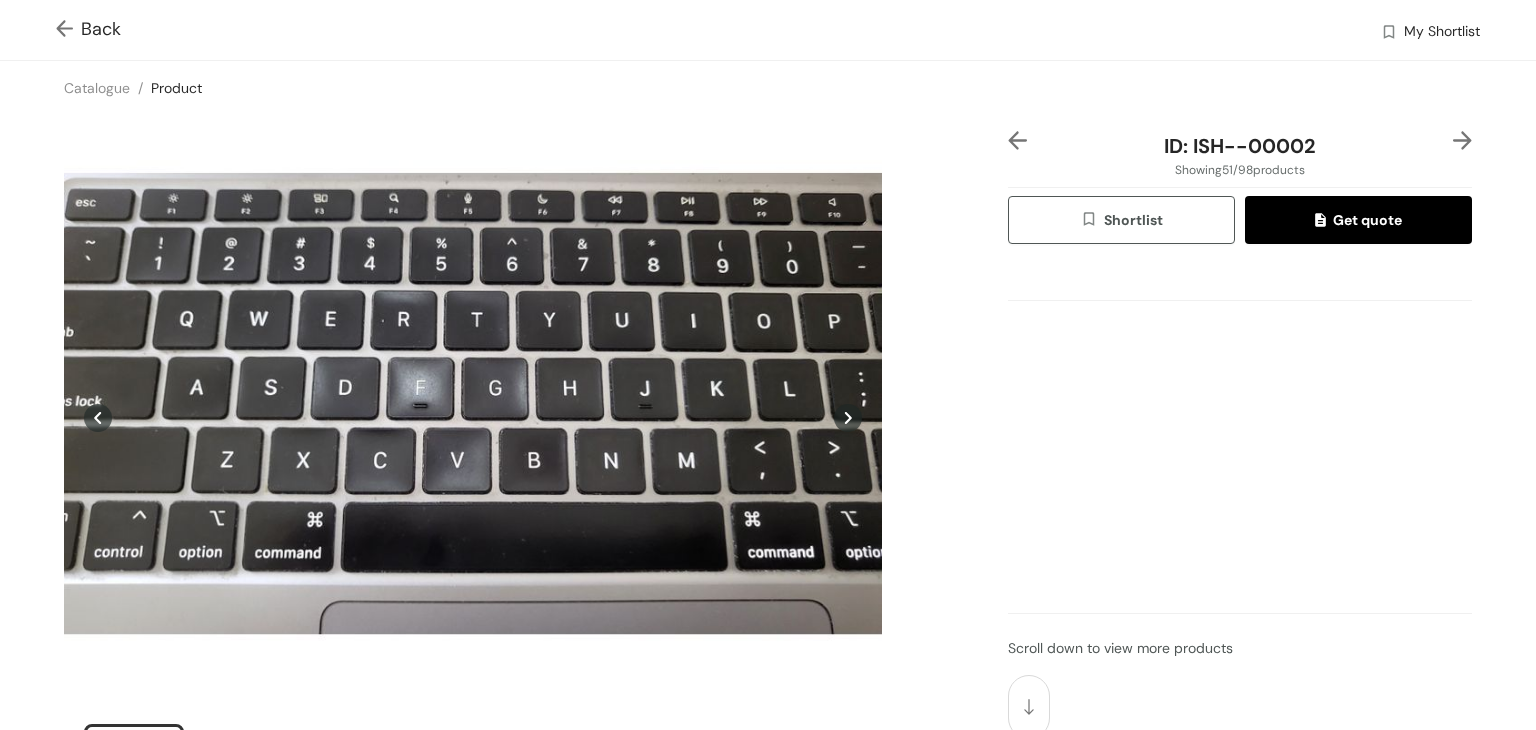 click on "My Shortlist" at bounding box center (1442, 33) 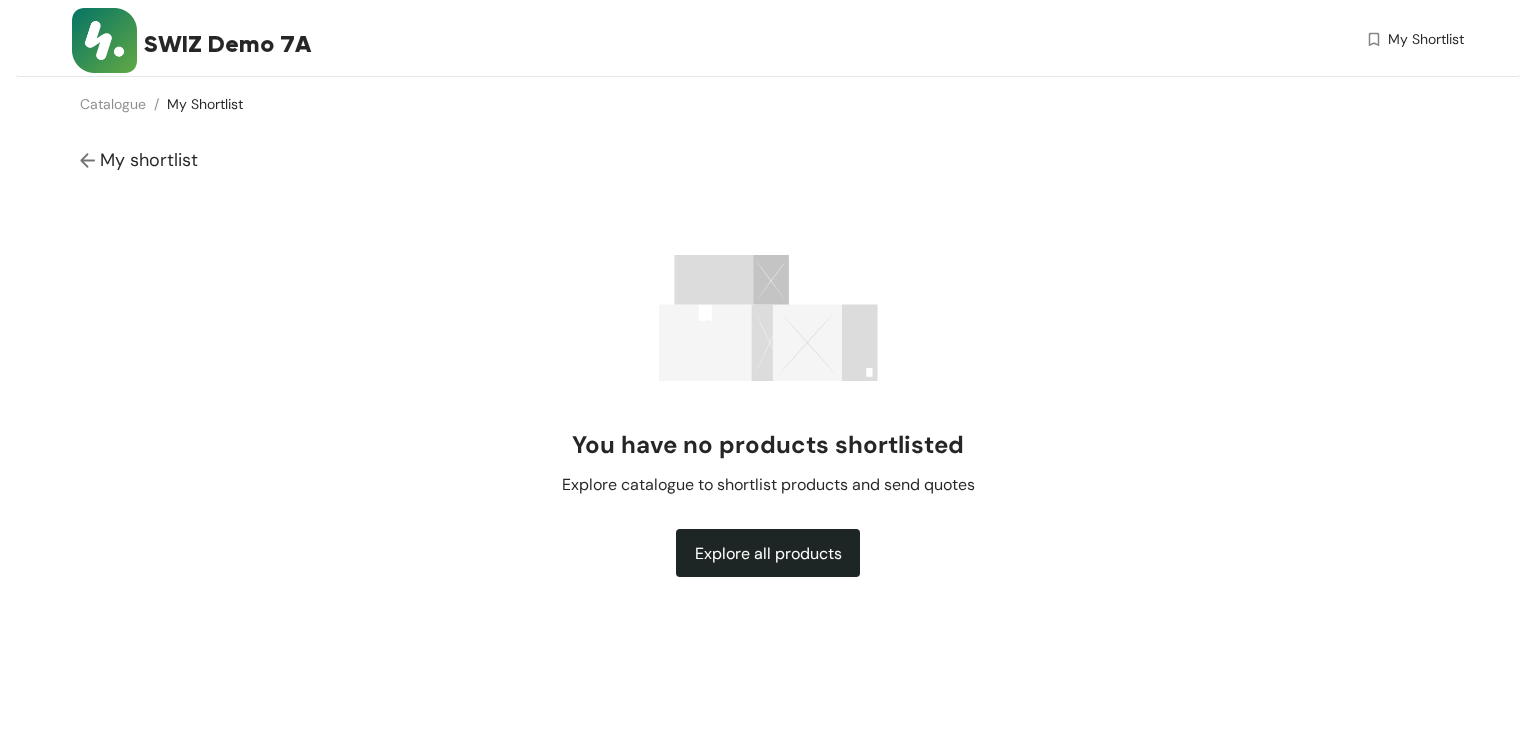 click on "My shortlist" at bounding box center (149, 160) 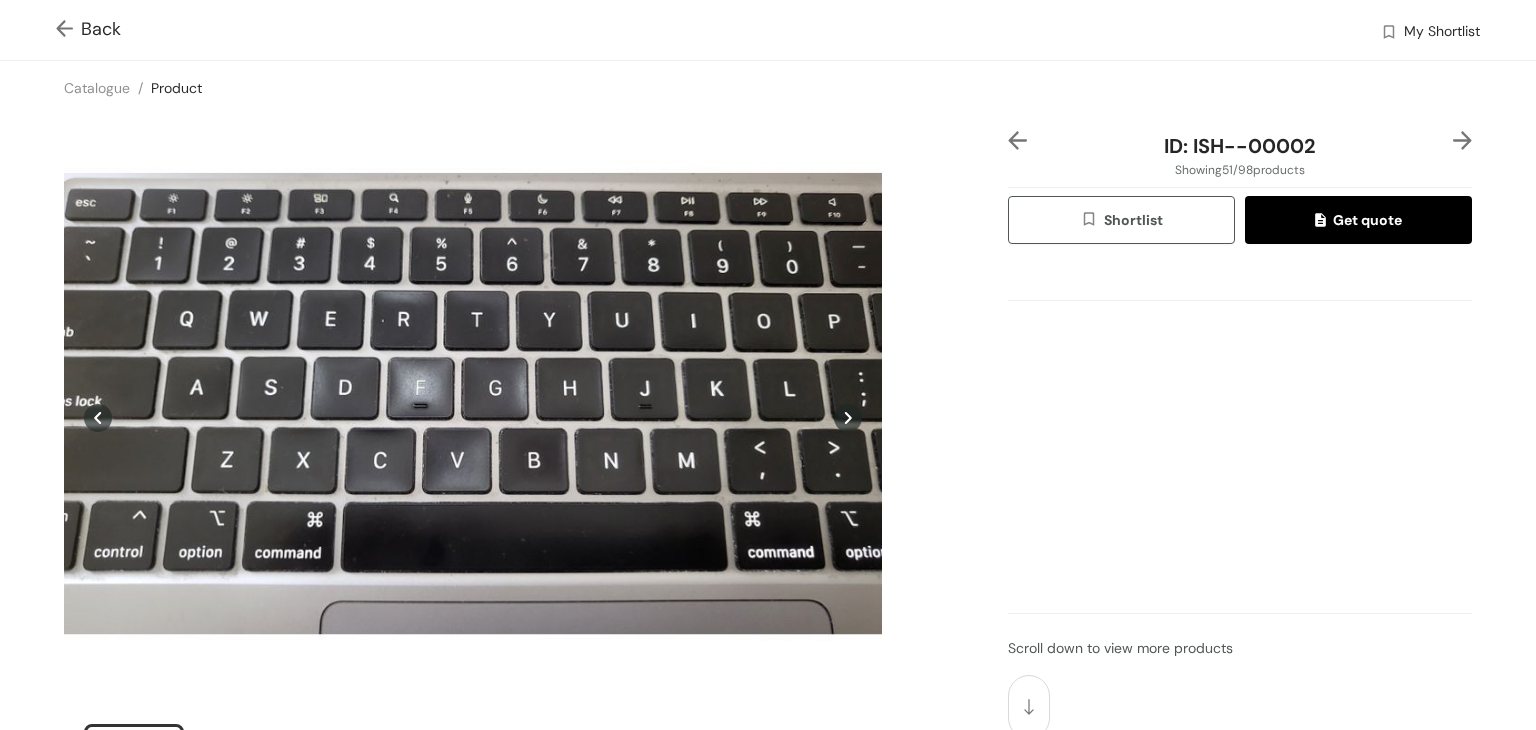 click at bounding box center (1462, 140) 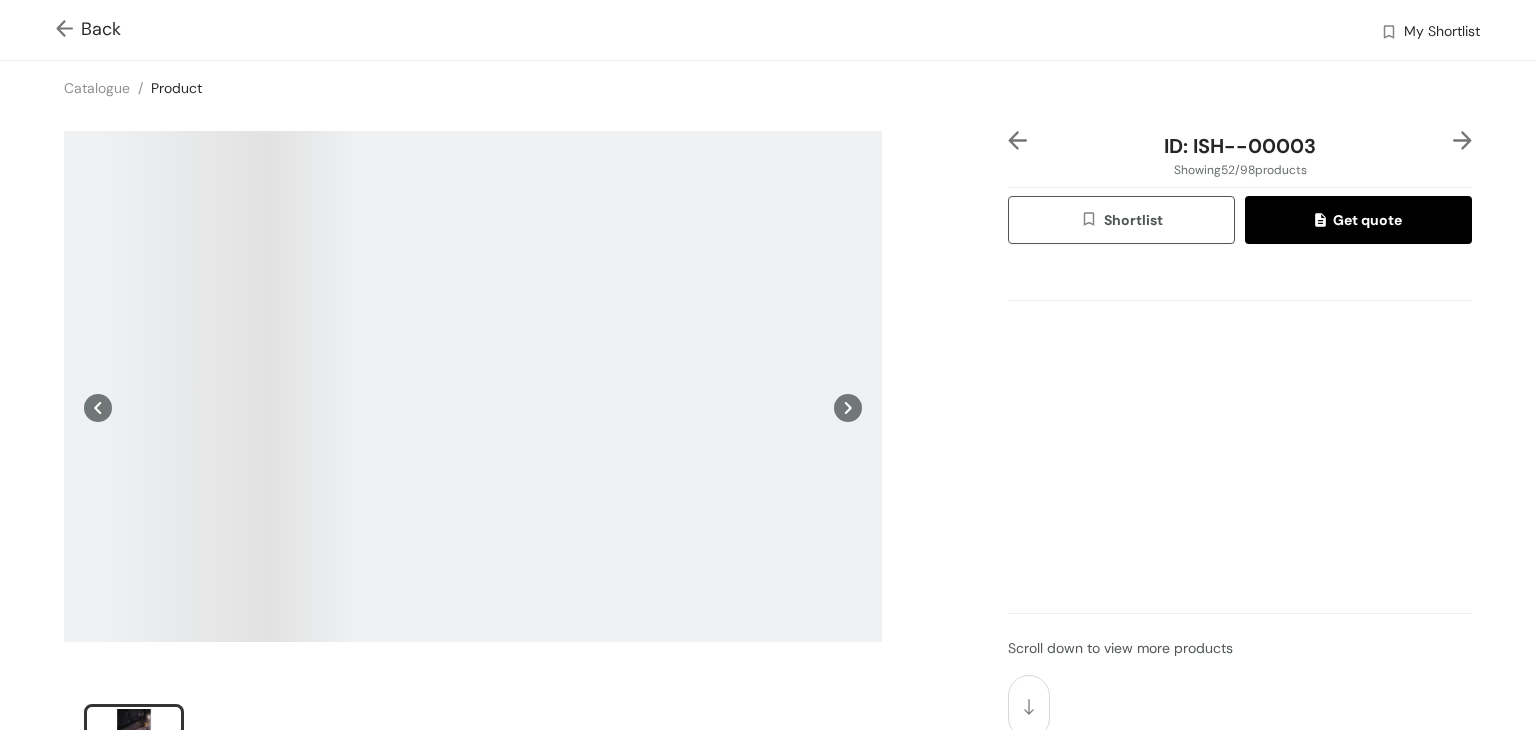 click at bounding box center (1462, 140) 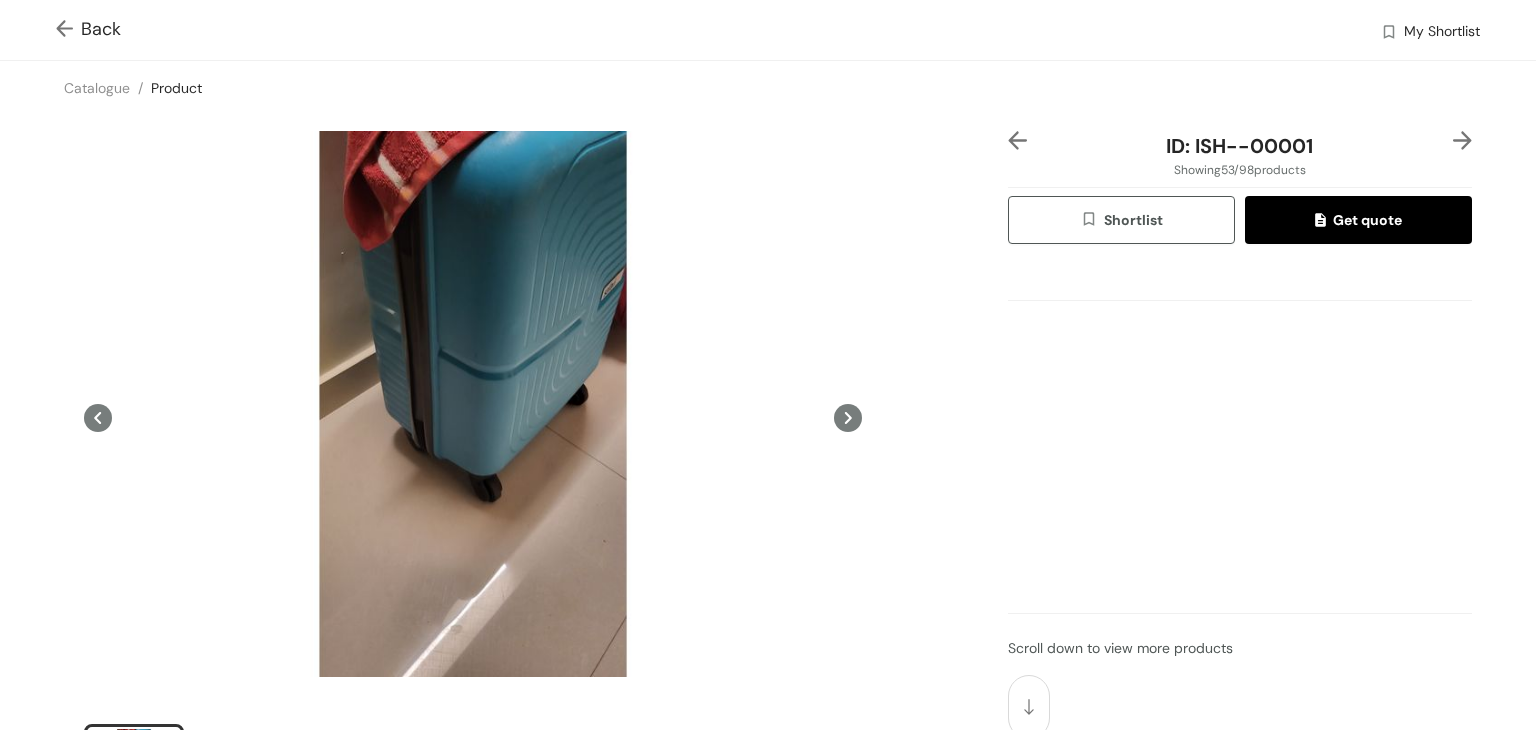 click on "ID: ISH--00001   Showing  53  /  98  products Shortlist Get quote Scroll down to view more products" at bounding box center [768, 475] 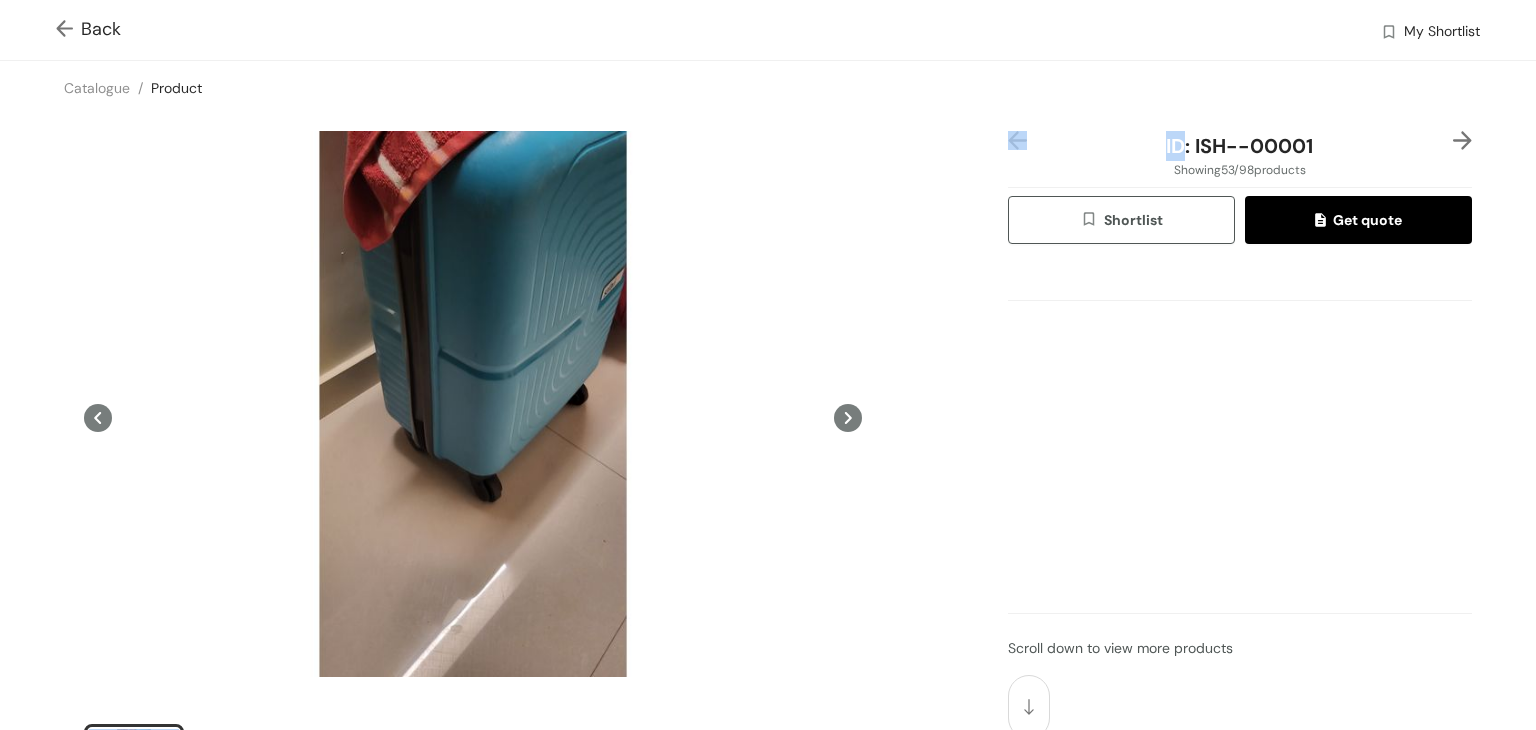 click on "ID: ISH--00001   Showing  53  /  98  products Shortlist Get quote Scroll down to view more products" at bounding box center [768, 475] 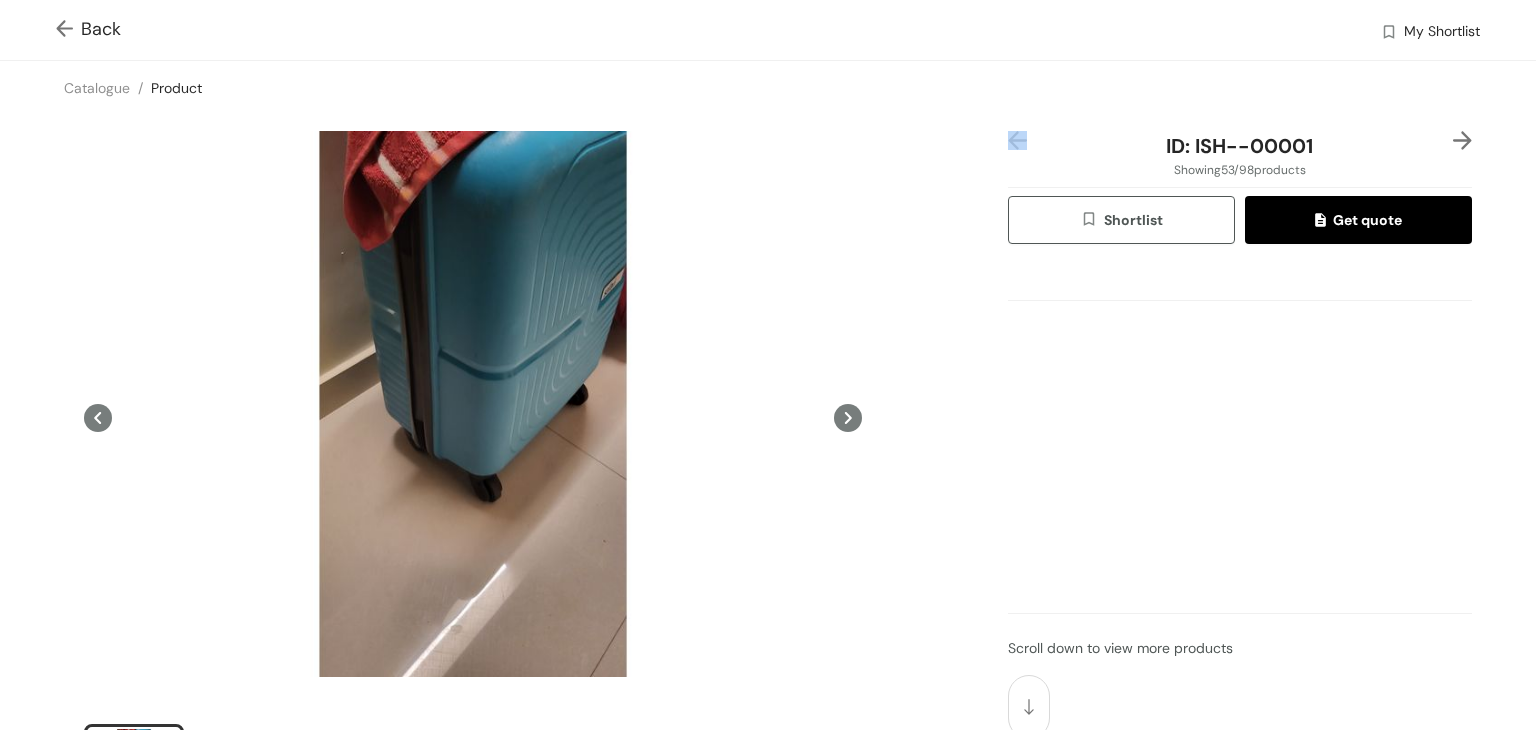 click on "ID: ISH--00001   Showing  53  /  98  products Shortlist Get quote Scroll down to view more products" at bounding box center [768, 475] 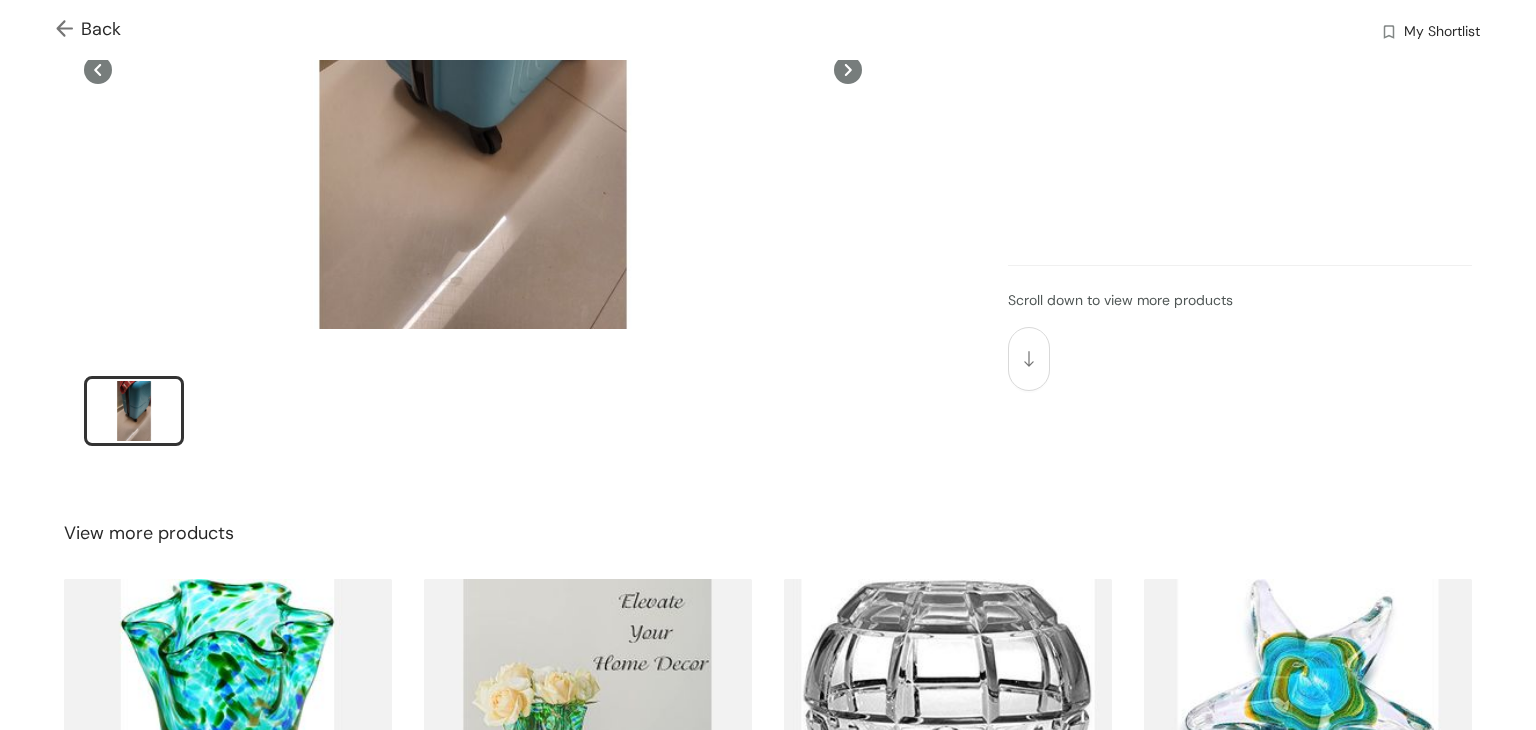 scroll, scrollTop: 345, scrollLeft: 0, axis: vertical 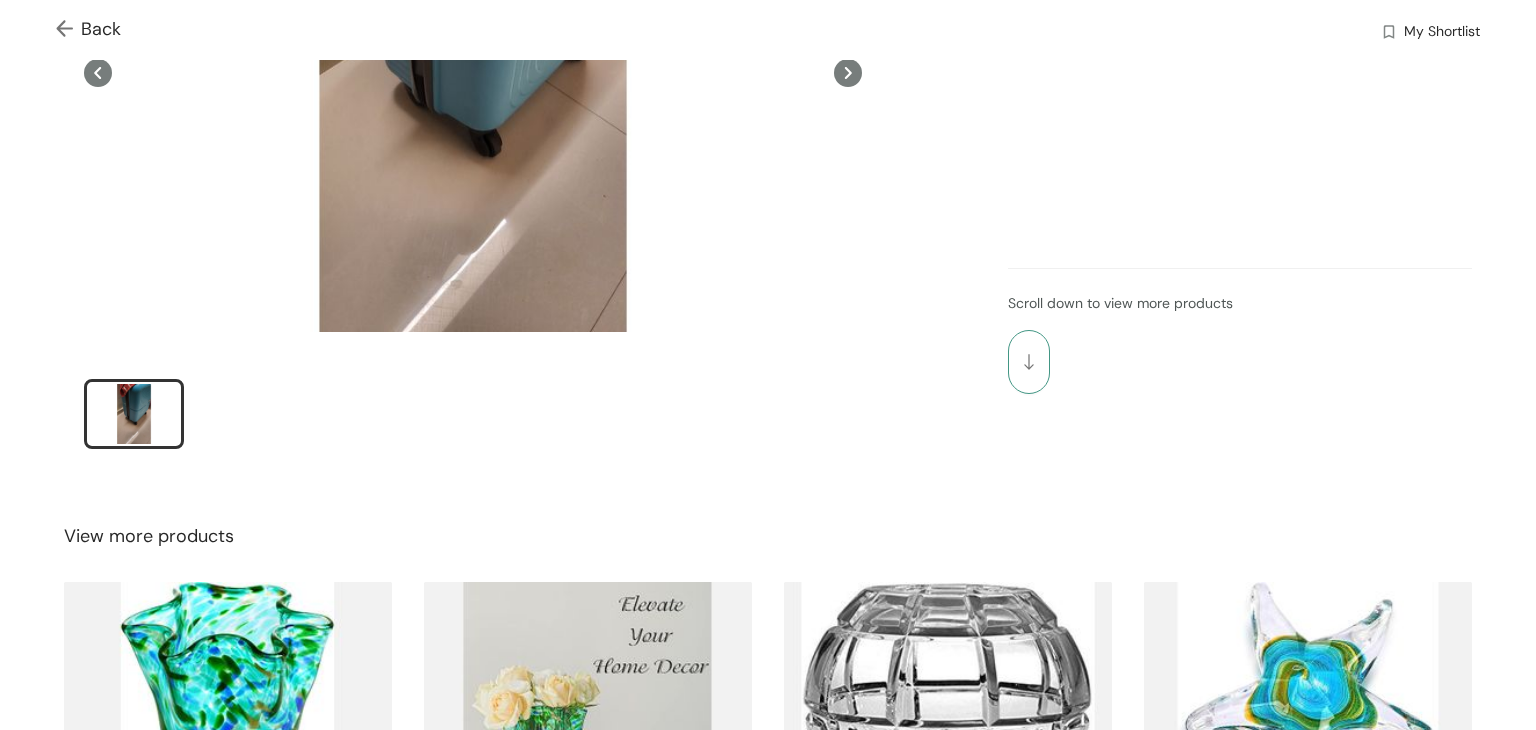 click at bounding box center (1029, 362) 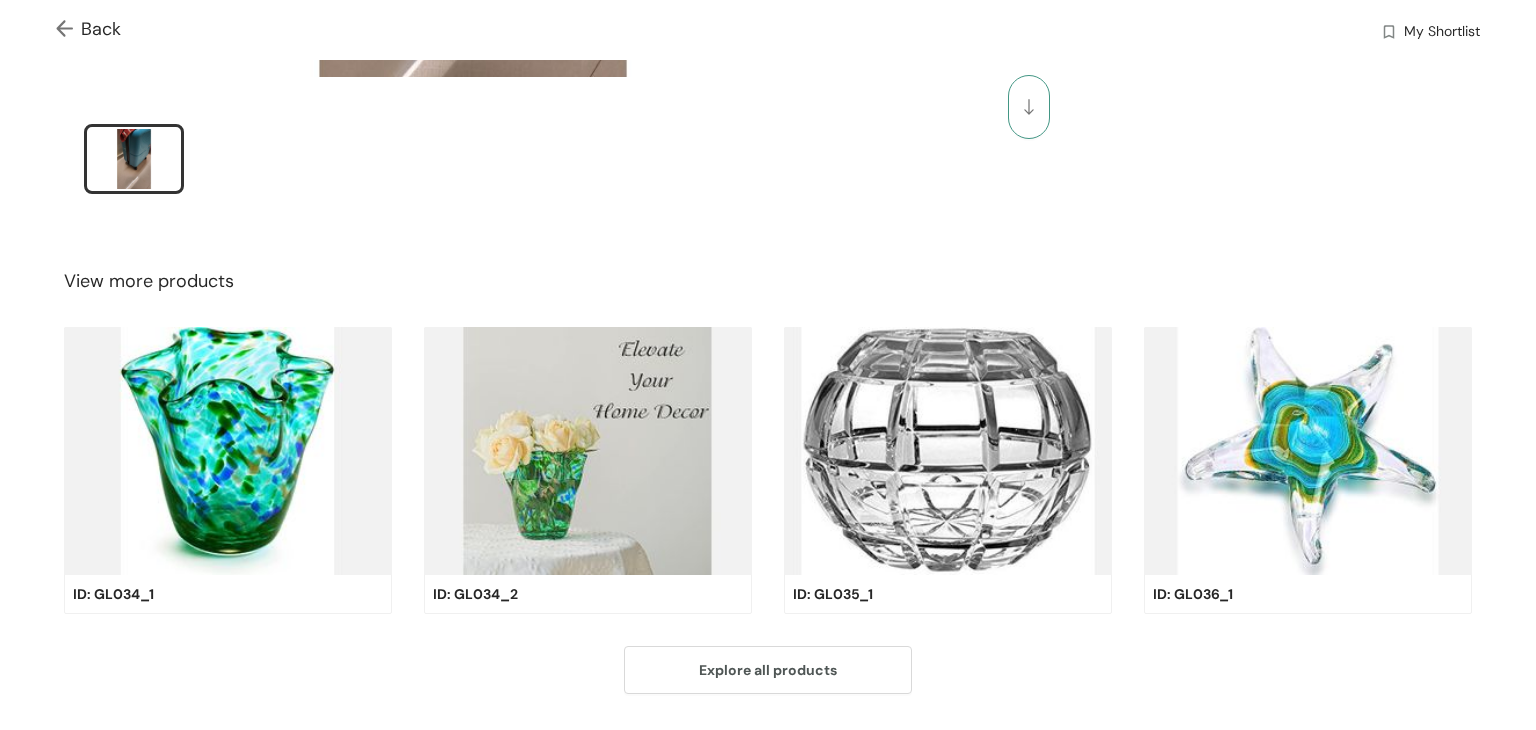 scroll, scrollTop: 650, scrollLeft: 0, axis: vertical 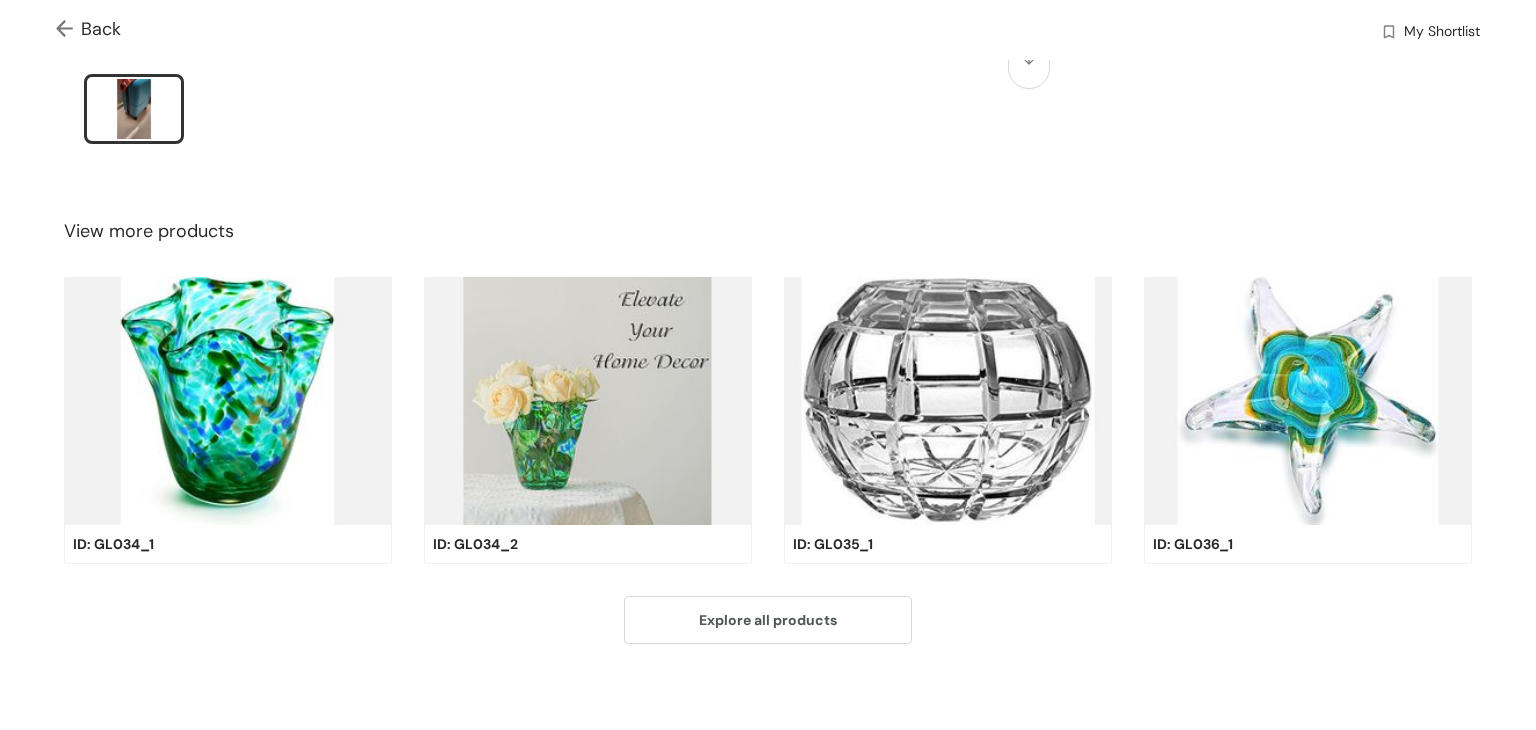 click on "Back  My Shortlist Catalogue / Product / ID: ISH--00001   Showing  53  /  98  products Shortlist Get quote Scroll down to view more products View more products   ID: GL034_1   ID: GL034_2   ID: GL035_1   ID: GL036_1 Explore all products" at bounding box center (768, 45) 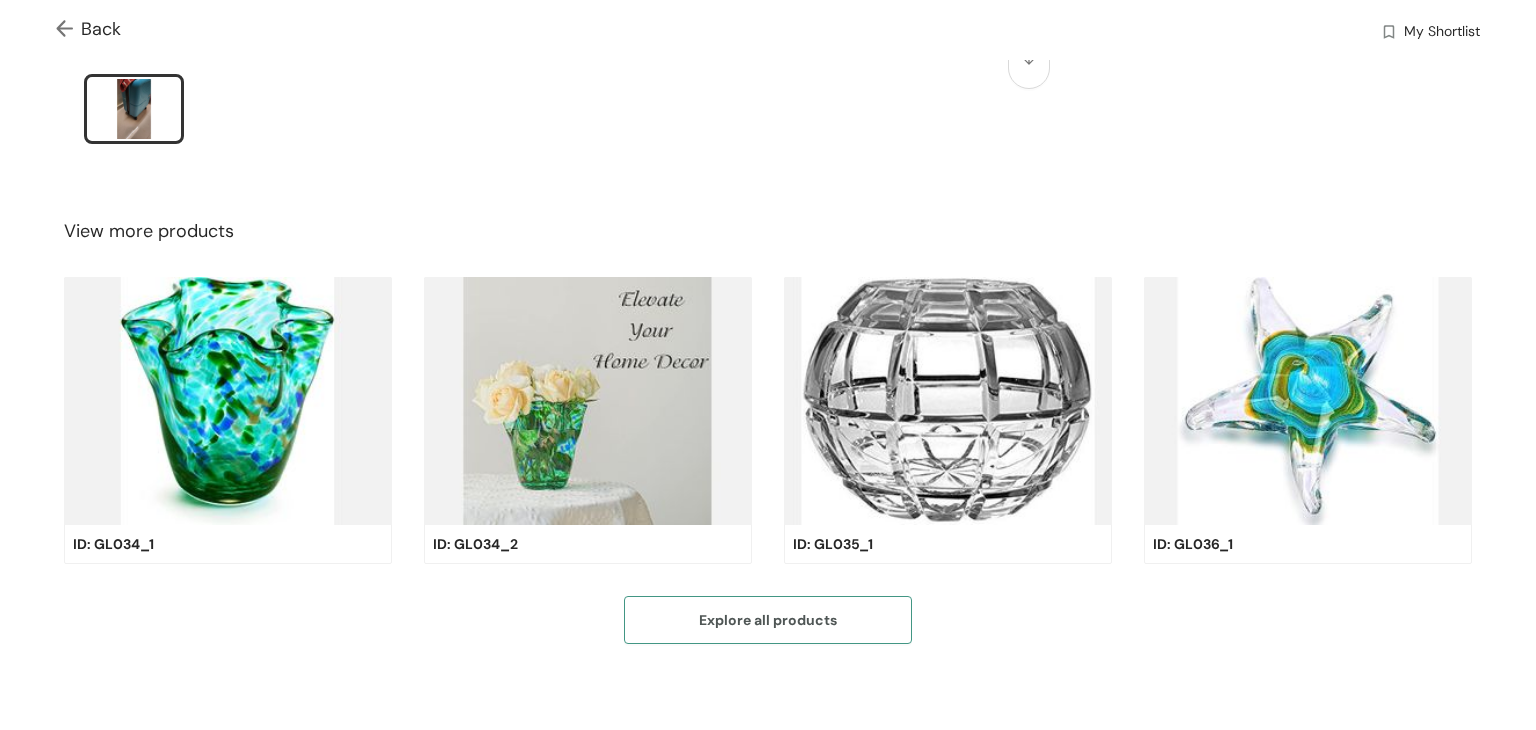 click on "Explore all products" at bounding box center (768, 620) 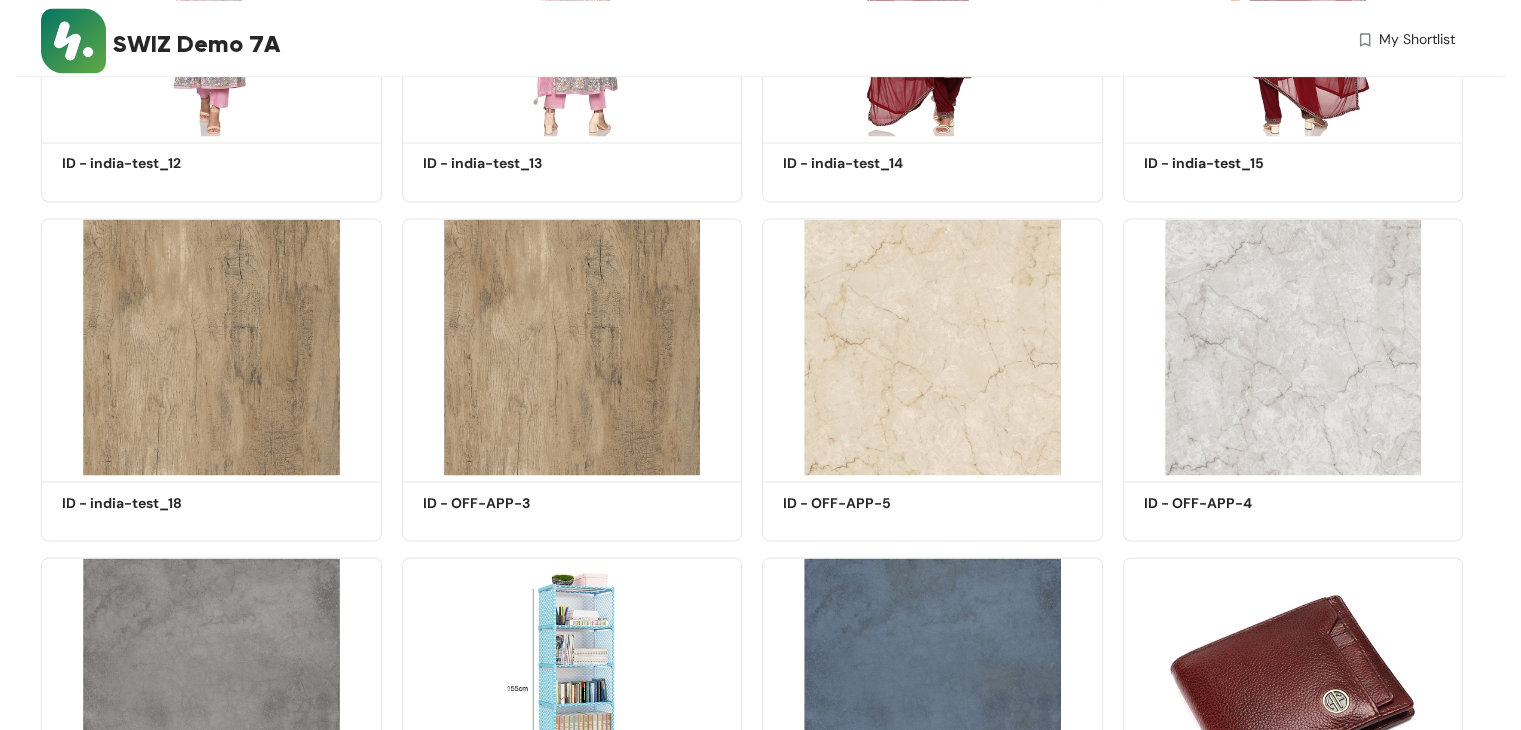 scroll, scrollTop: 3045, scrollLeft: 0, axis: vertical 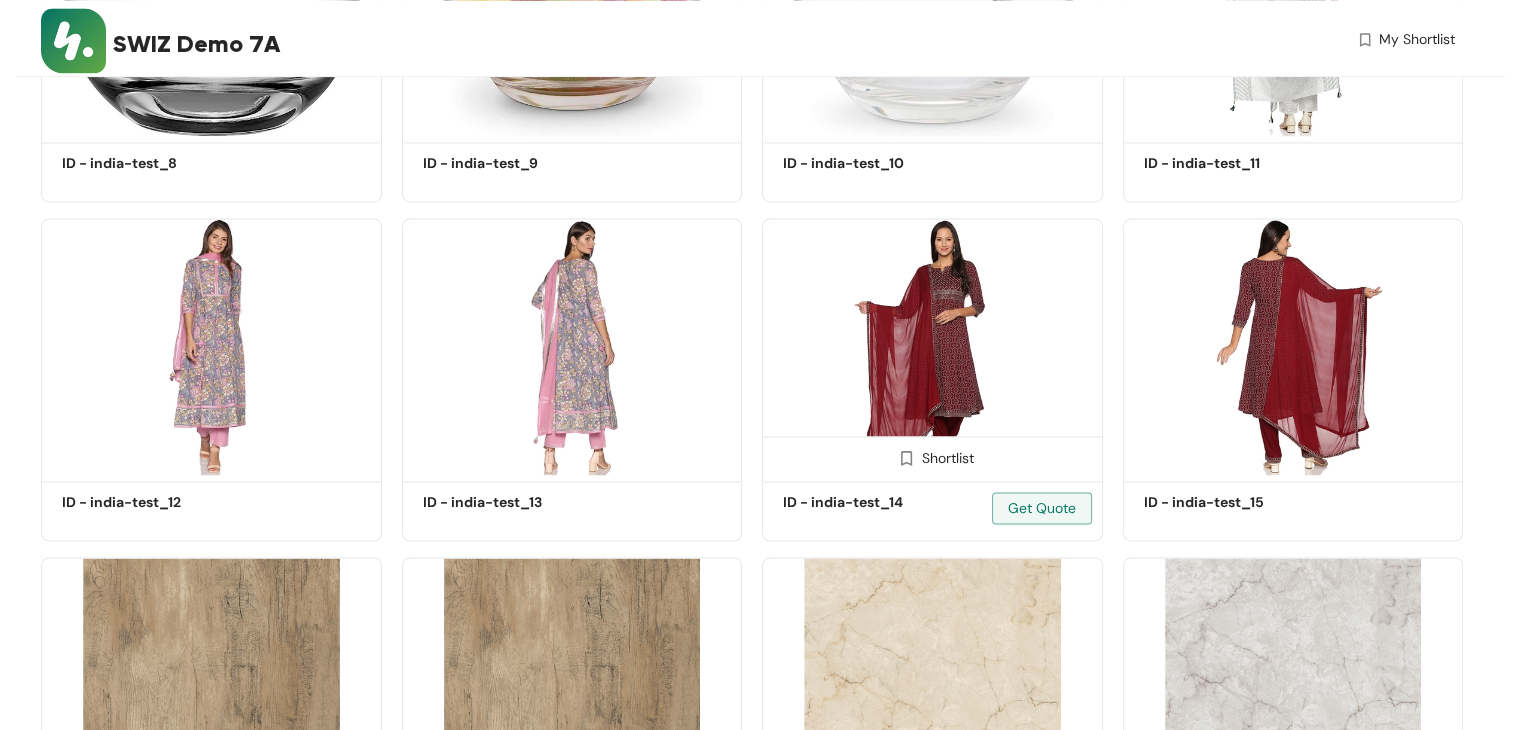 click at bounding box center (932, 346) 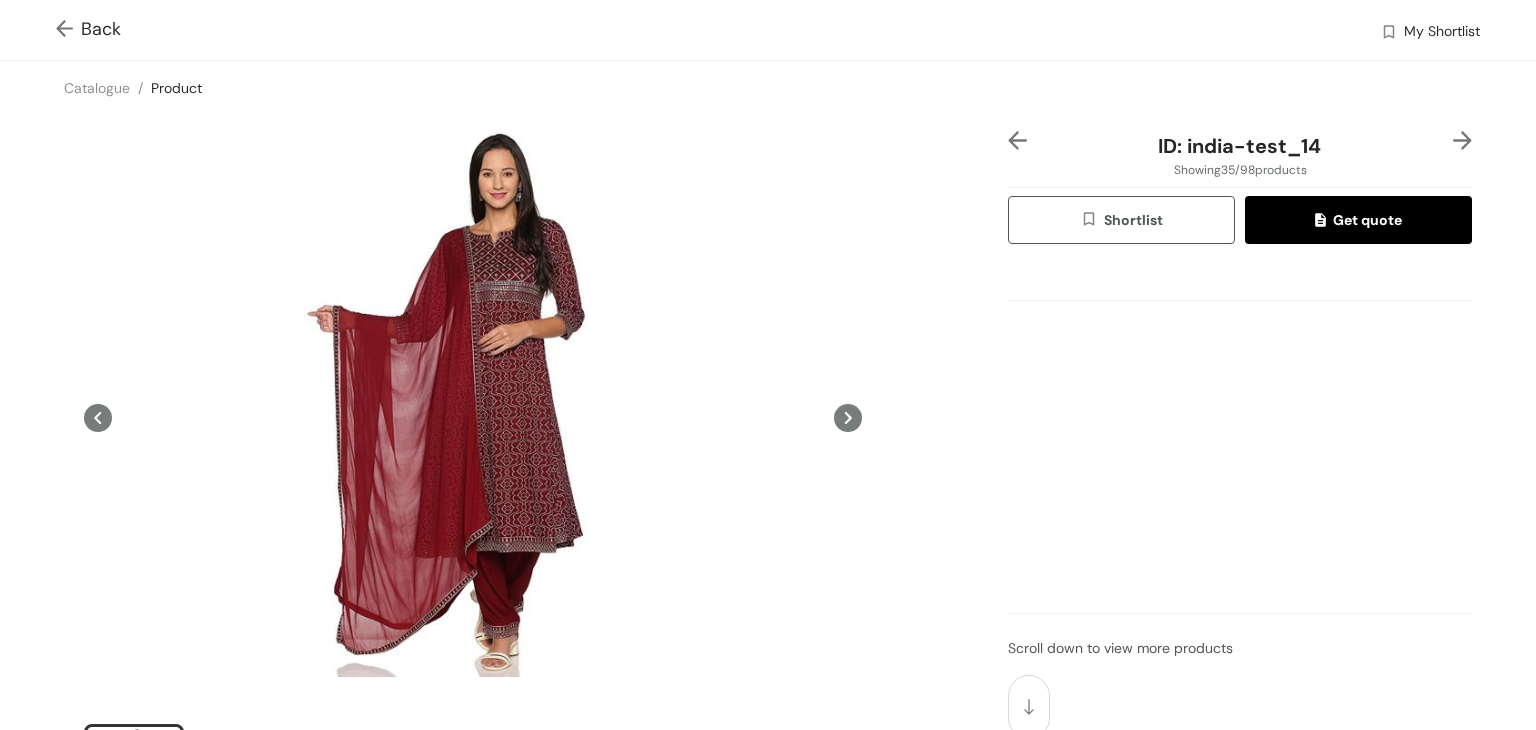 click at bounding box center [68, 30] 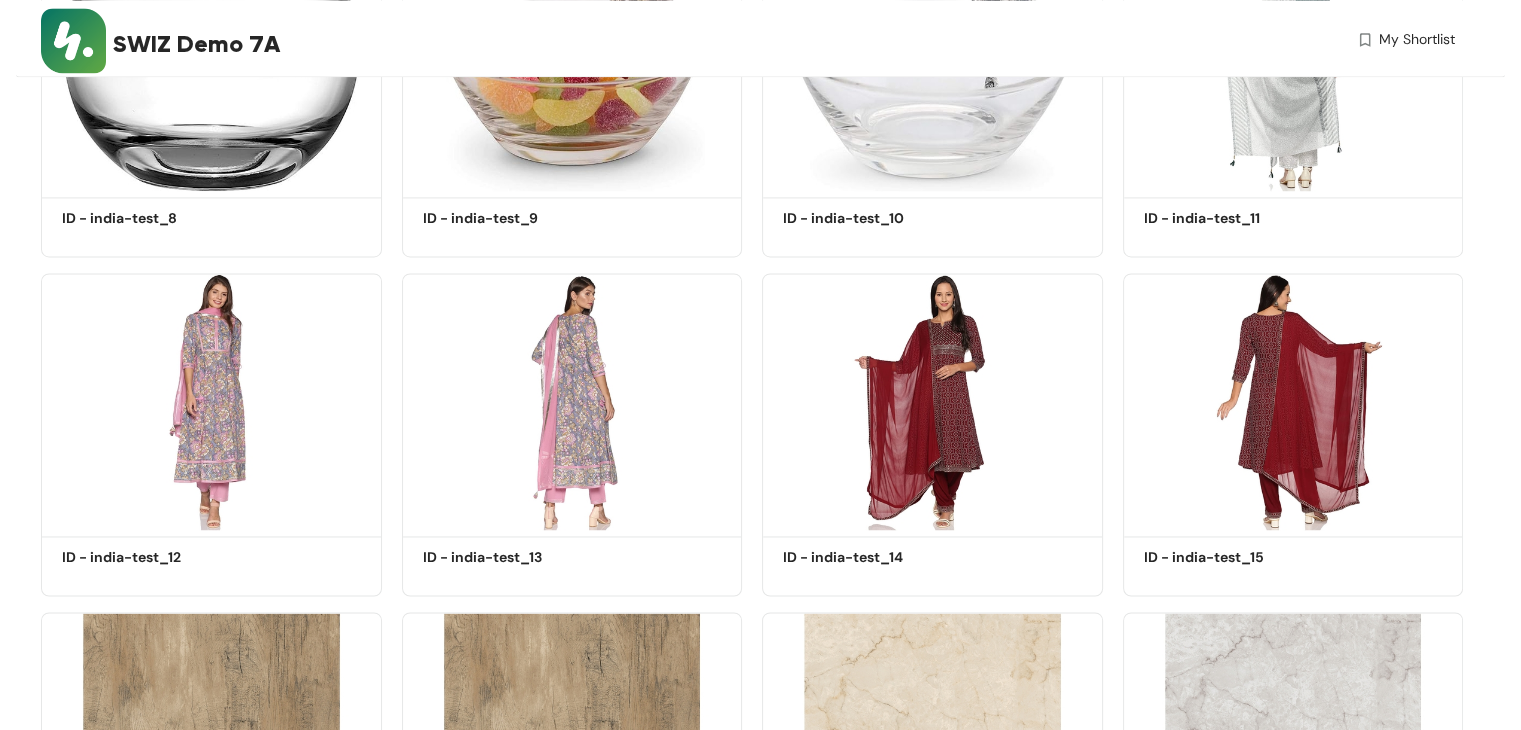 scroll, scrollTop: 3093, scrollLeft: 0, axis: vertical 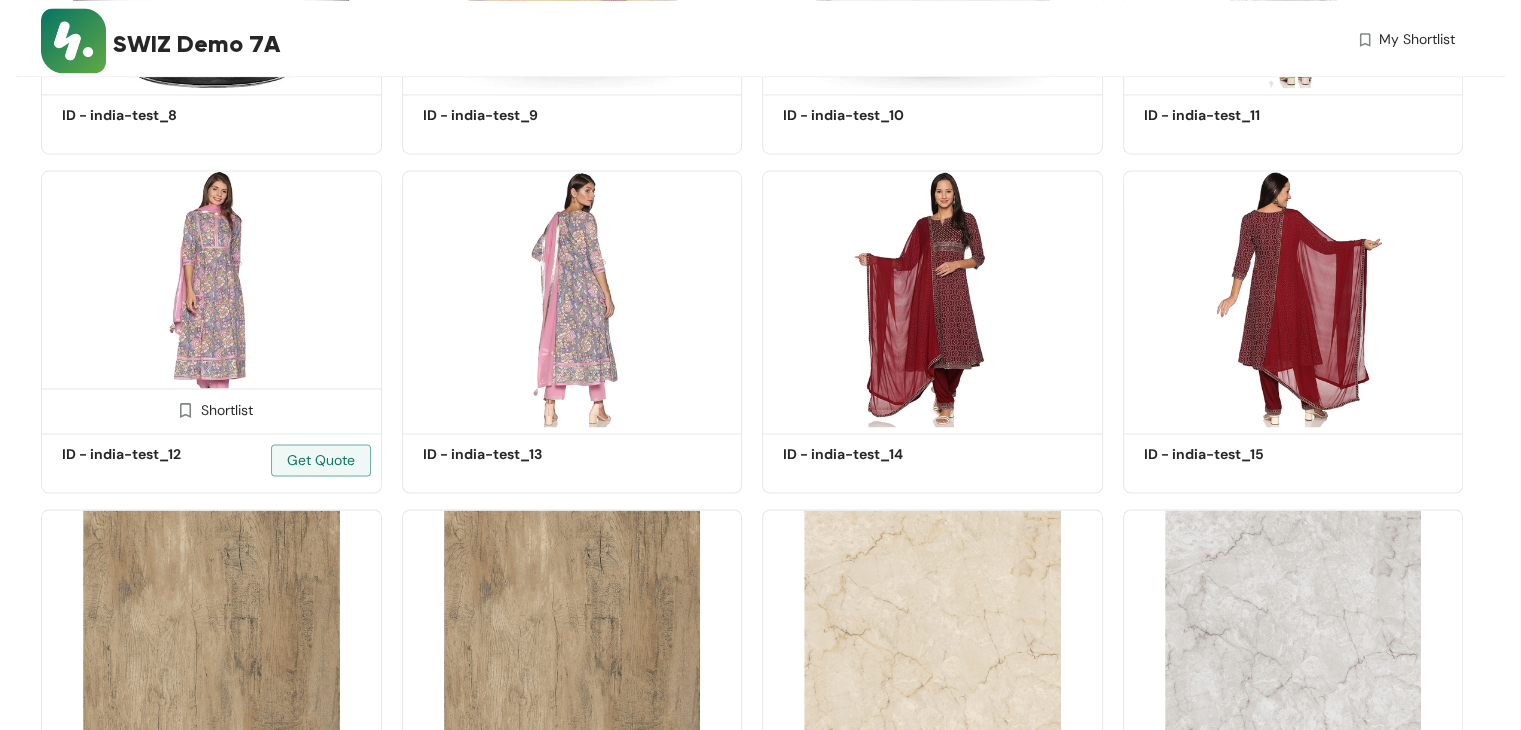 click at bounding box center [211, 298] 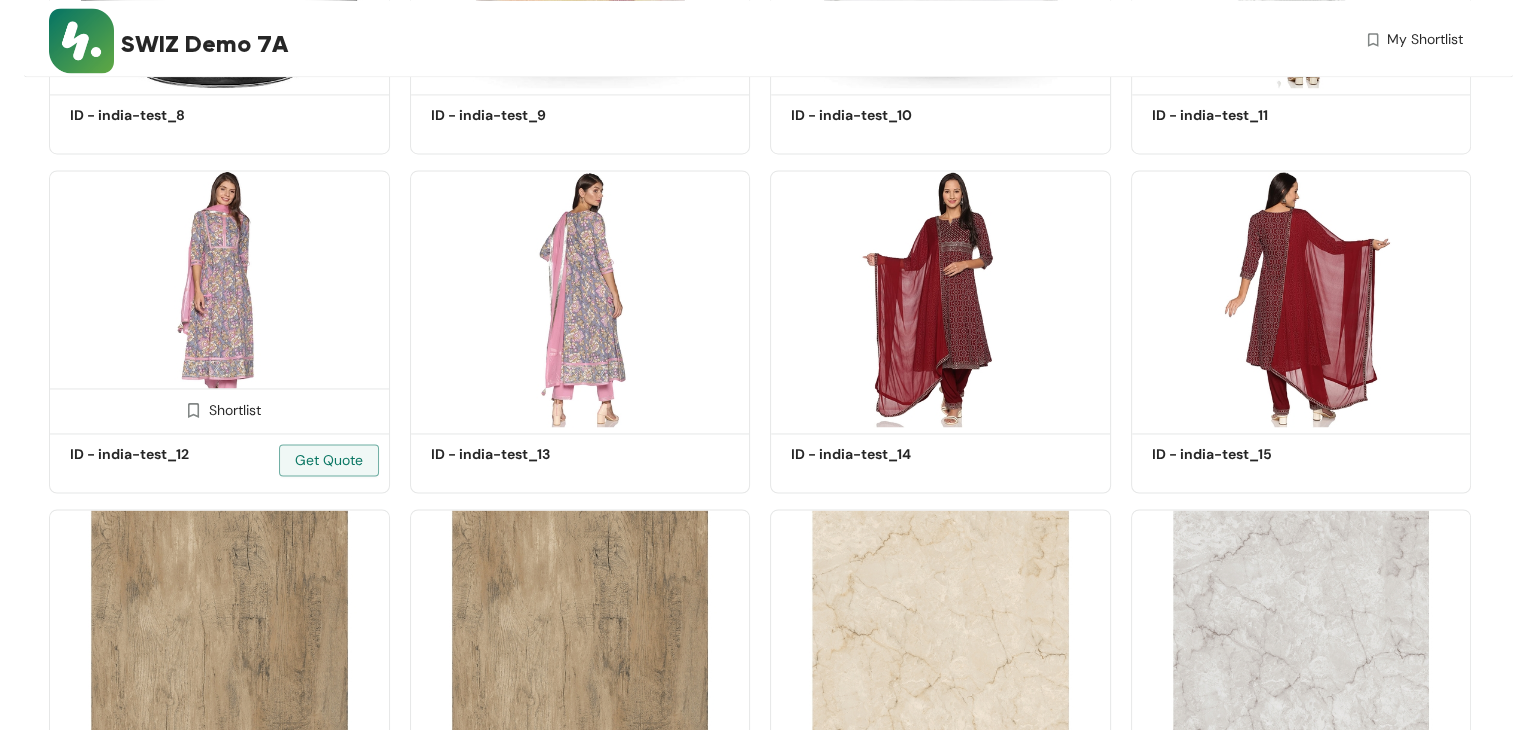 scroll, scrollTop: 0, scrollLeft: 0, axis: both 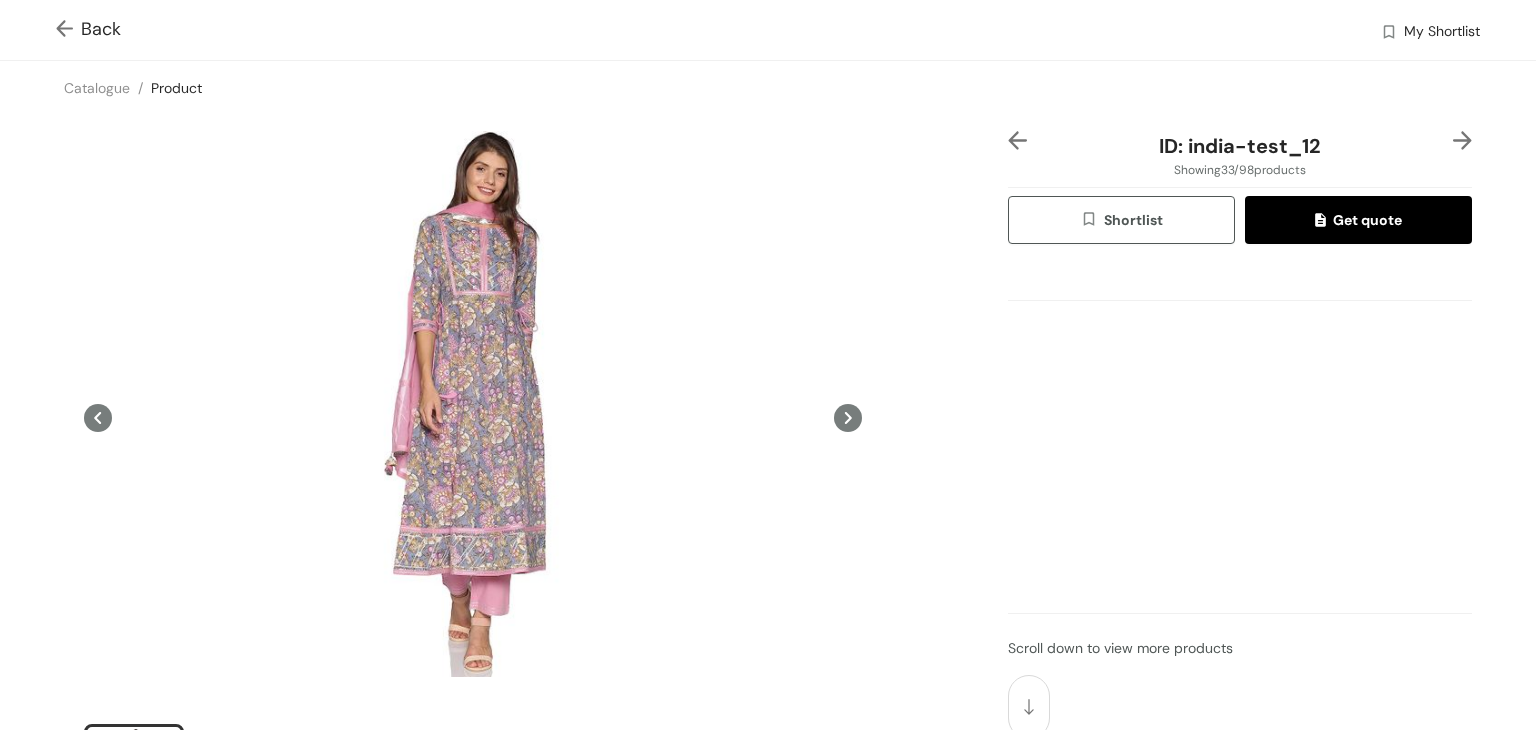 click on "ID: india-test_12   Showing  33  /  98  products Shortlist Get quote Scroll down to view more products" at bounding box center (1240, 475) 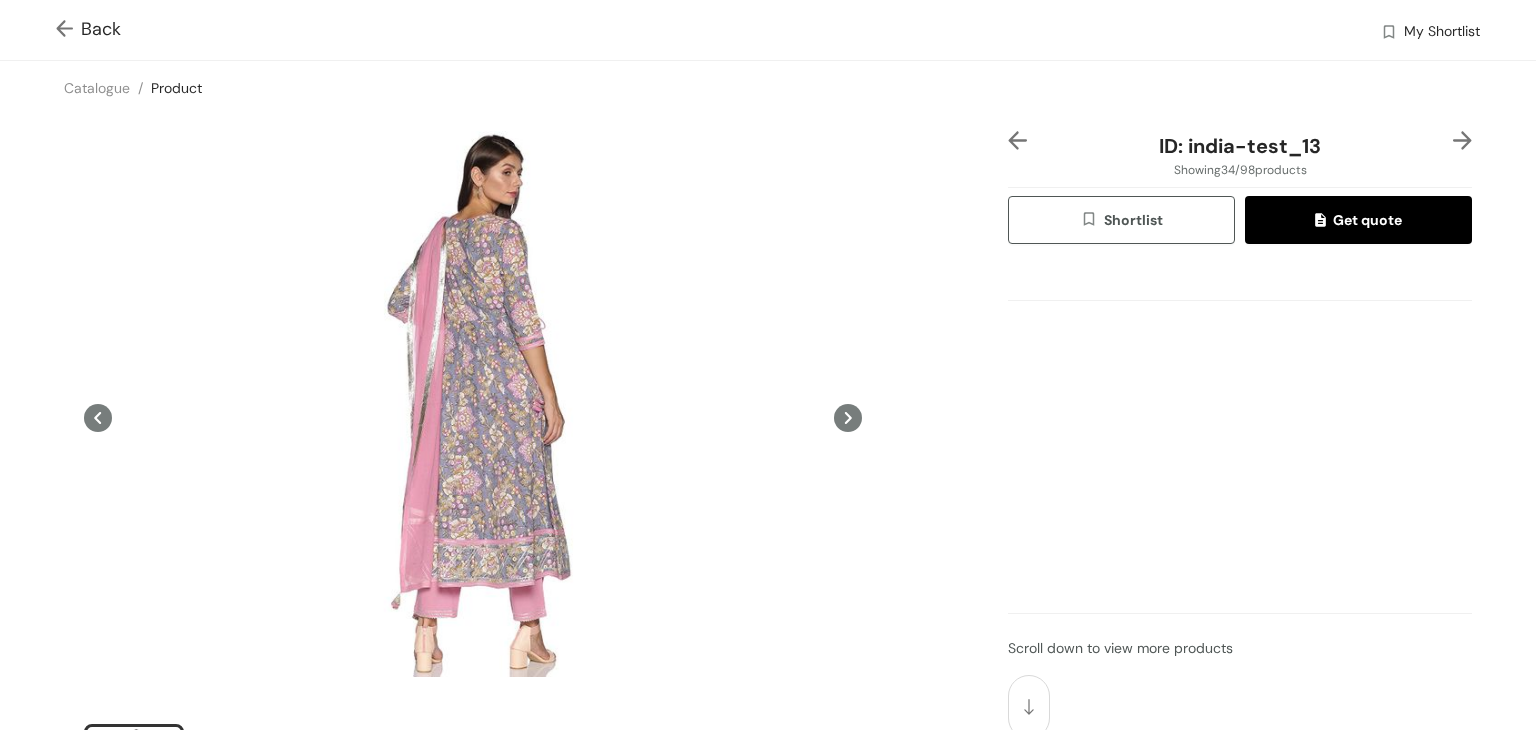 click on "Back" at bounding box center (679, 30) 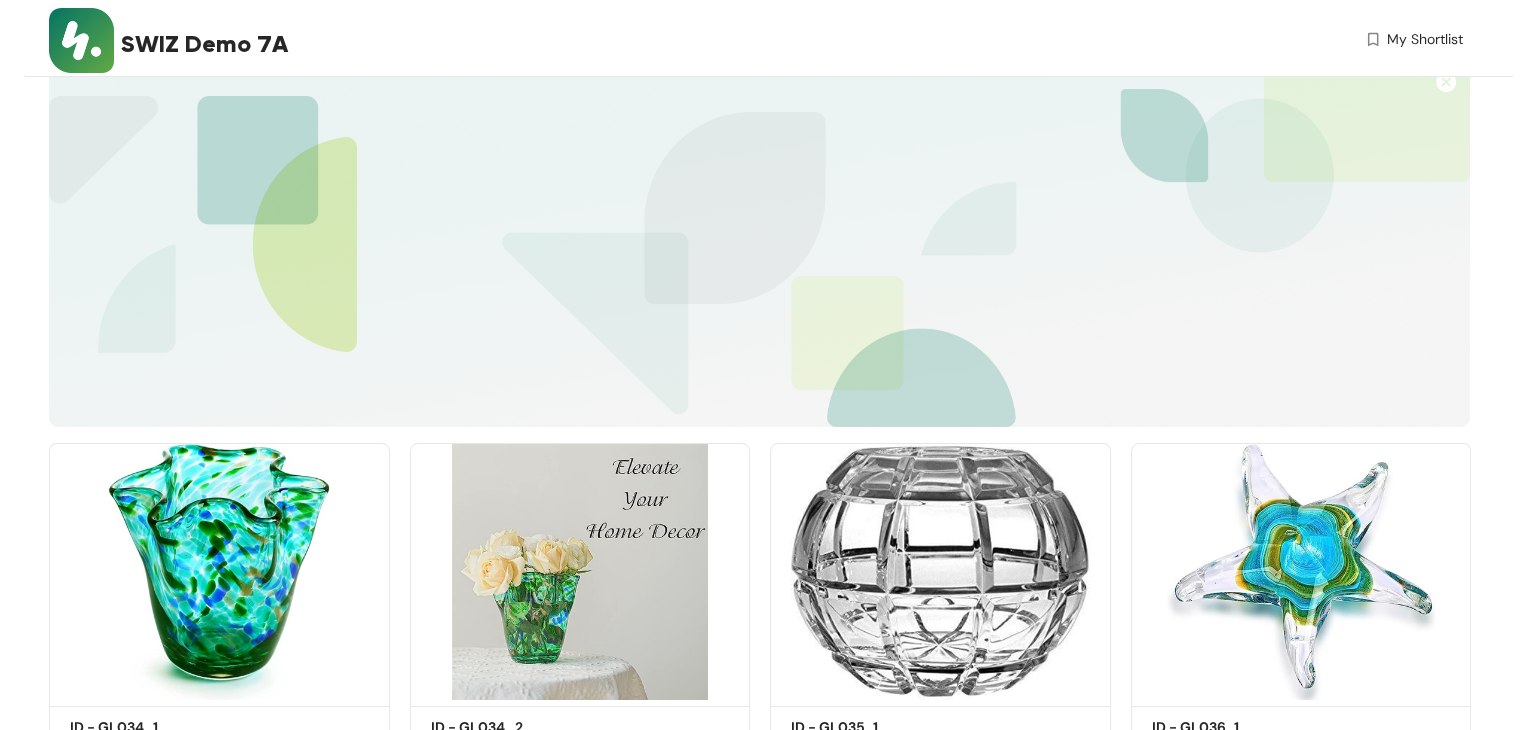 scroll, scrollTop: 0, scrollLeft: 0, axis: both 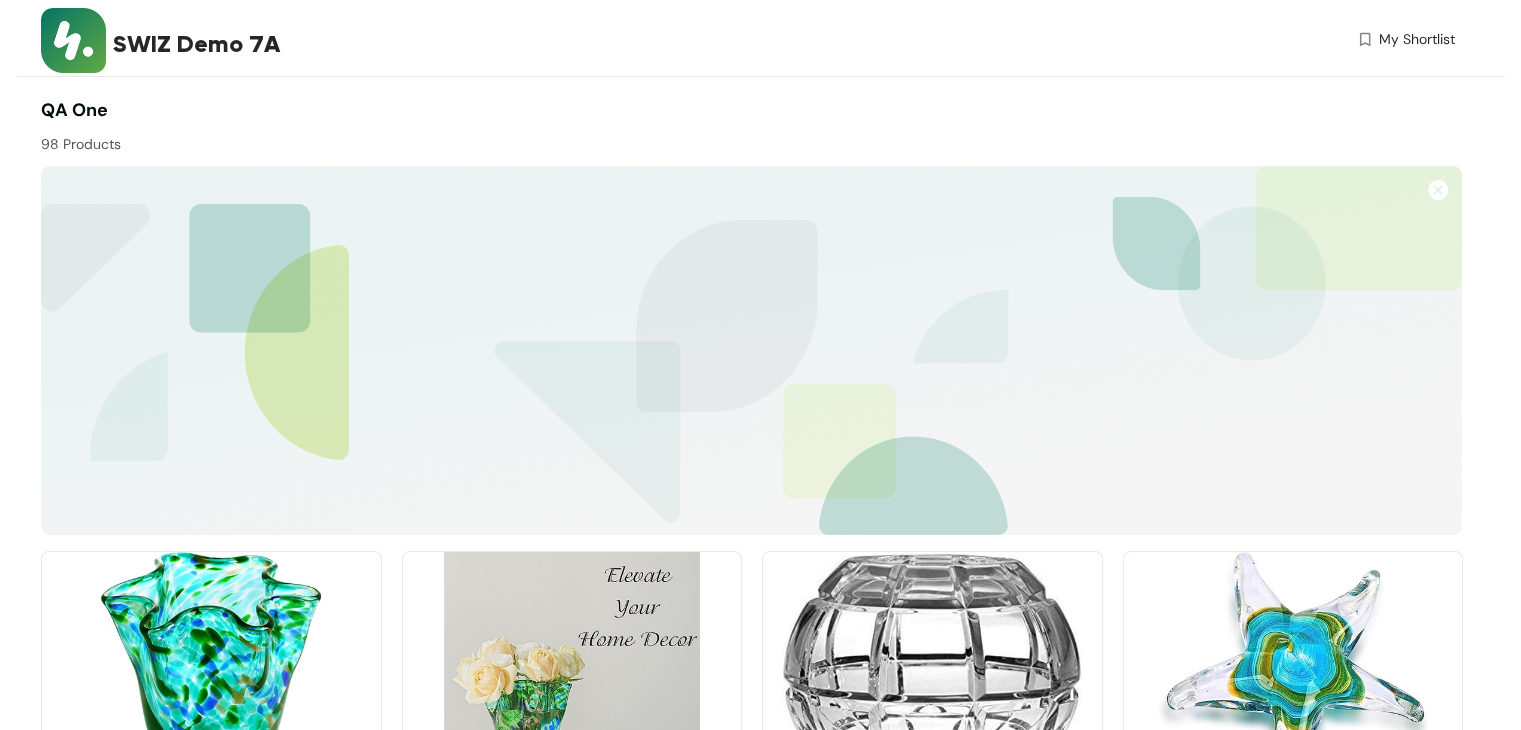 click at bounding box center [932, 679] 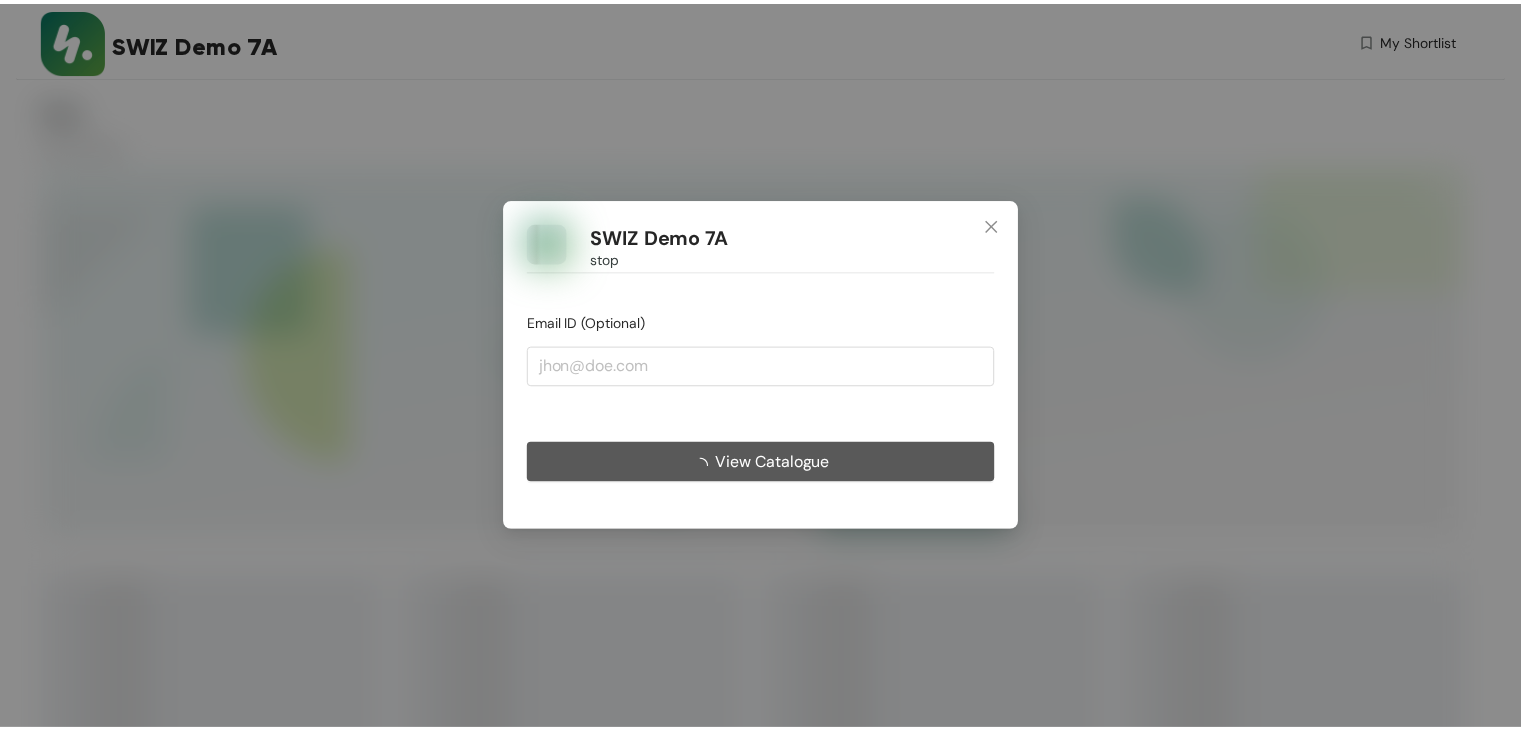 scroll, scrollTop: 0, scrollLeft: 0, axis: both 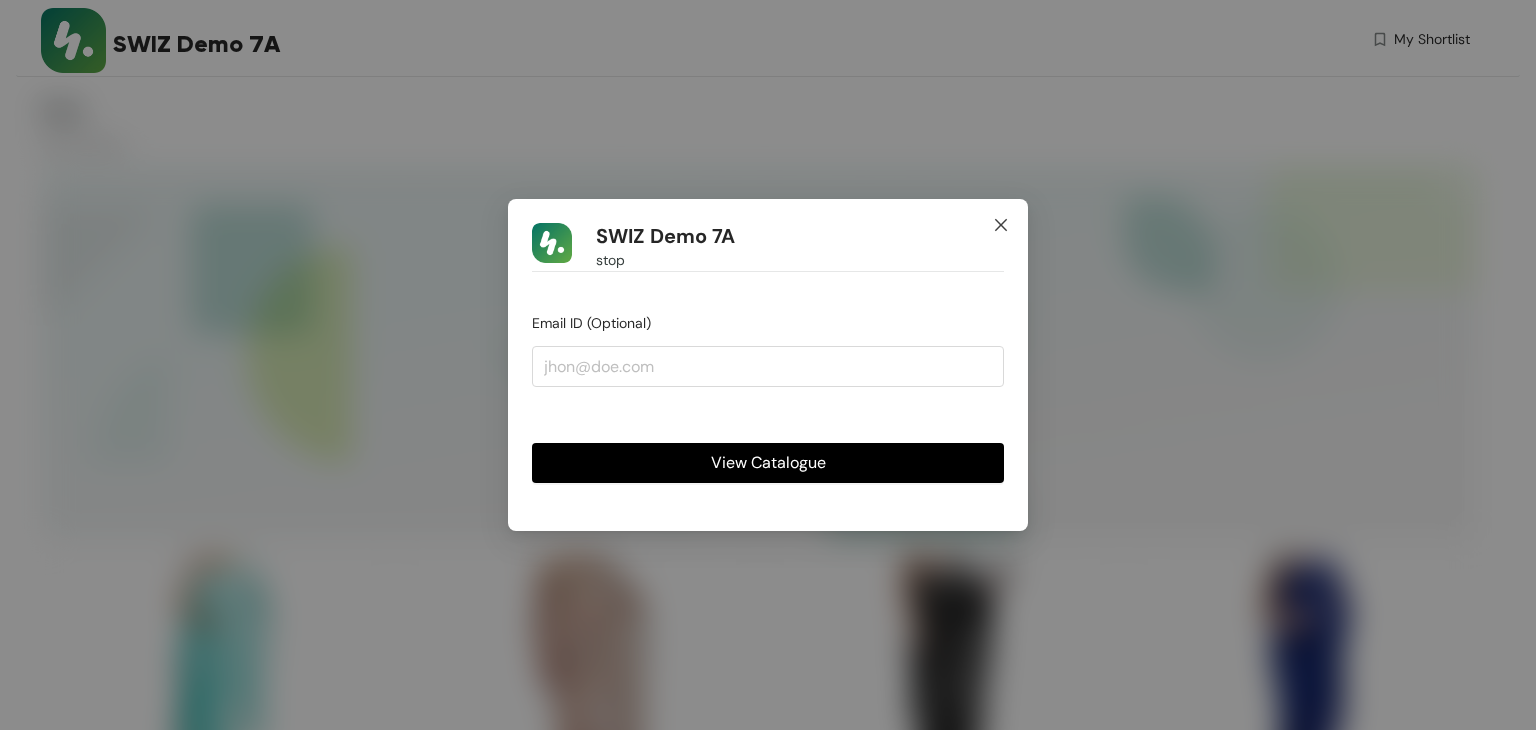 click at bounding box center (1001, 226) 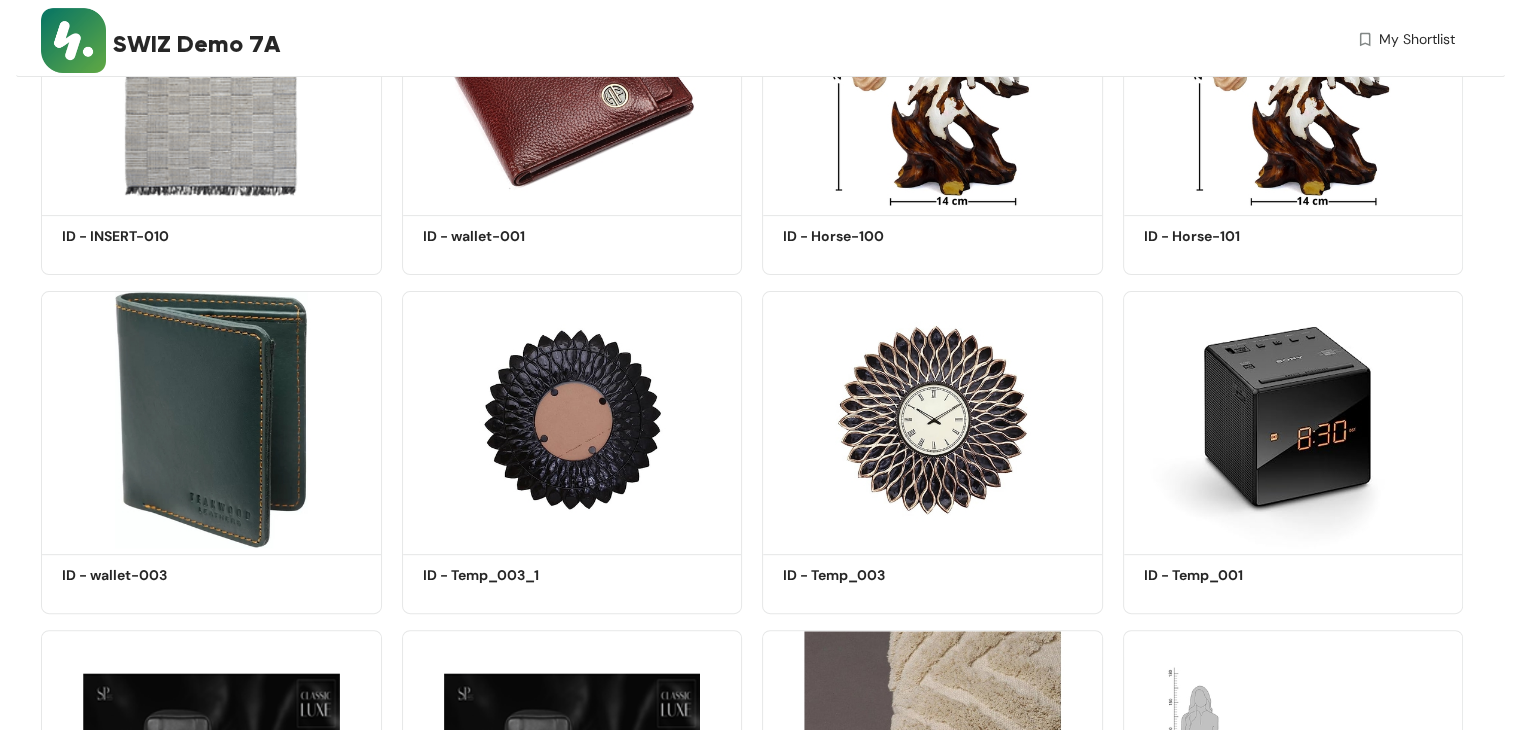 scroll, scrollTop: 16846, scrollLeft: 0, axis: vertical 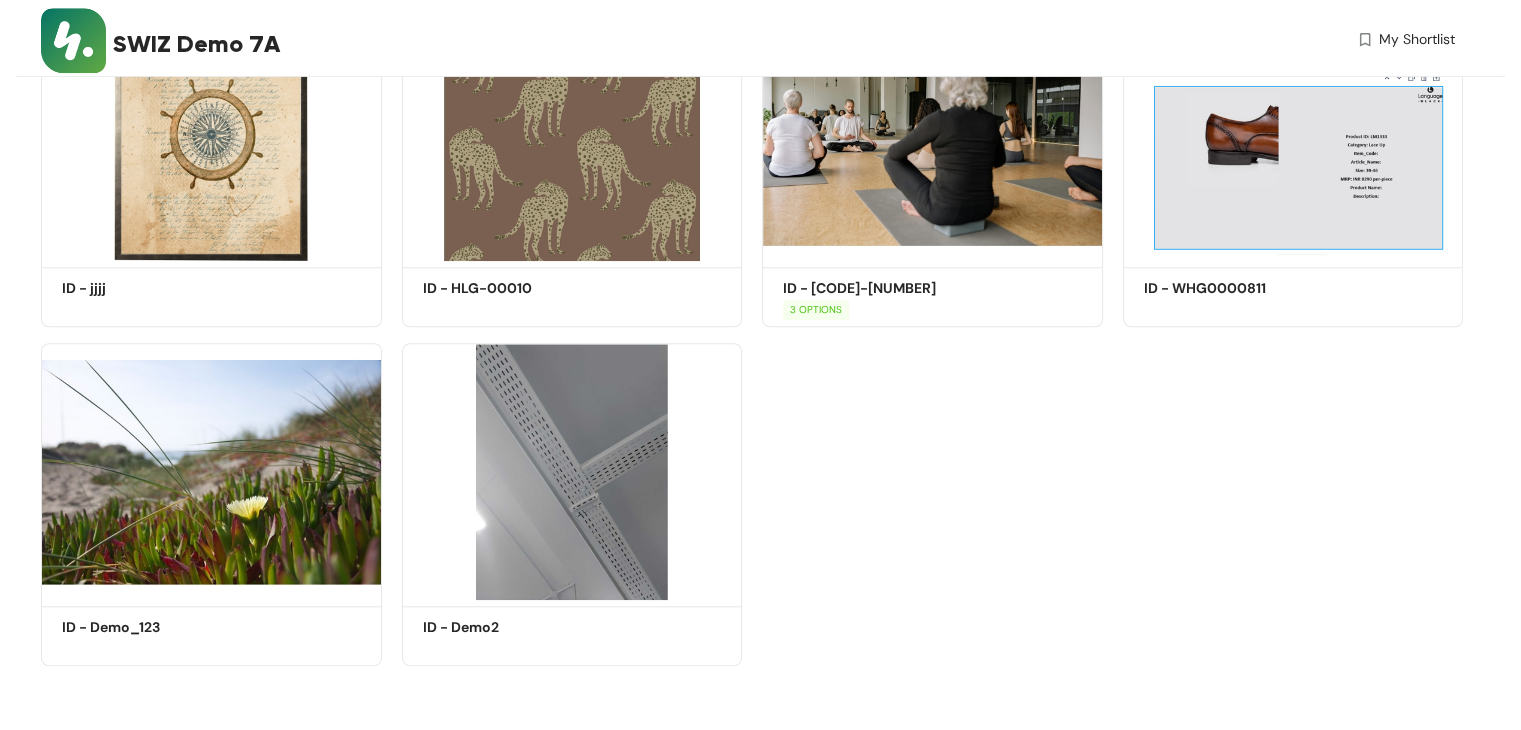click on "Shortlist ID - EA-102 Get Quote Shortlist ID - EA-103 Get Quote Shortlist ID - EA-104 Get Quote Shortlist ID - EA-105 Get Quote Shortlist ID - EA-106 Get Quote Shortlist ID - EA-107 Get Quote Shortlist ID - EA-108 Get Quote Shortlist ID - EA-109 Get Quote Shortlist ID - EA-110 Get Quote Shortlist ID - EA-111 Get Quote Shortlist ID - EA-112 Get Quote Shortlist ID - EA-113 Get Quote Shortlist ID - EA-114 Get Quote Shortlist ID - EA-115 Get Quote Shortlist ID - EA-116 Get Quote Shortlist ID - EA-117 Get Quote Shortlist ID - EA-118 Get Quote Shortlist ID - EA-119 Get Quote Shortlist ID - EA-120 Get Quote Shortlist ID - EA-122 Get Quote Shortlist ID - EA-123 Get Quote Shortlist ID - EA-124 Get Quote Shortlist ID - EA-125 Get Quote Shortlist ID - EA-126 Get Quote Shortlist ID - EA-127 Get Quote Shortlist ID - EA-128 Get Quote Shortlist ID - EA-129 Get Quote Shortlist ID - EA-130 Get Quote Shortlist ID - EA-131 Get Quote 3 OPTIONS Shortlist ID - CU-147 Get Quote Shortlist ID - CU-148 Get Quote Shortlist ID - CU-149" at bounding box center (752, -7808) 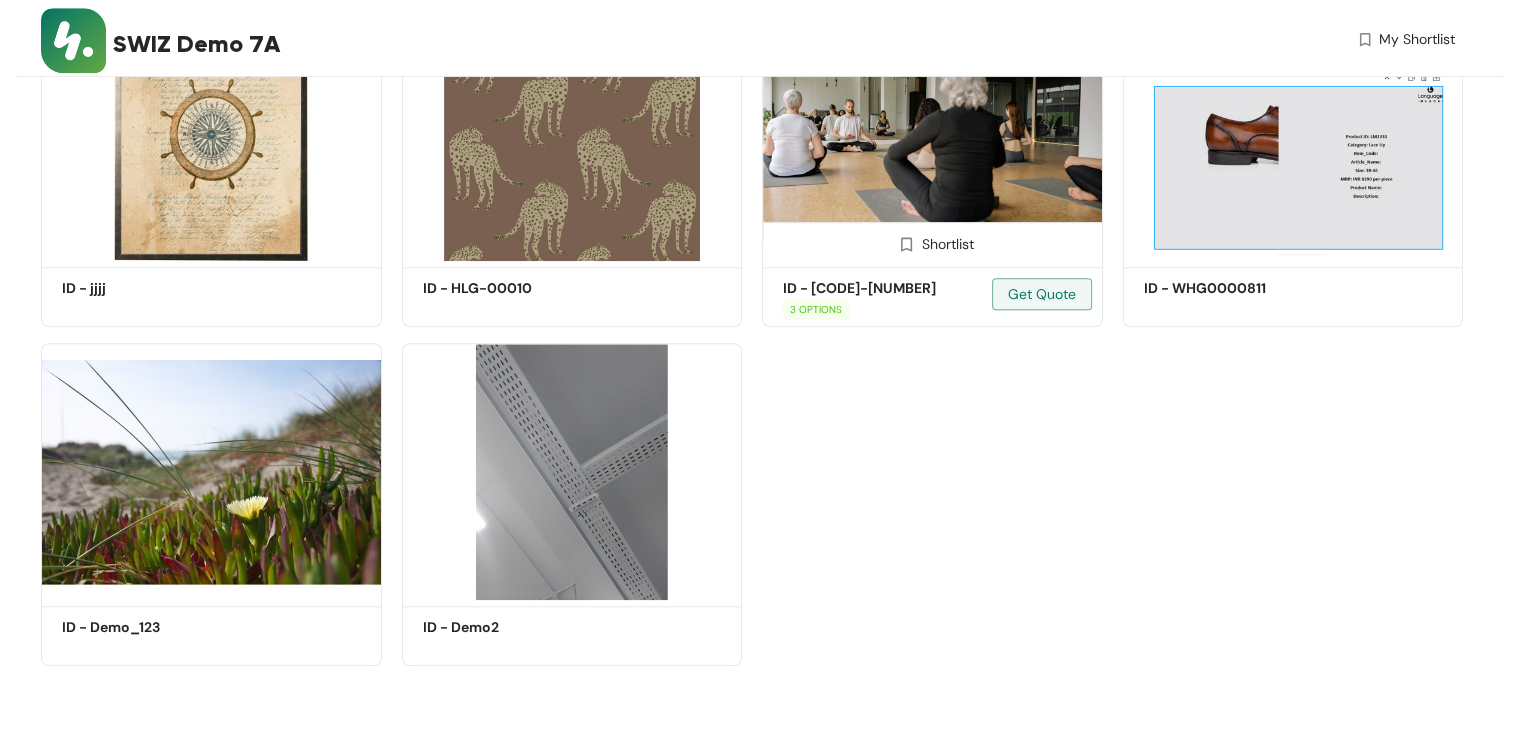 click at bounding box center [932, 132] 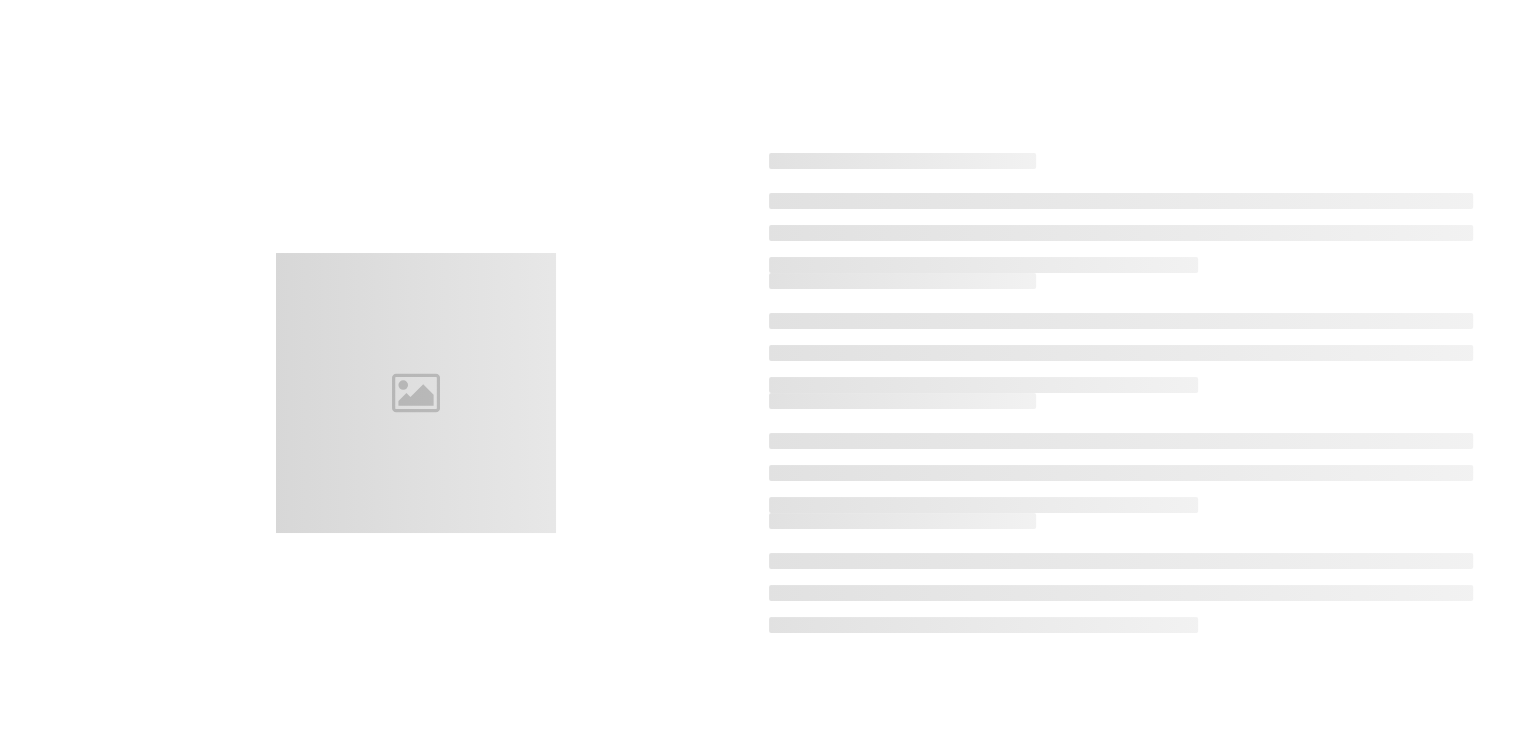 scroll, scrollTop: 0, scrollLeft: 0, axis: both 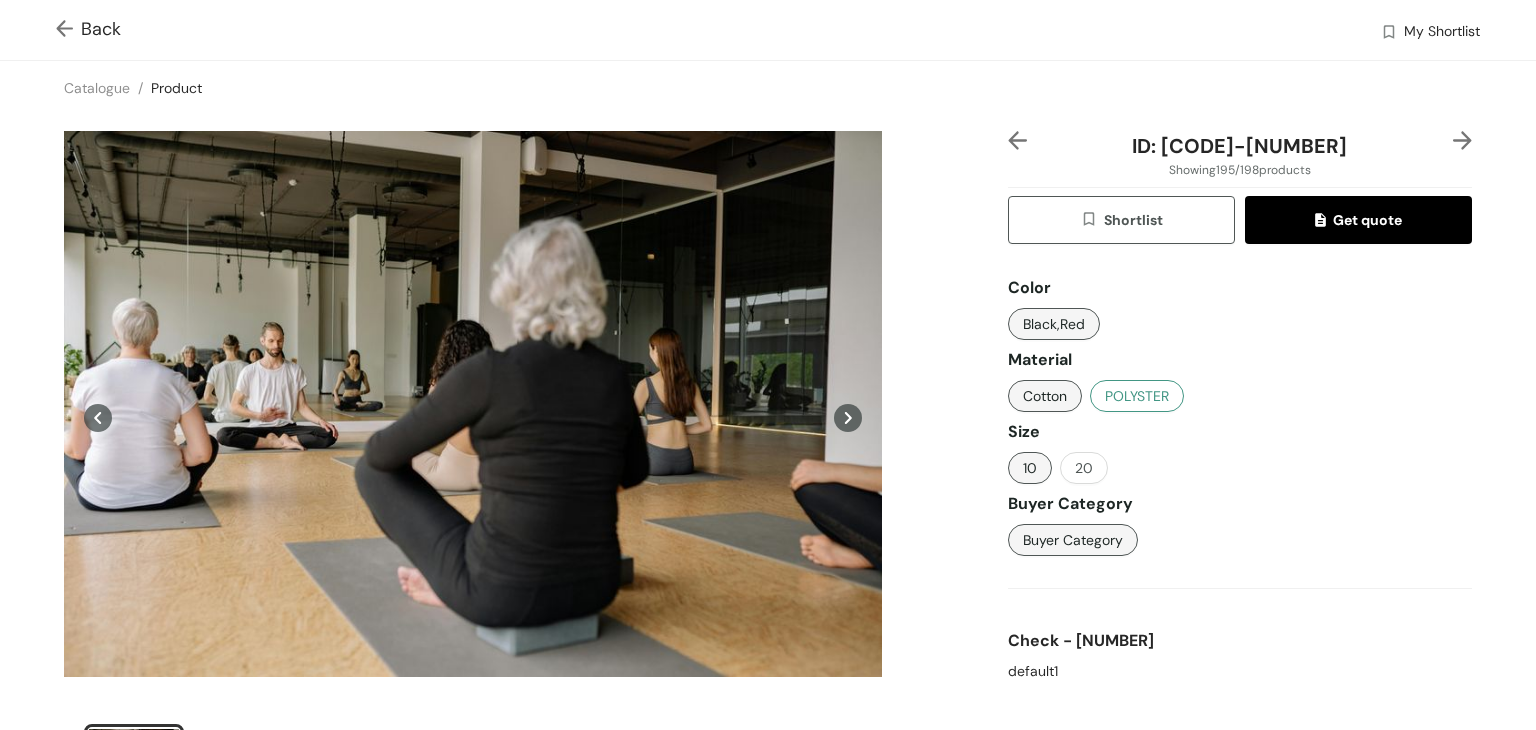 click on "POLYSTER" at bounding box center [1137, 396] 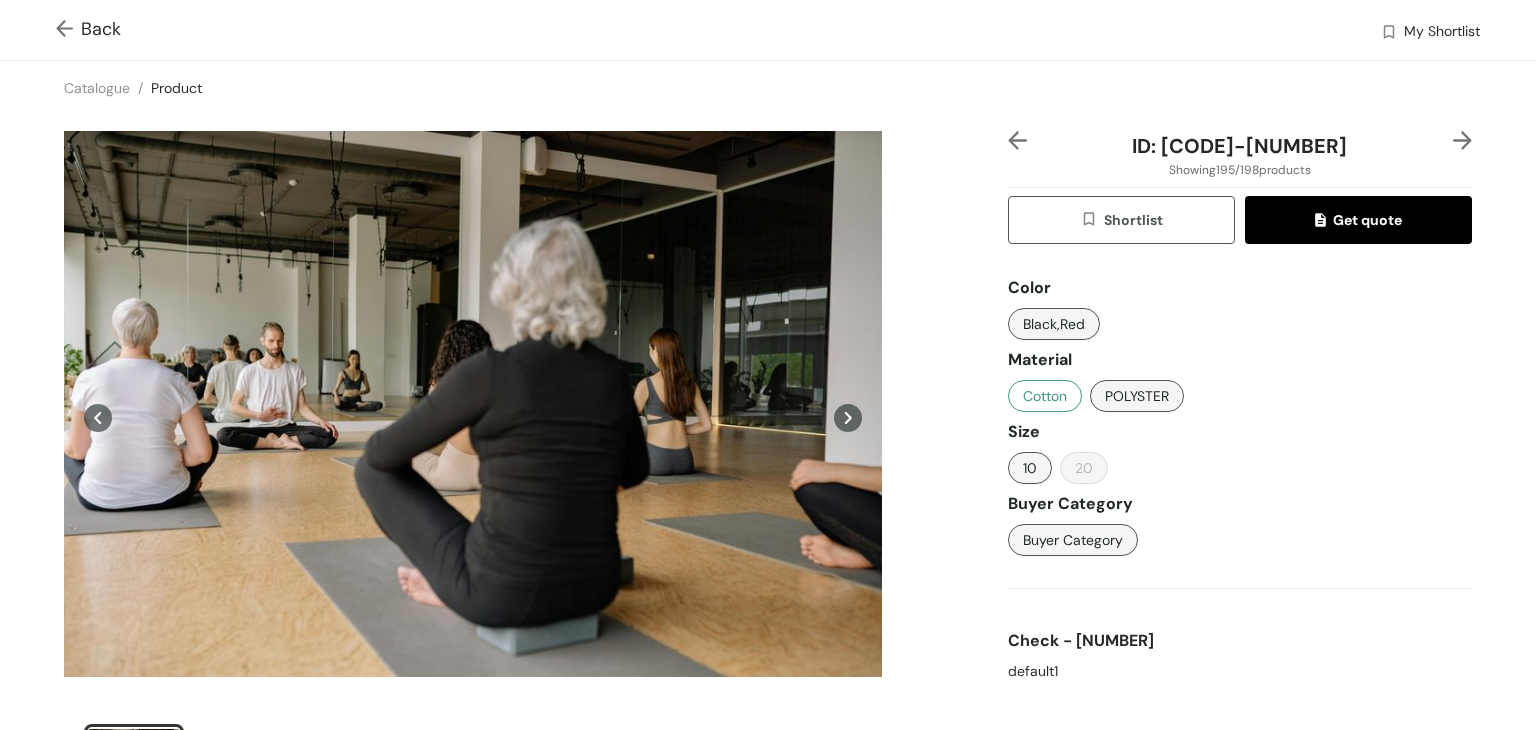 click on "Cotton" at bounding box center [1045, 396] 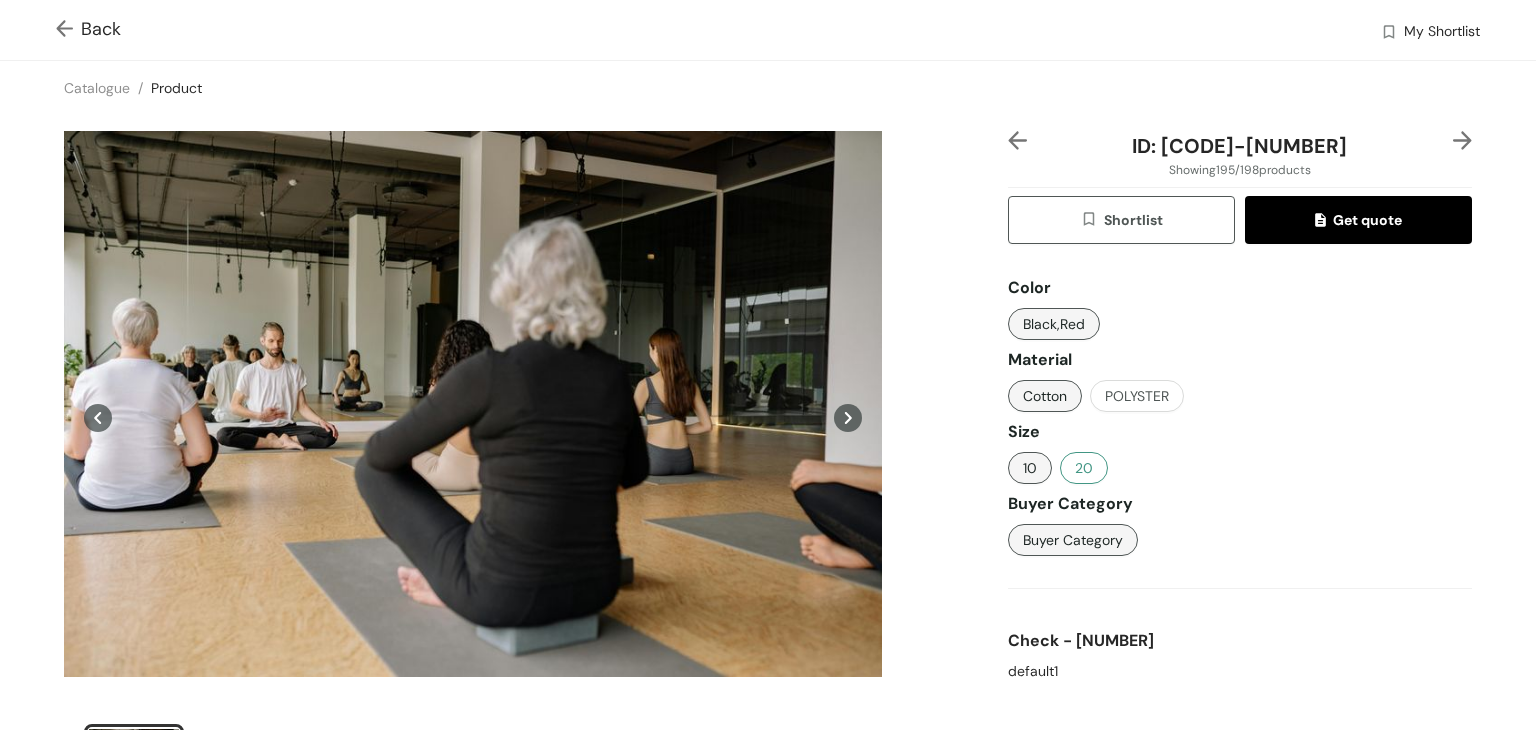 click on "20" at bounding box center [1084, 468] 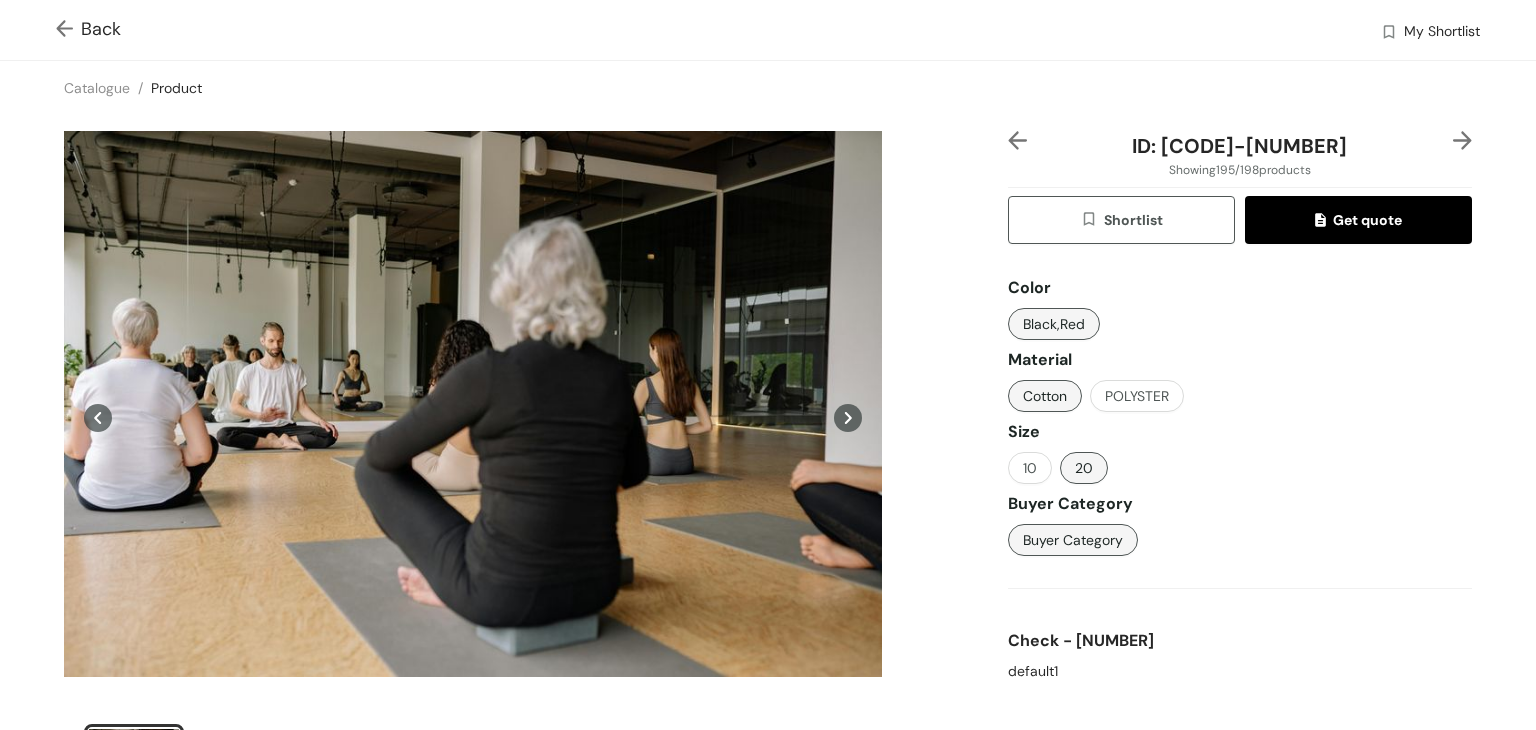 click on "Shortlist" at bounding box center [1121, 220] 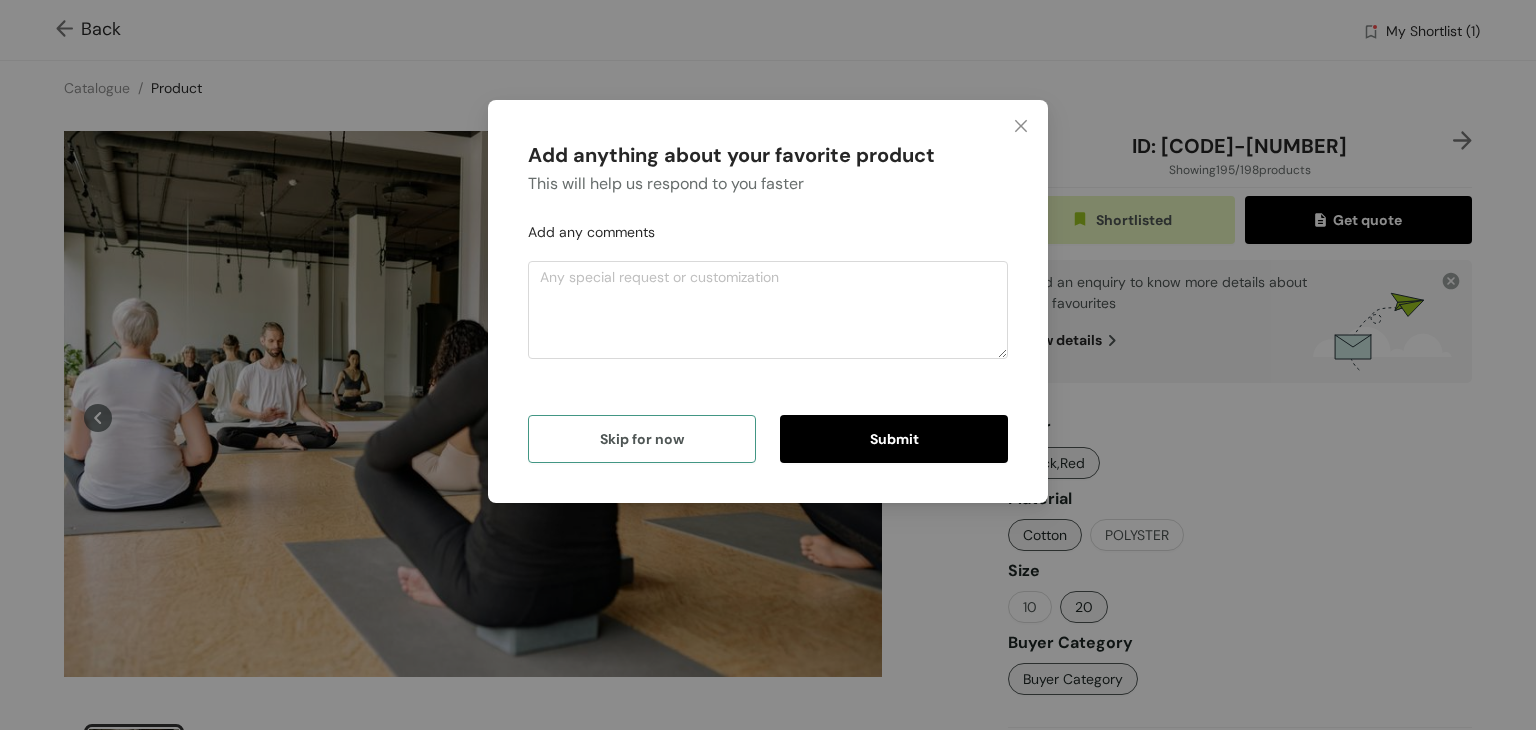 click on "Skip for now" at bounding box center [642, 439] 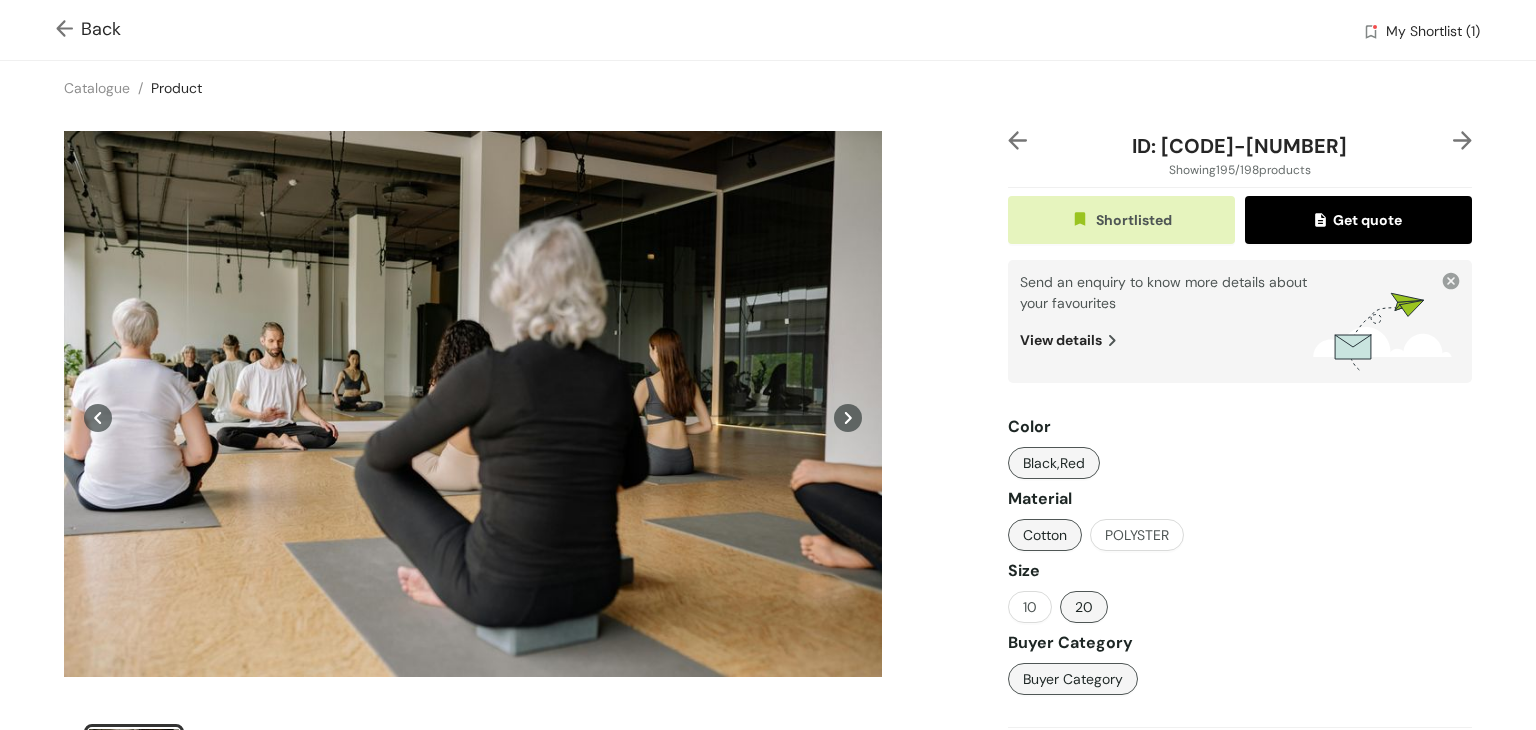 click at bounding box center [1109, 340] 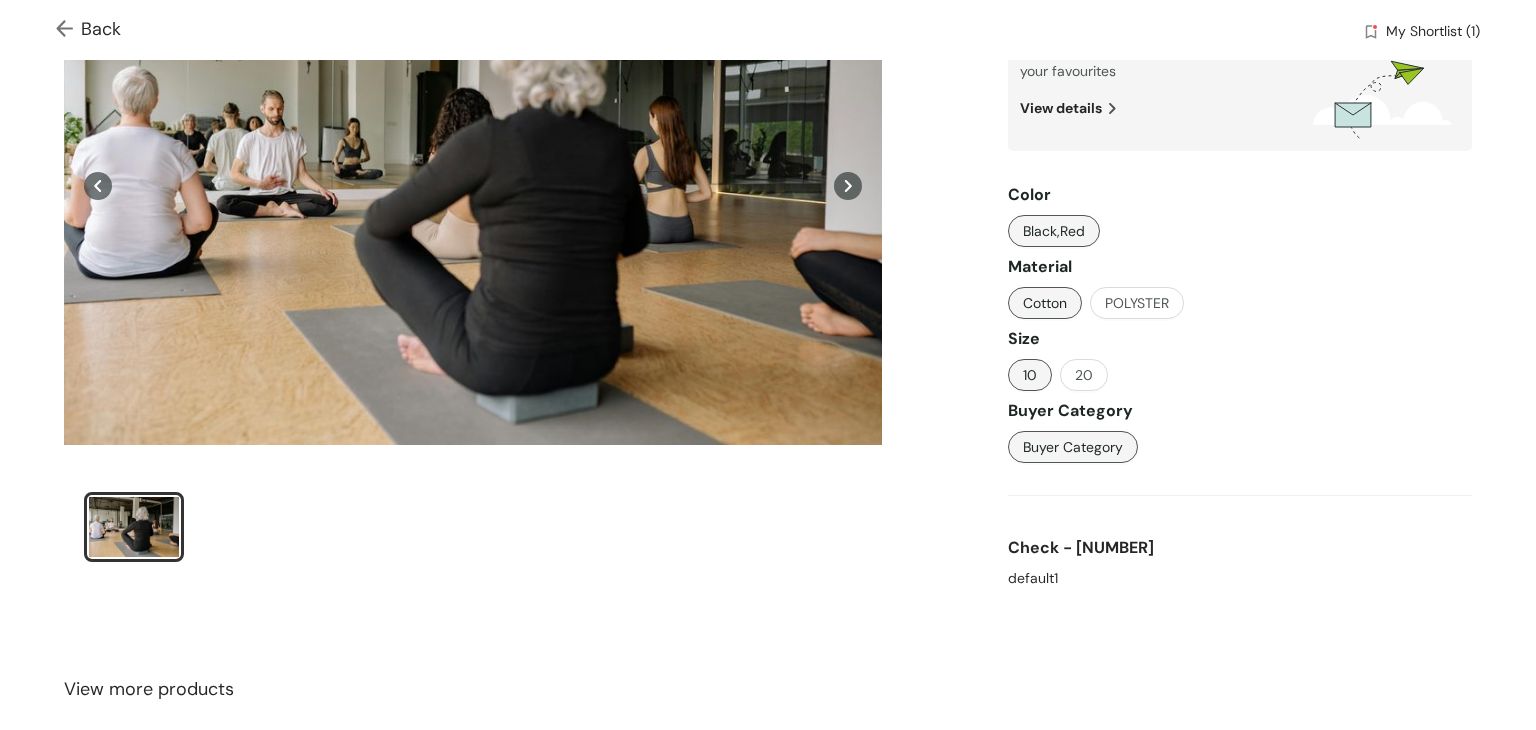 scroll, scrollTop: 235, scrollLeft: 0, axis: vertical 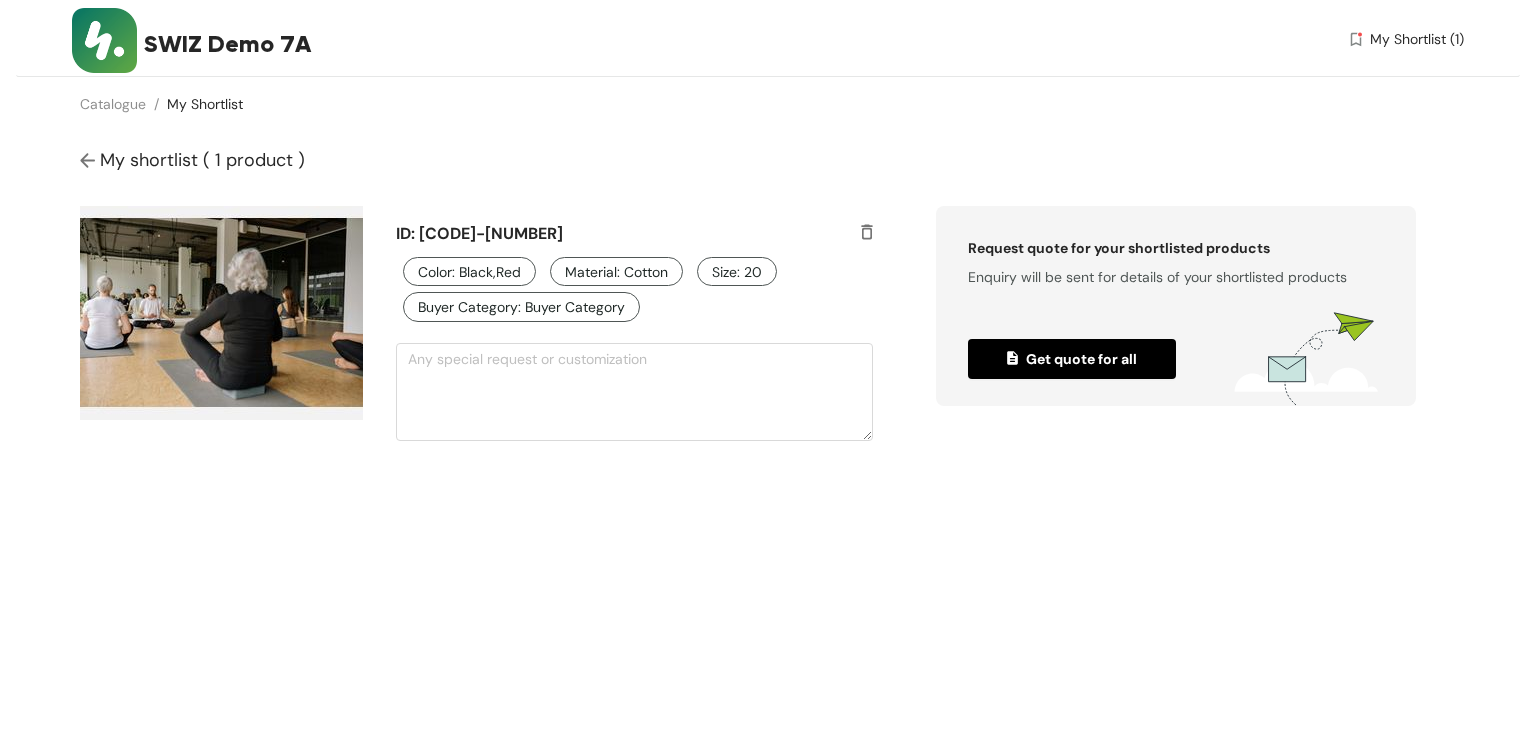 click at bounding box center (867, 234) 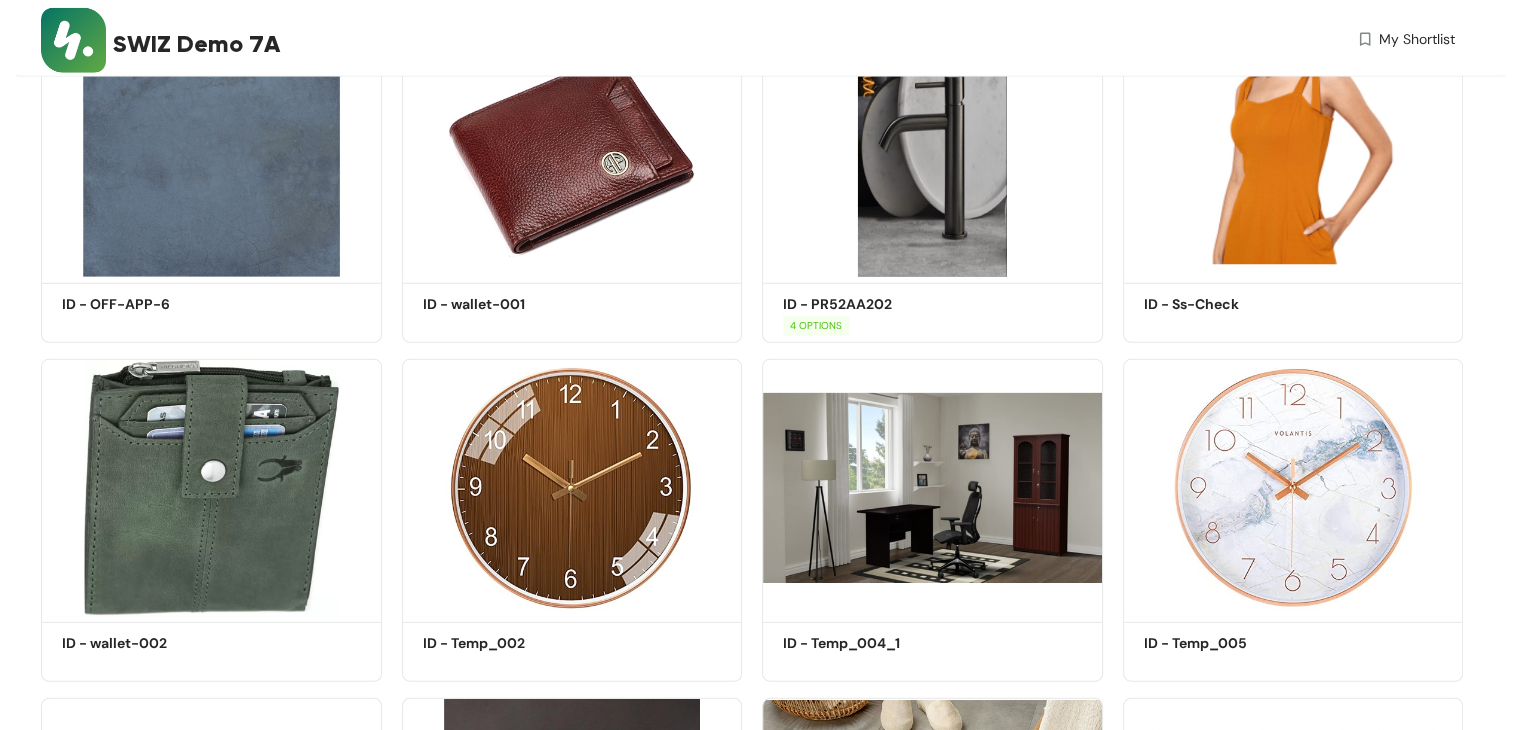 scroll, scrollTop: 13411, scrollLeft: 0, axis: vertical 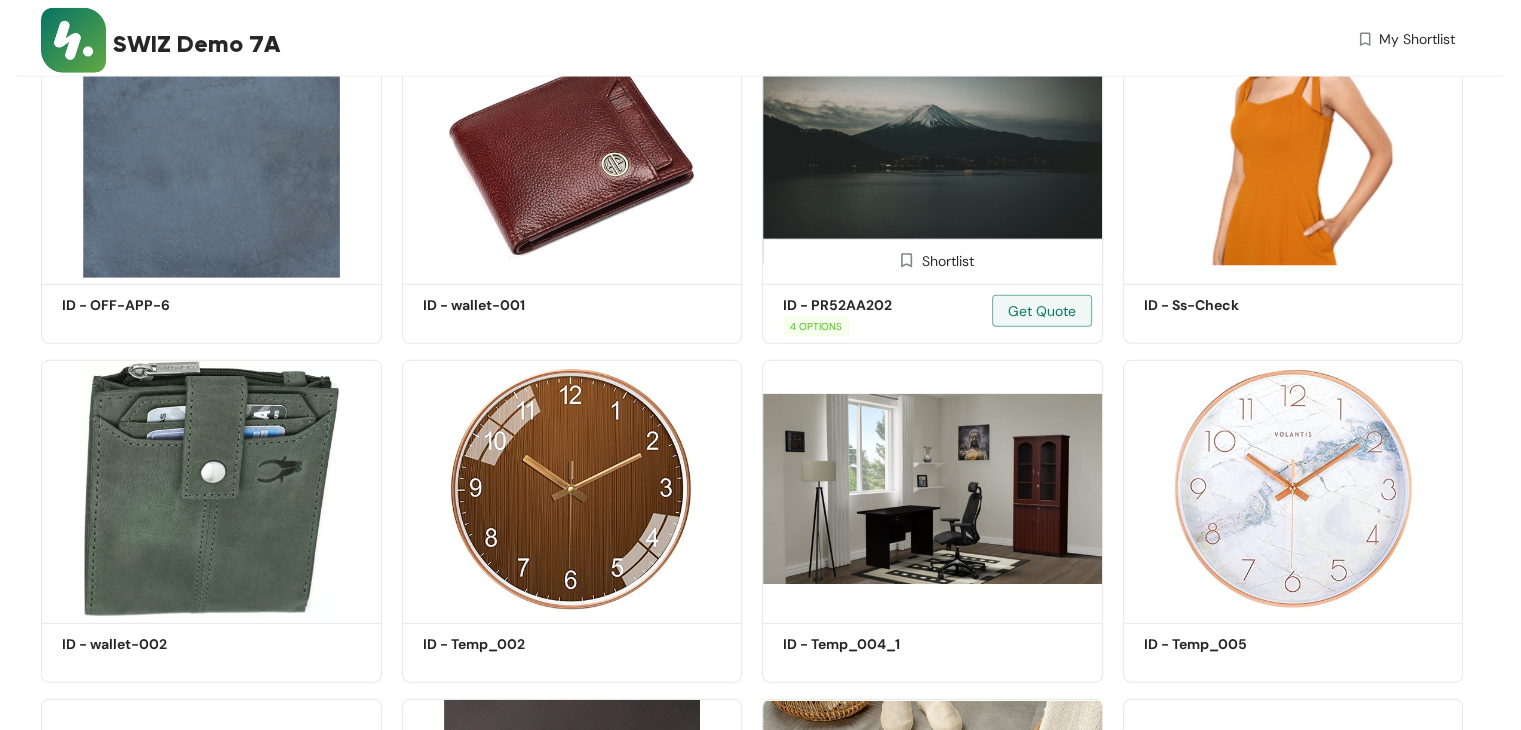 click at bounding box center [932, 149] 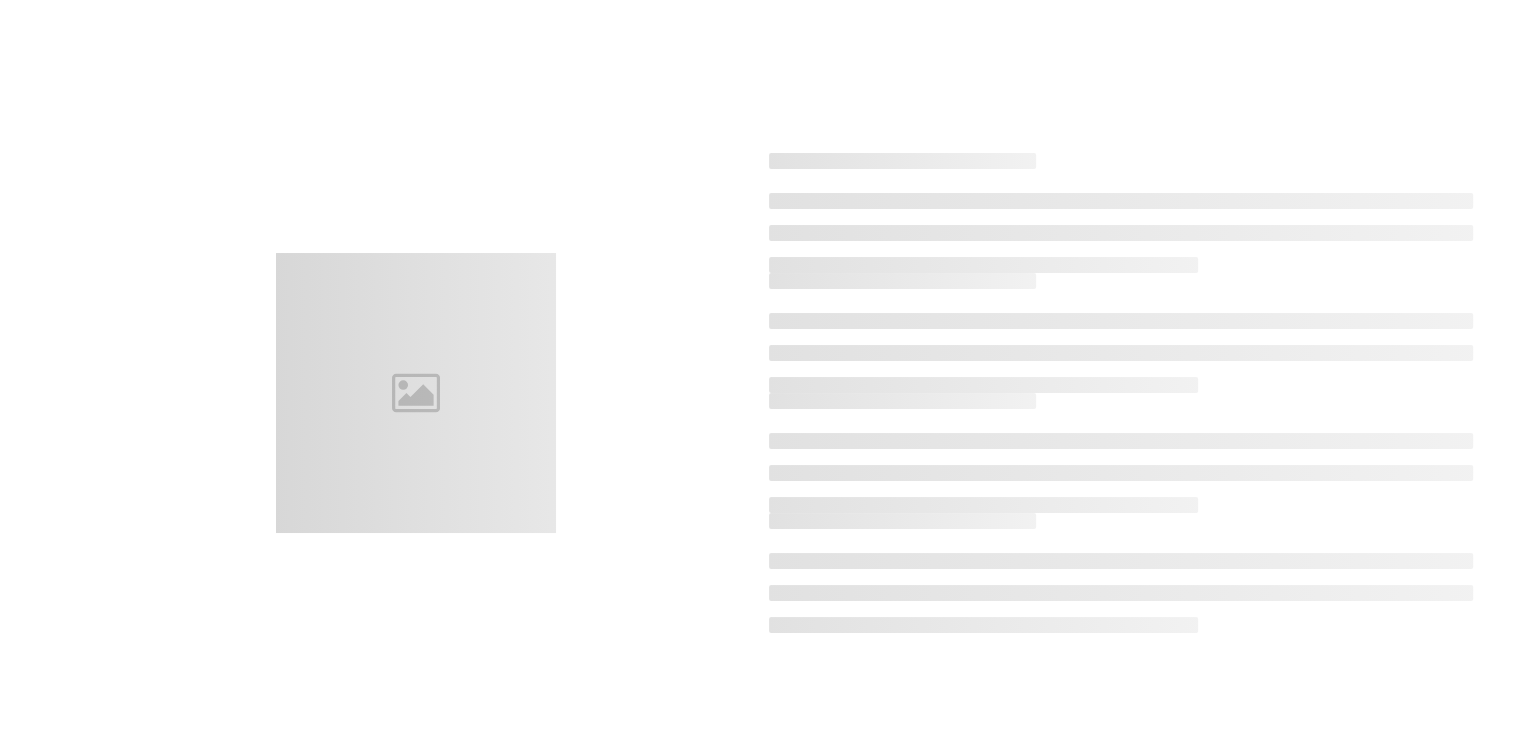 scroll, scrollTop: 0, scrollLeft: 0, axis: both 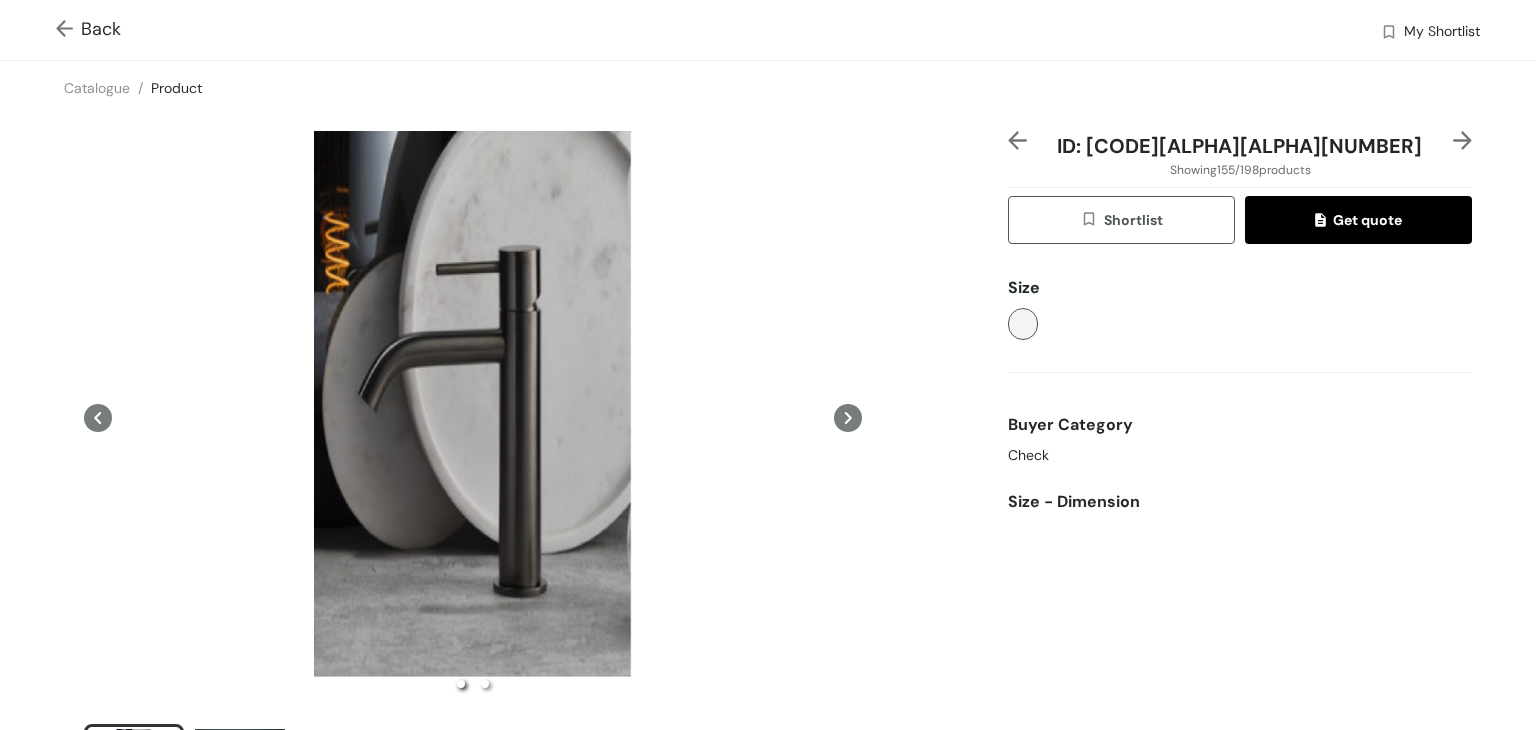 click at bounding box center (1023, 324) 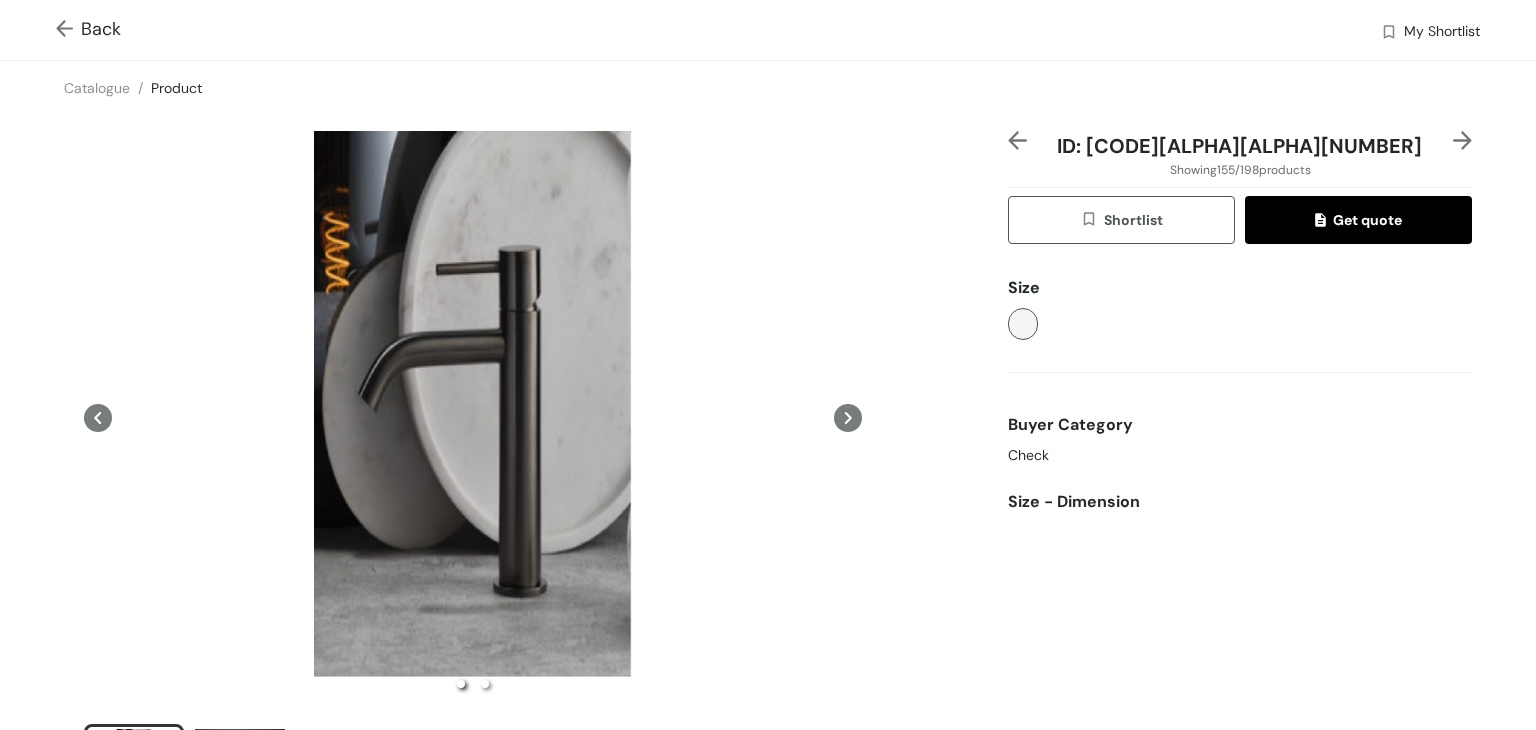 click on "Size    Buyer Category Check Size - Dimension" at bounding box center (1240, 395) 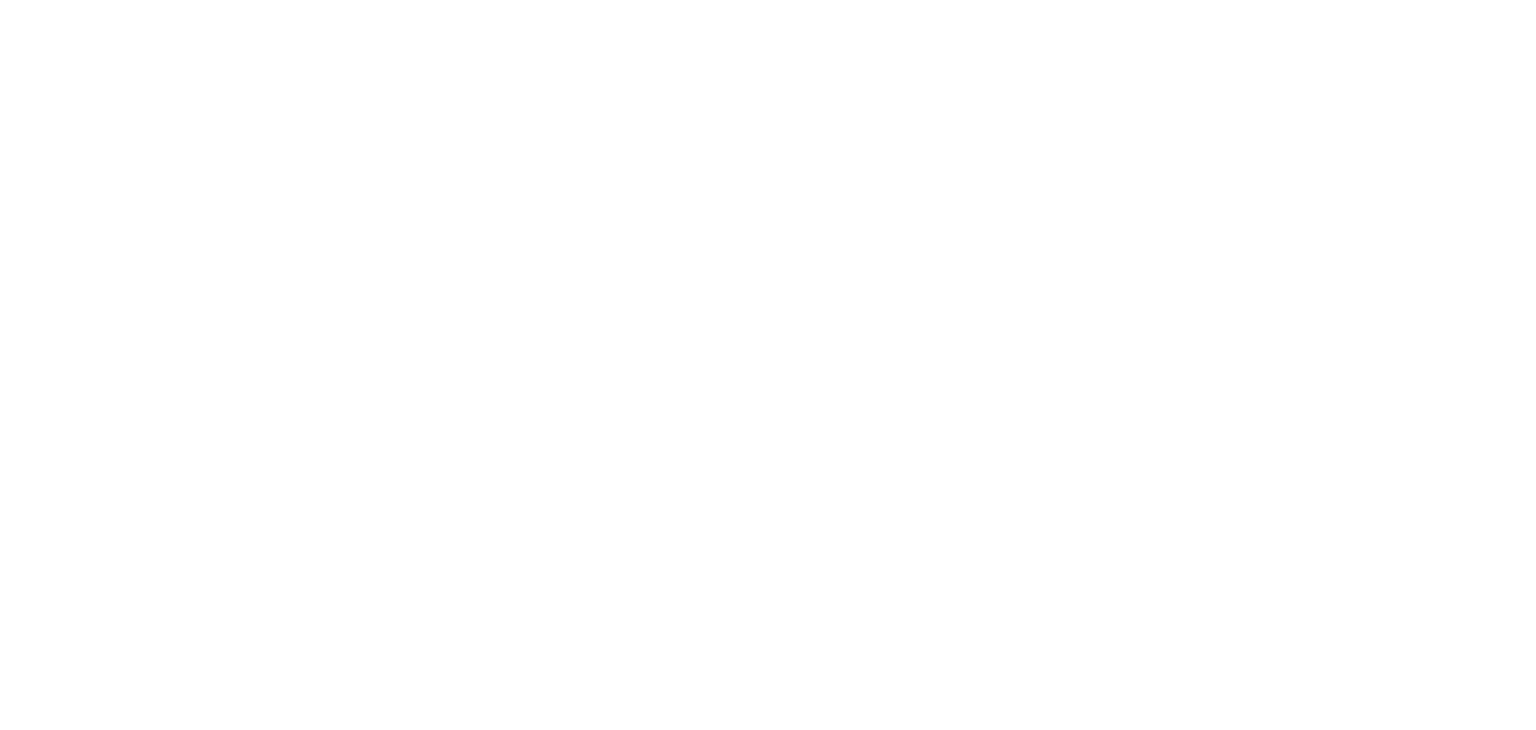 scroll, scrollTop: 0, scrollLeft: 0, axis: both 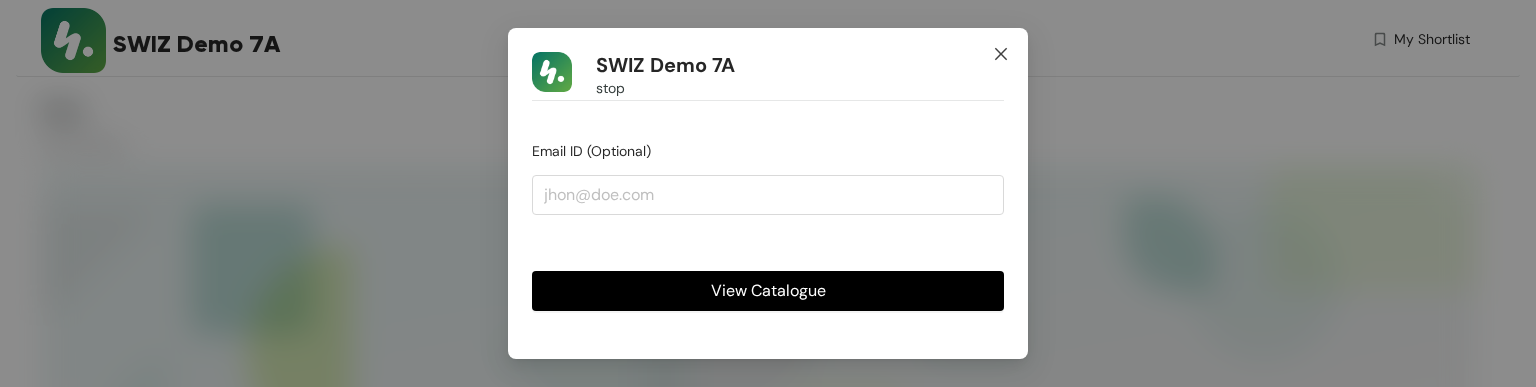 click at bounding box center (1001, 55) 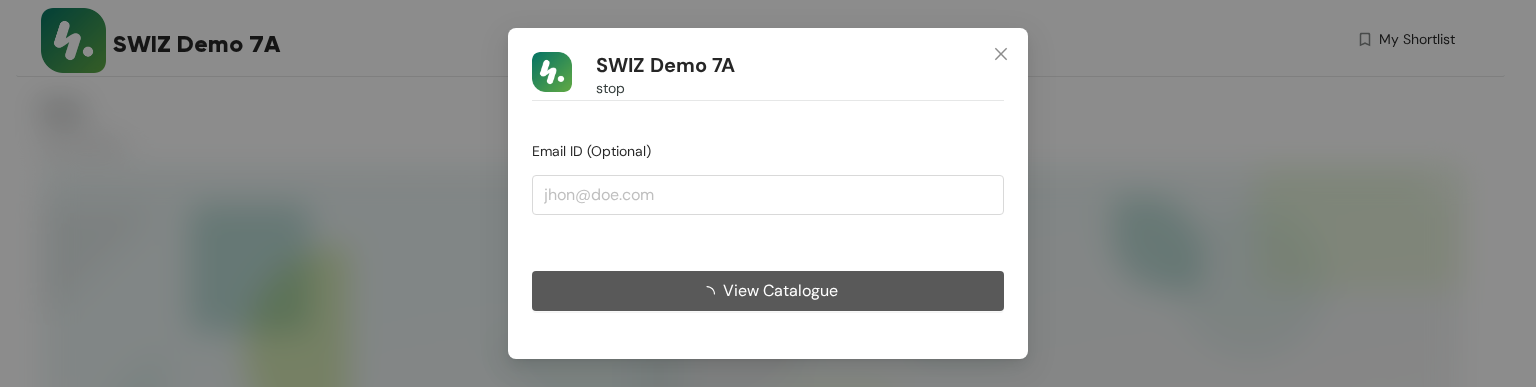 scroll, scrollTop: 0, scrollLeft: 0, axis: both 